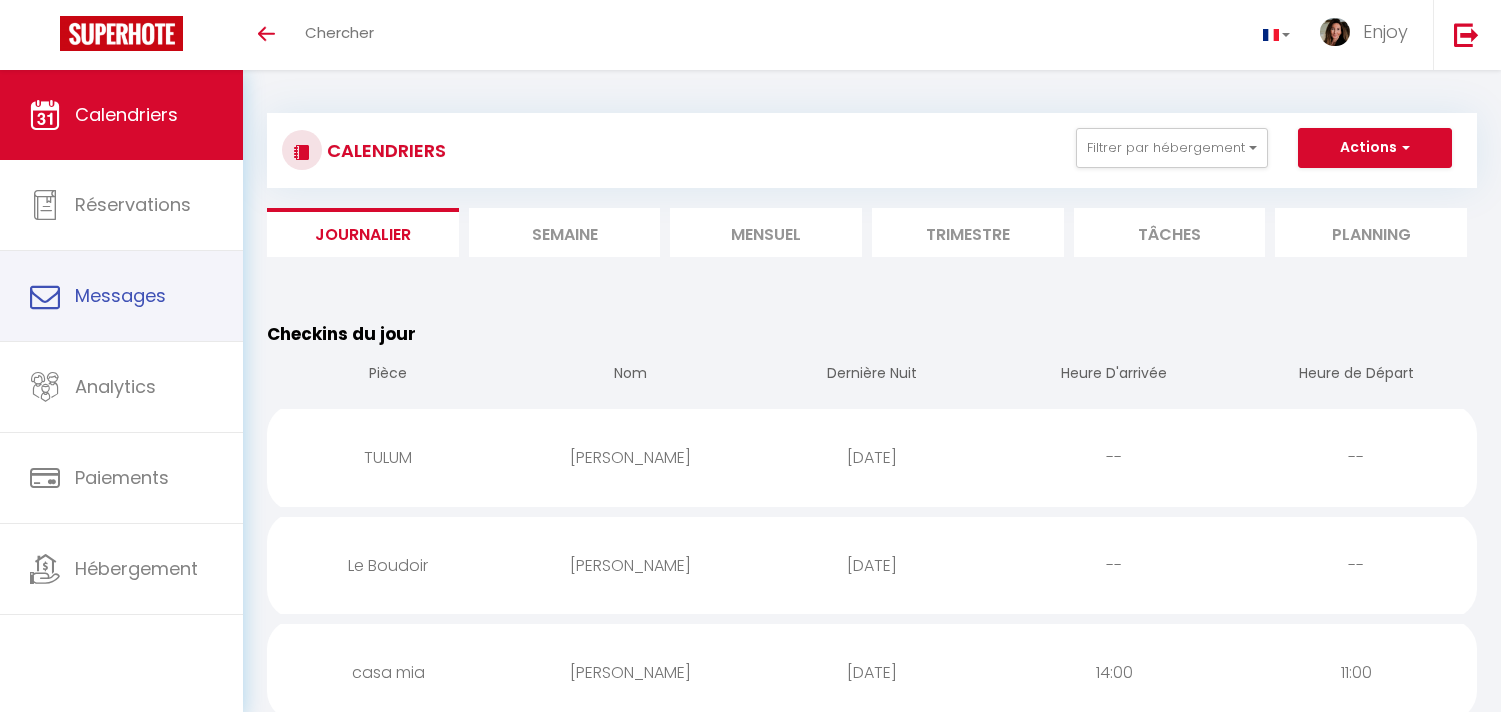 scroll, scrollTop: 222, scrollLeft: 0, axis: vertical 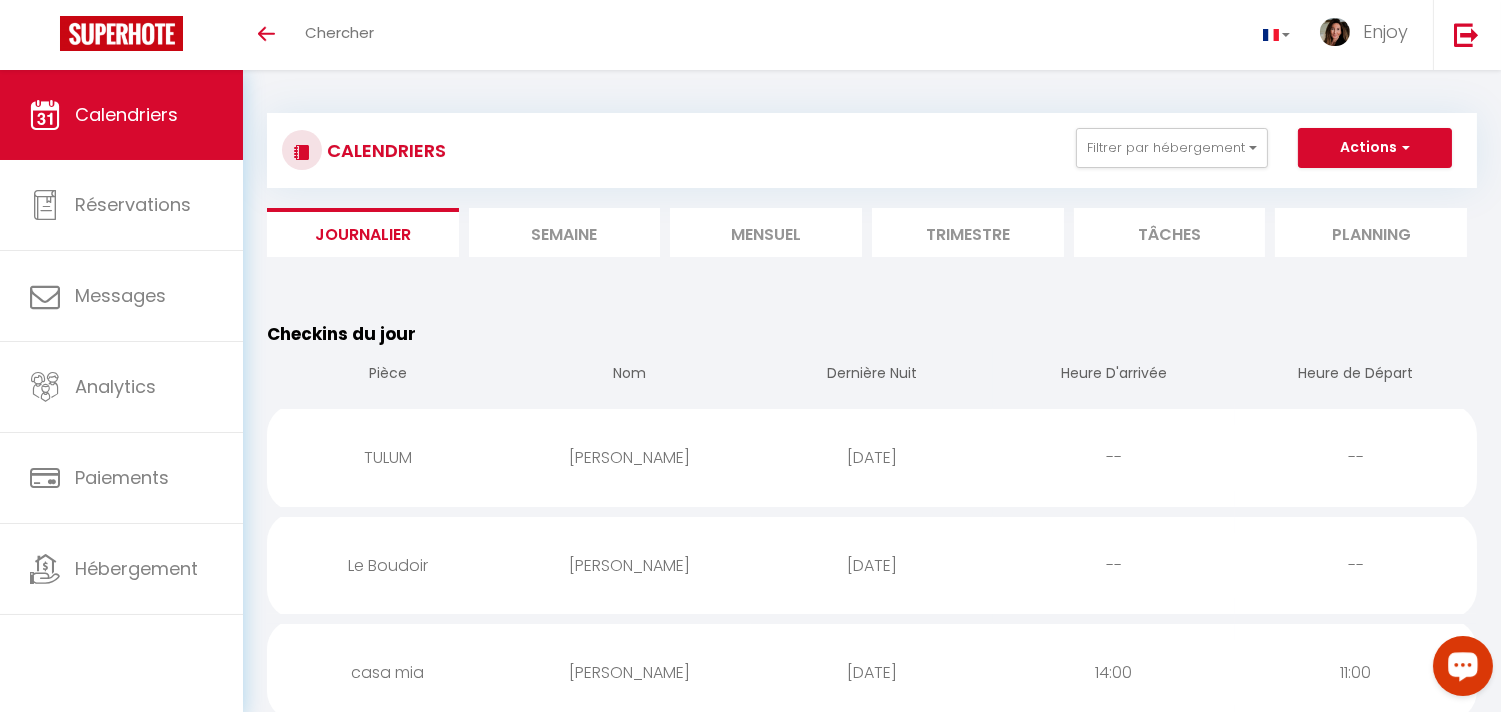 click on "Semaine" at bounding box center (565, 232) 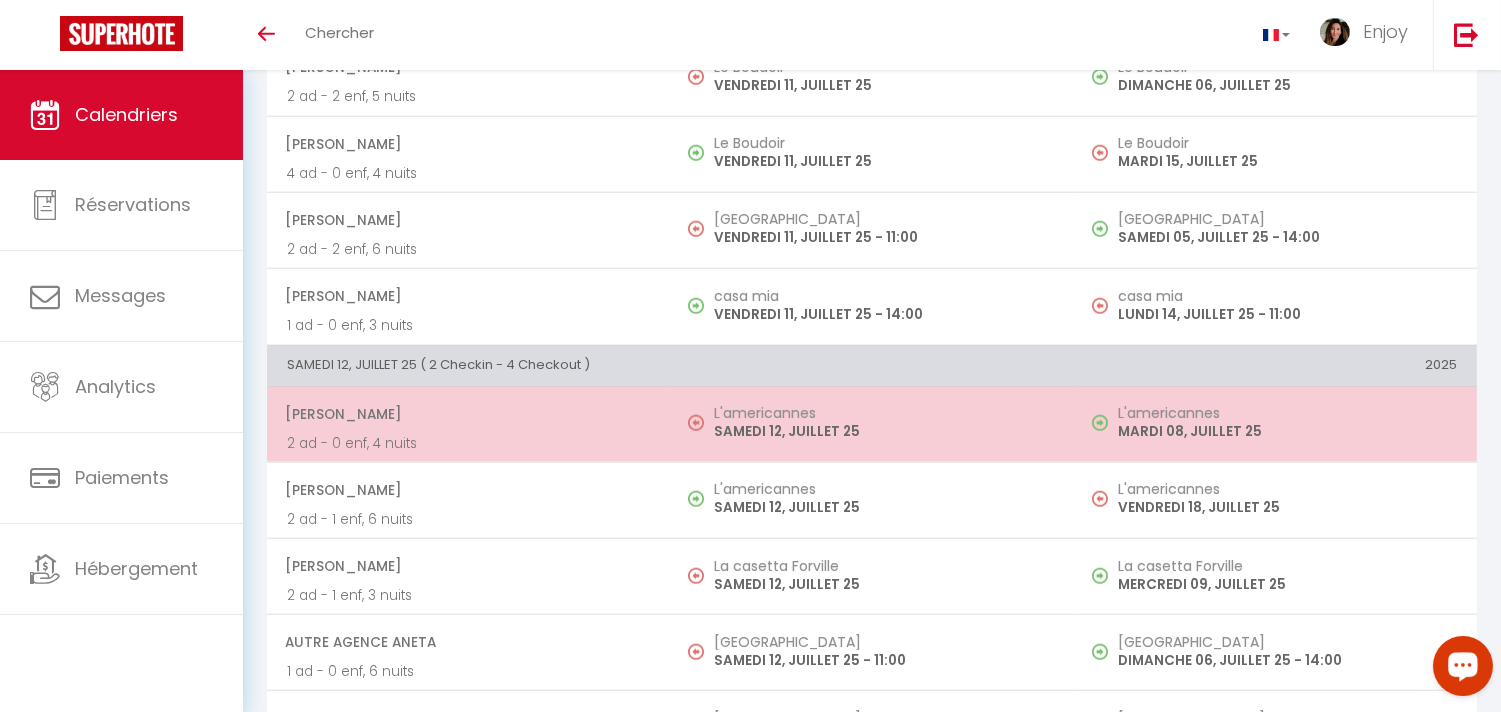 scroll, scrollTop: 3342, scrollLeft: 0, axis: vertical 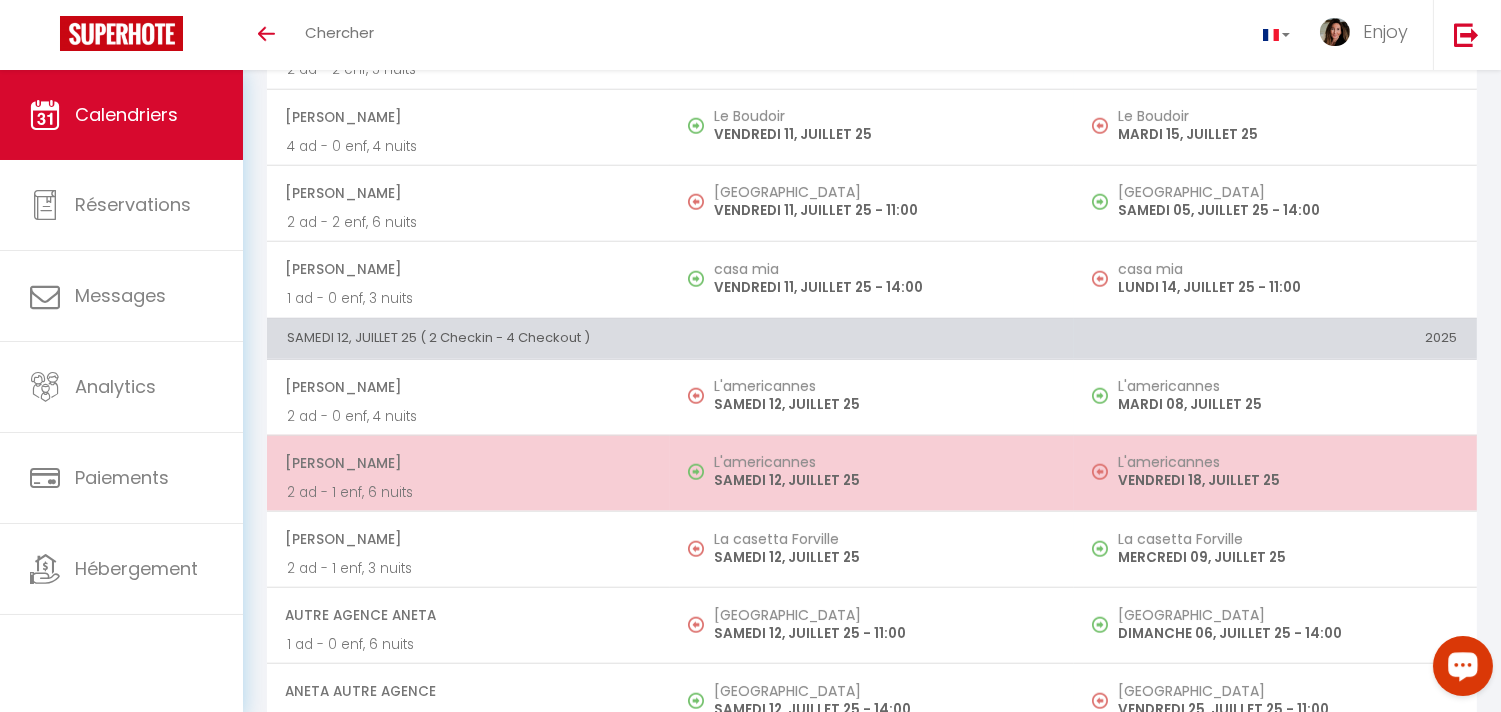 click on "[PERSON_NAME]" at bounding box center [467, 463] 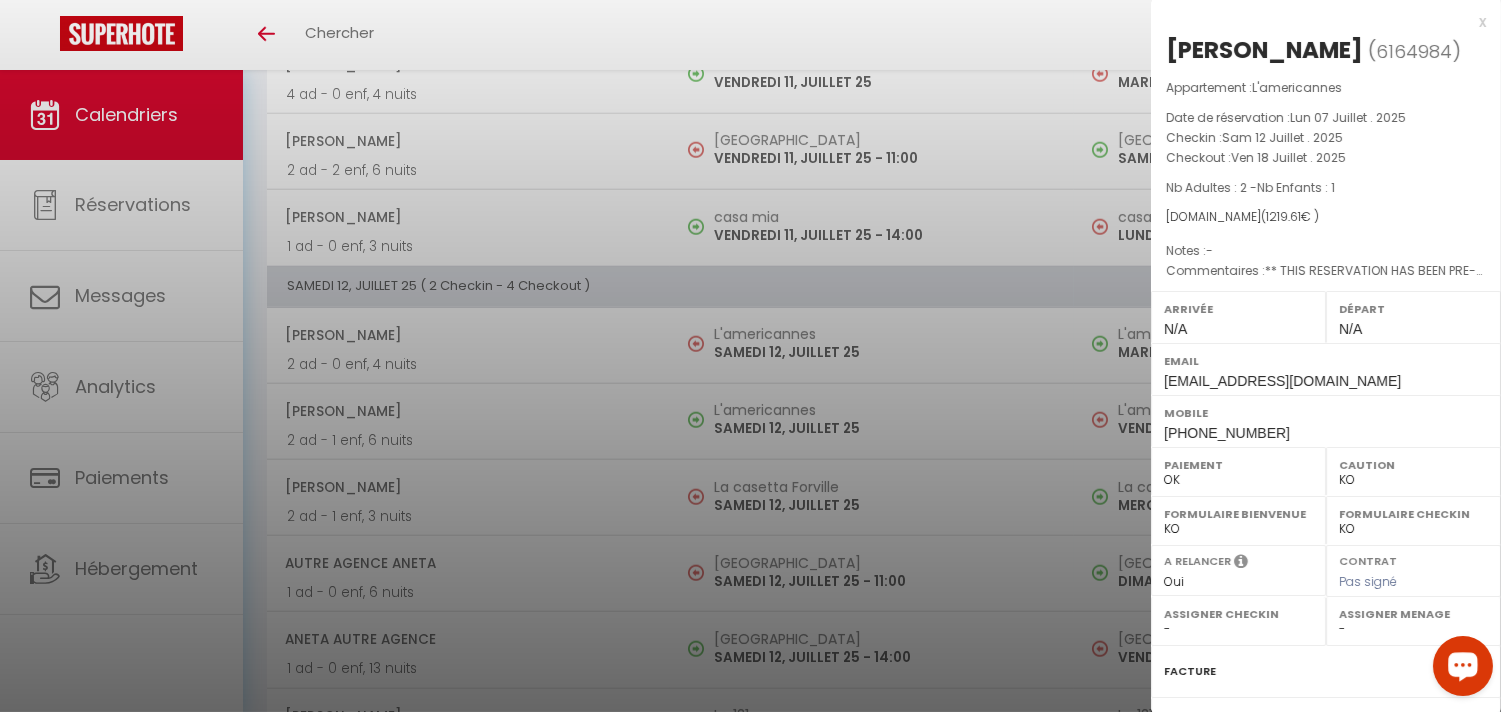 scroll, scrollTop: 3564, scrollLeft: 0, axis: vertical 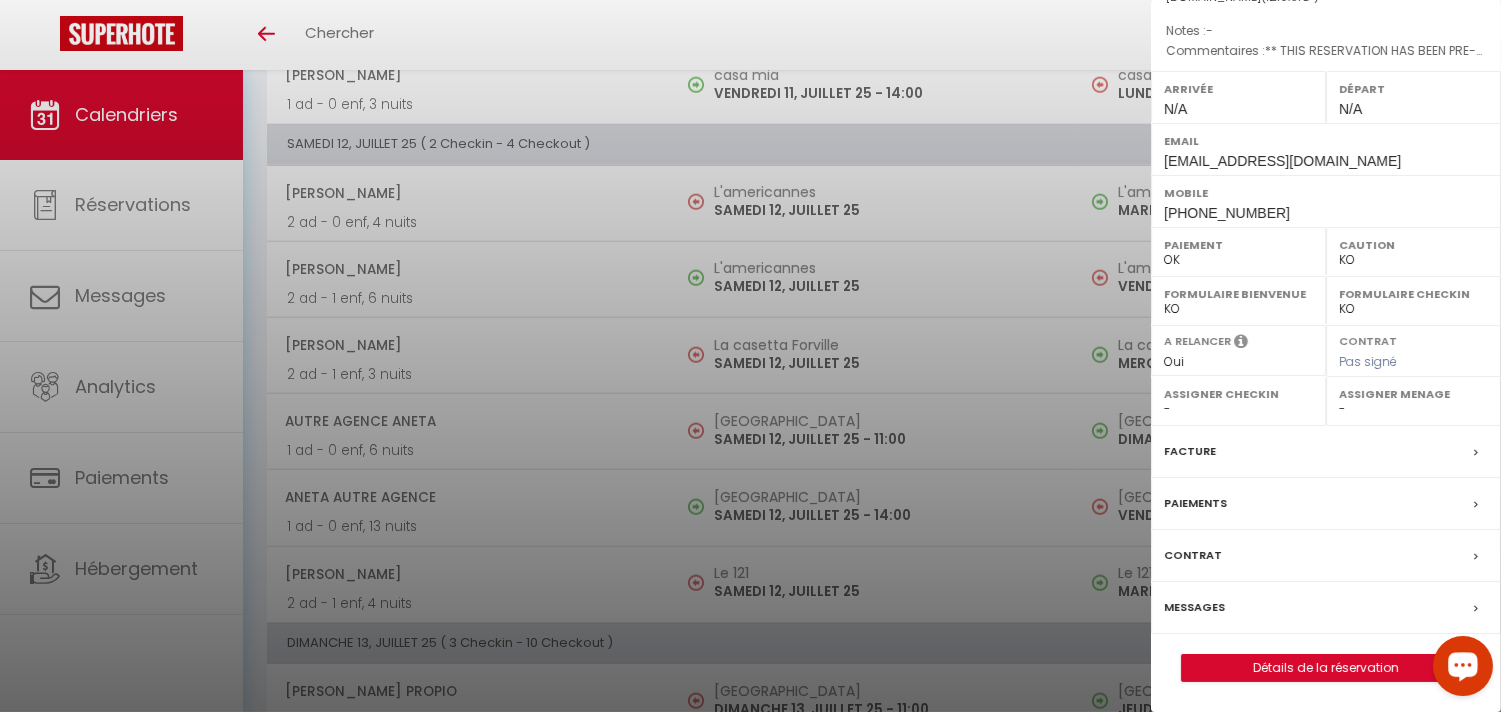 click on "Messages" at bounding box center (1326, 608) 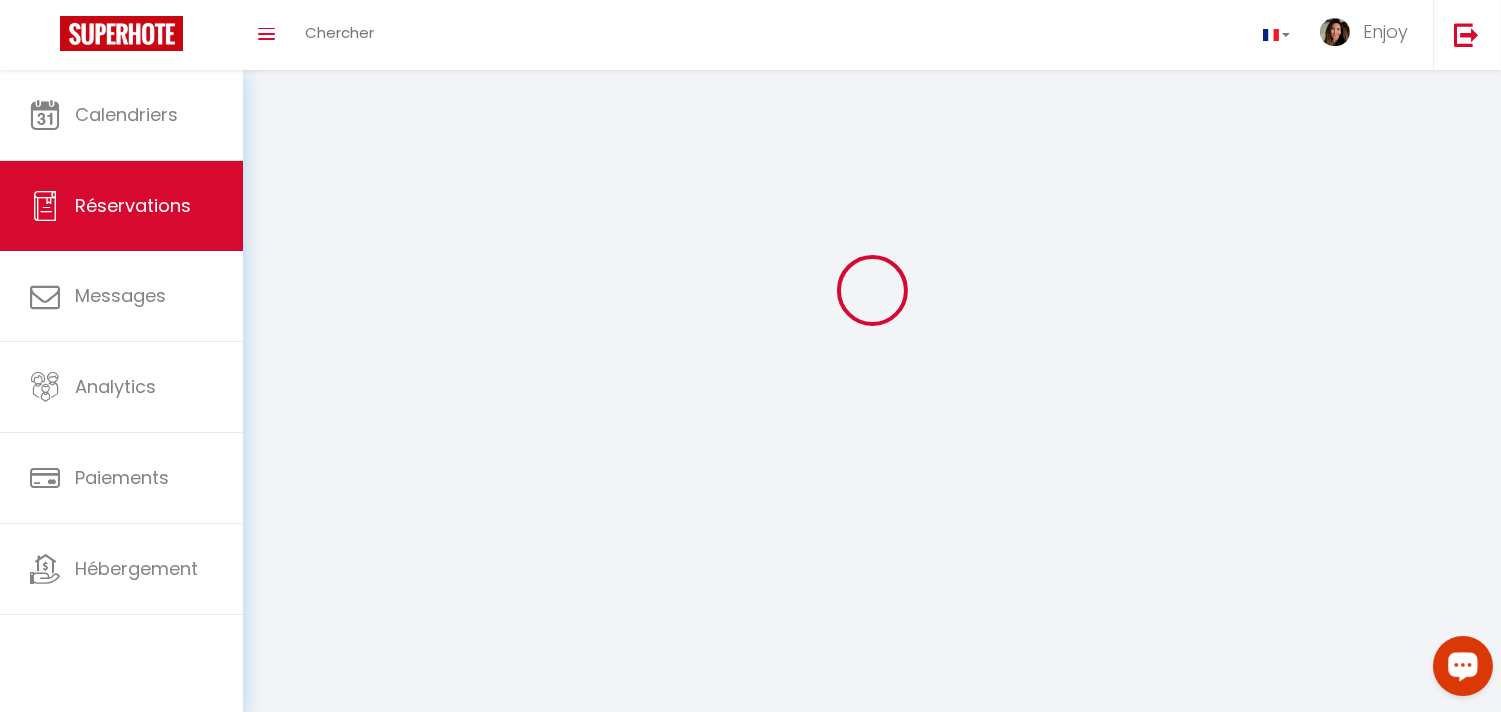 scroll, scrollTop: 0, scrollLeft: 0, axis: both 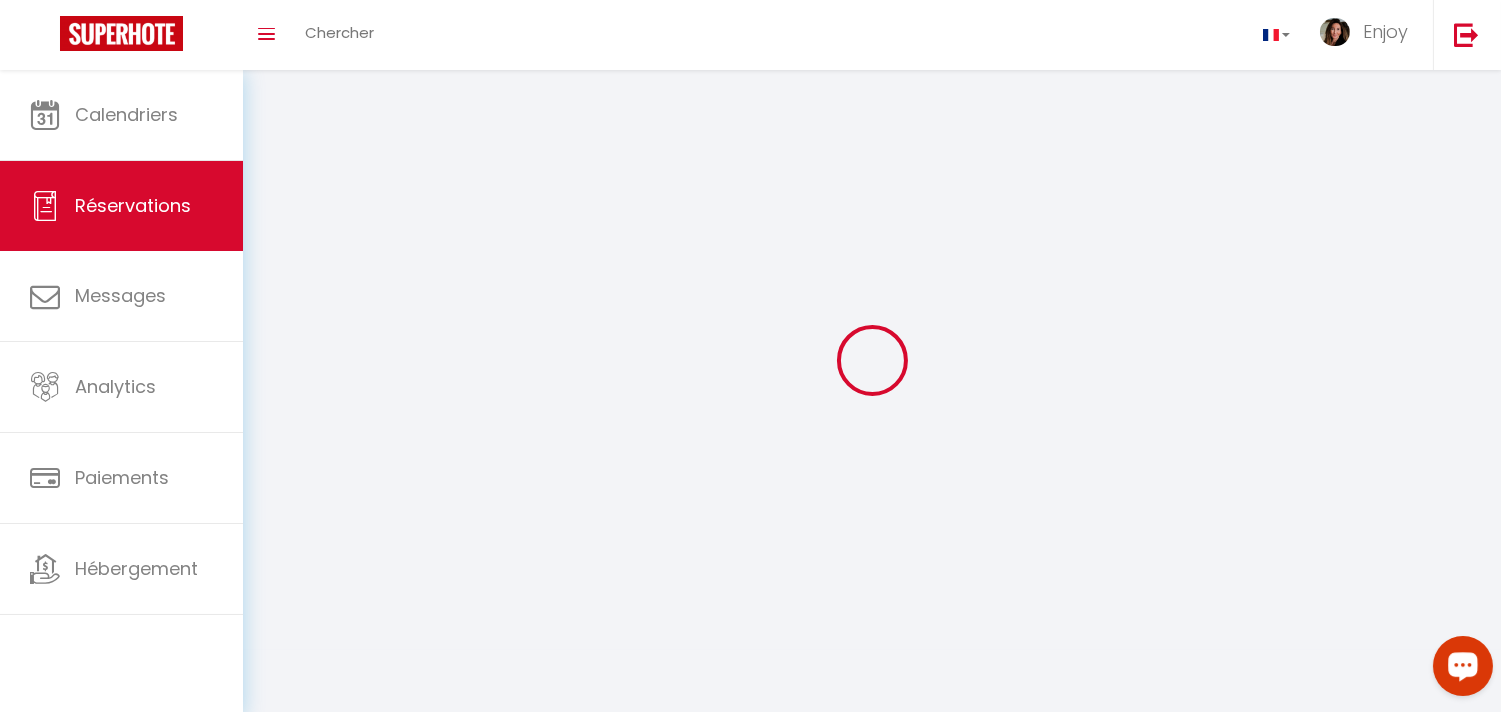 select 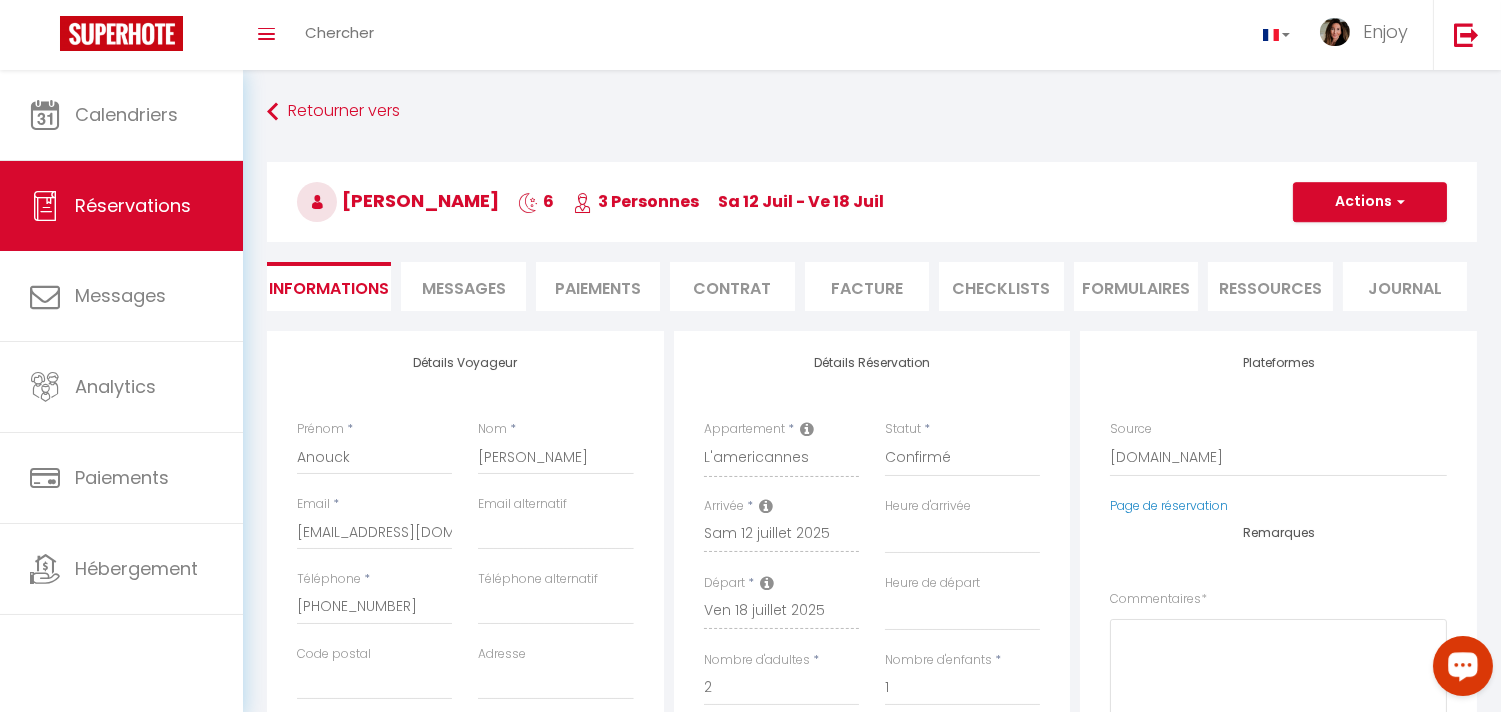 select 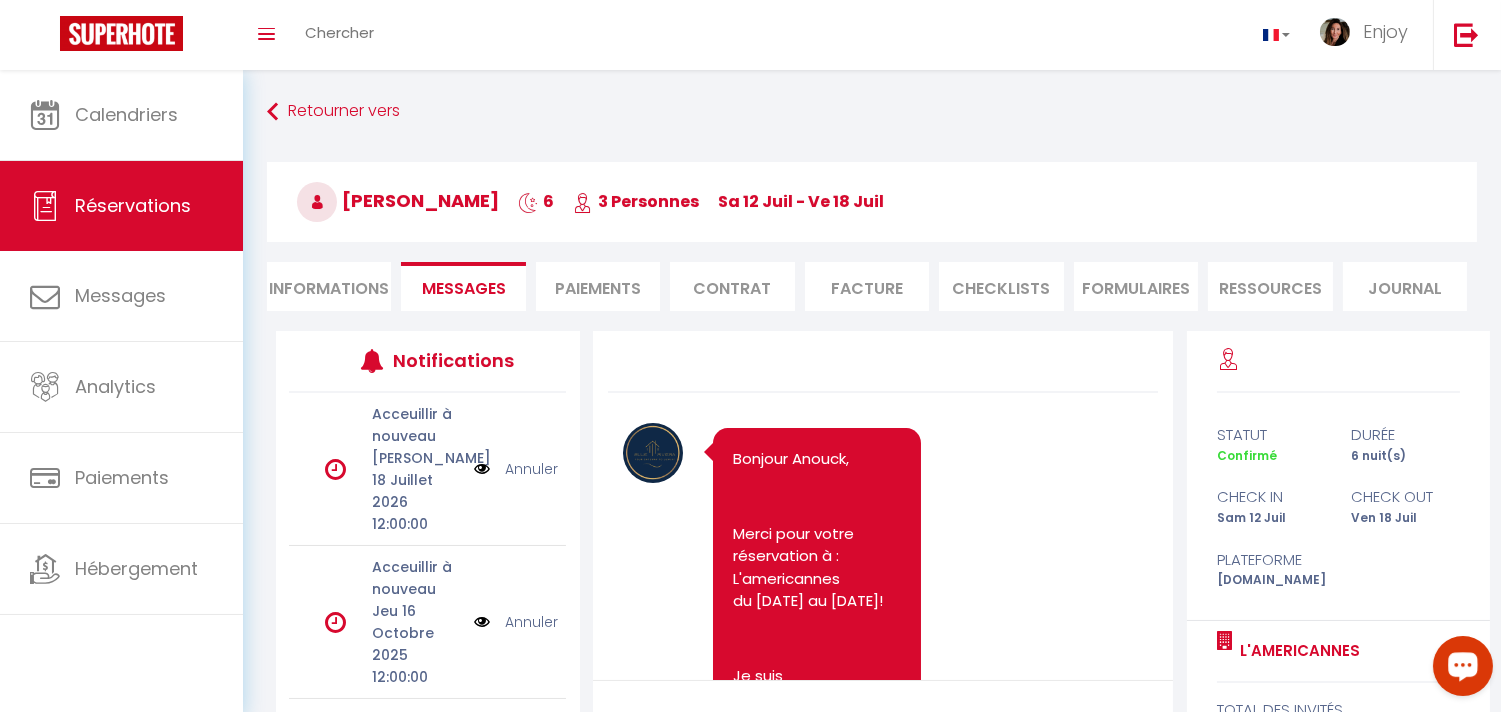 scroll, scrollTop: 4746, scrollLeft: 0, axis: vertical 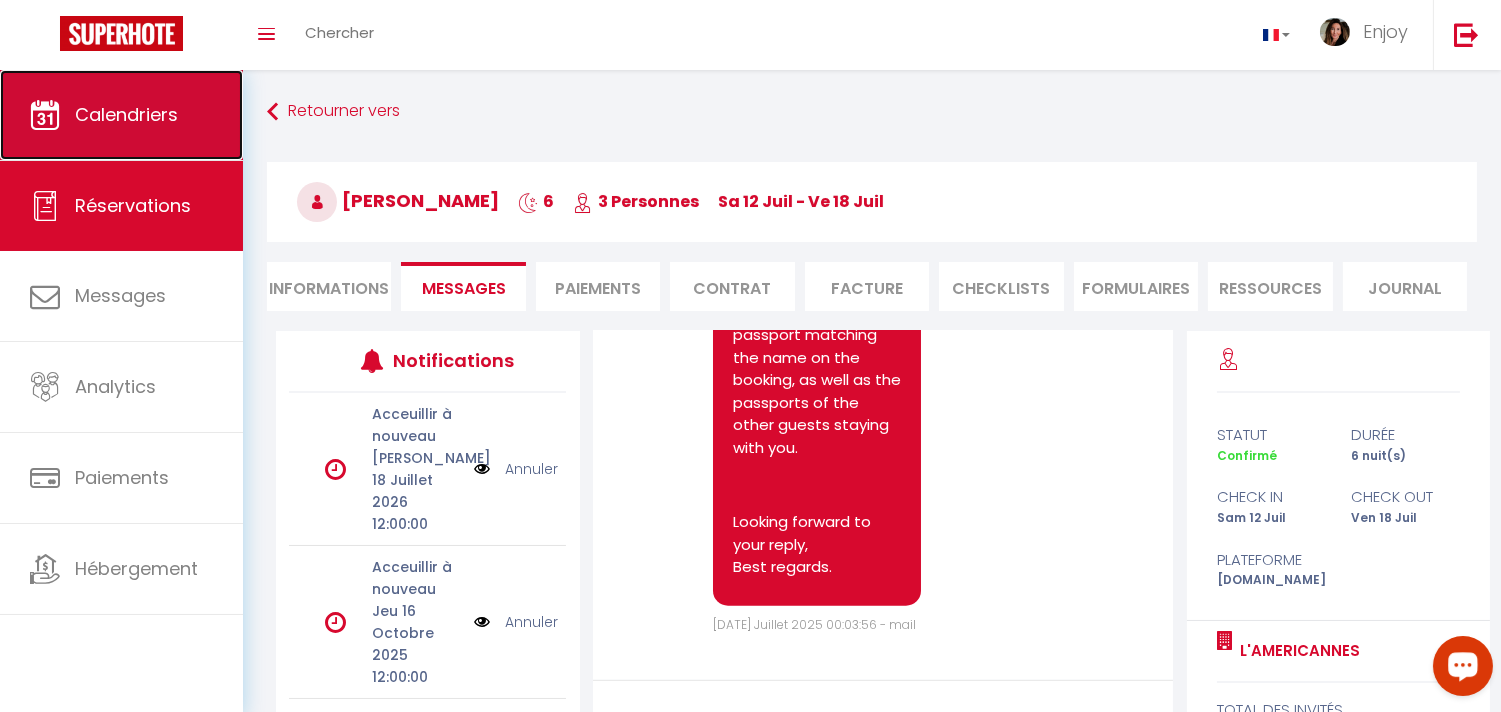 click on "Calendriers" at bounding box center [121, 115] 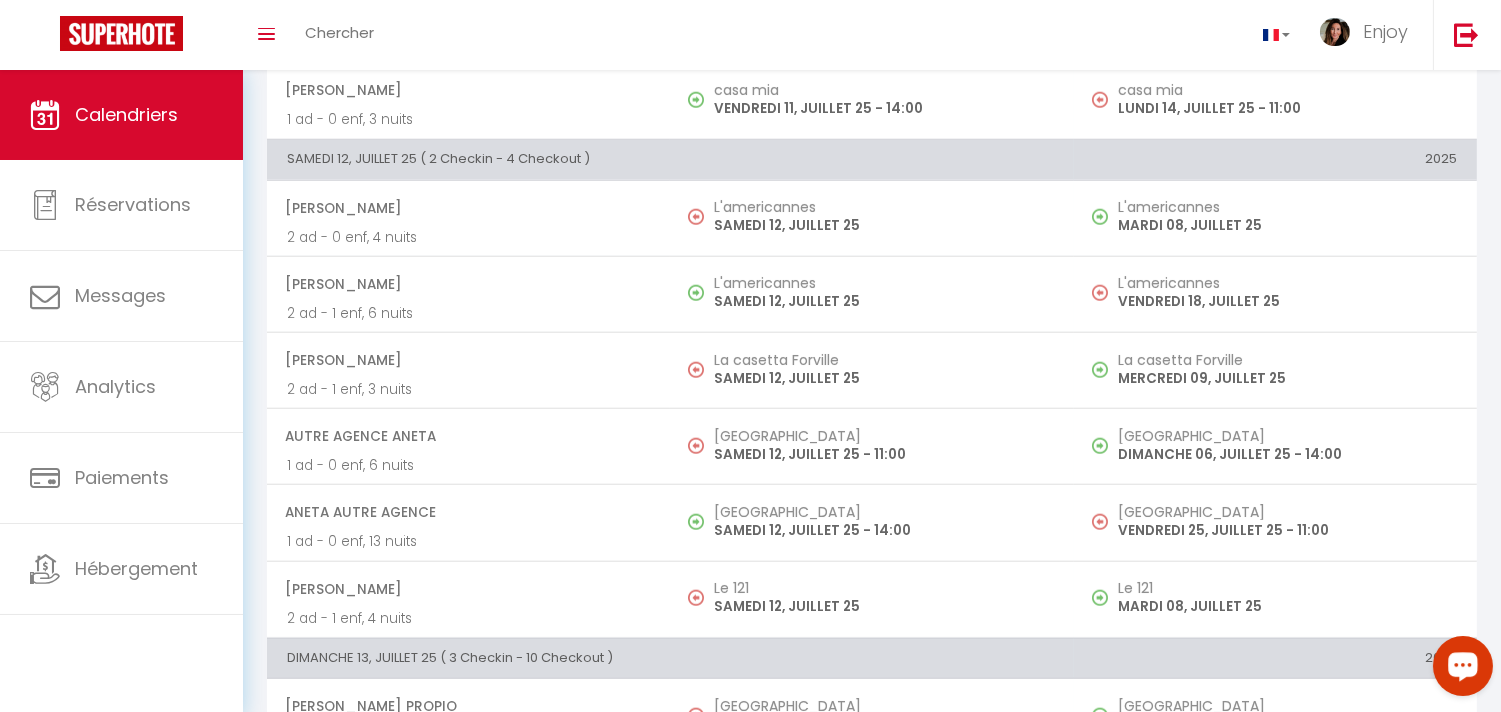scroll, scrollTop: 3583, scrollLeft: 0, axis: vertical 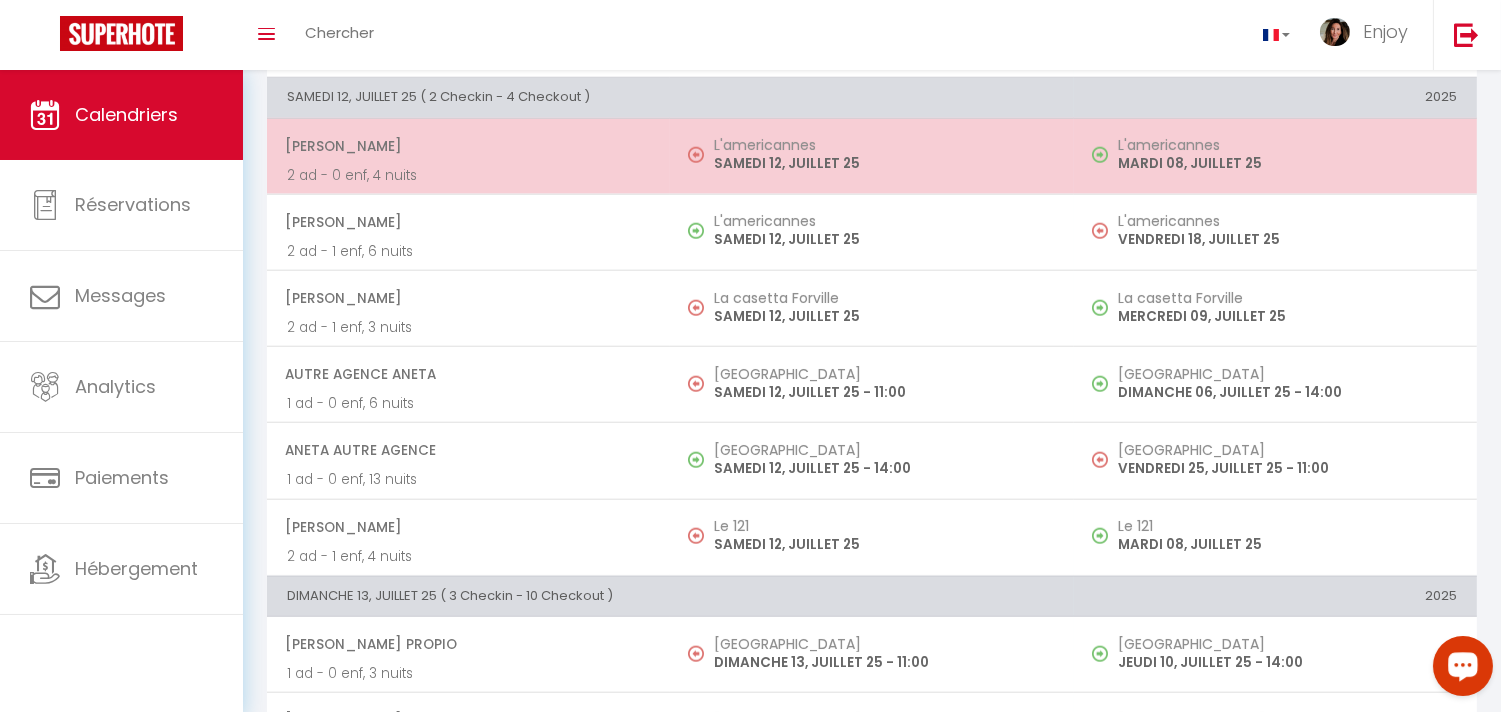 click on "[PERSON_NAME]" at bounding box center (467, 146) 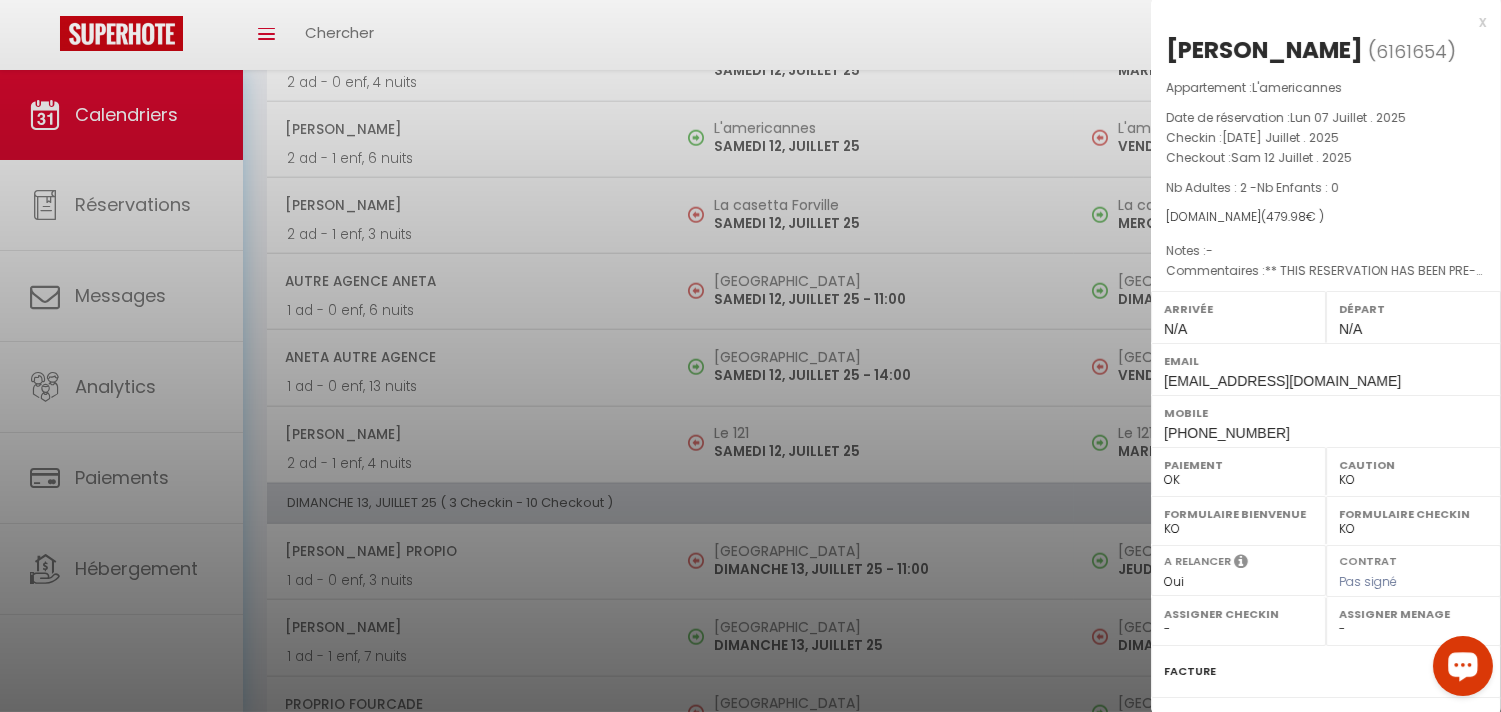scroll, scrollTop: 3833, scrollLeft: 0, axis: vertical 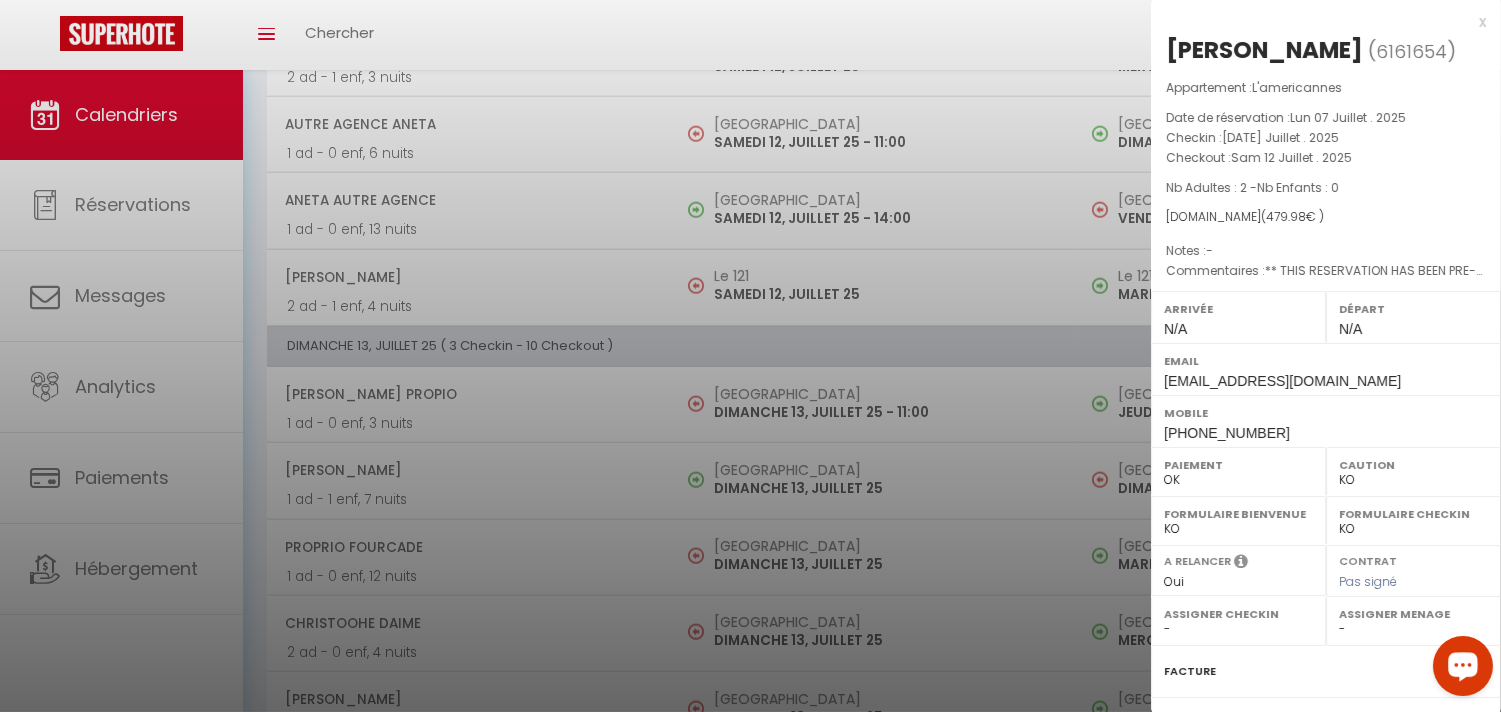 click at bounding box center (750, 356) 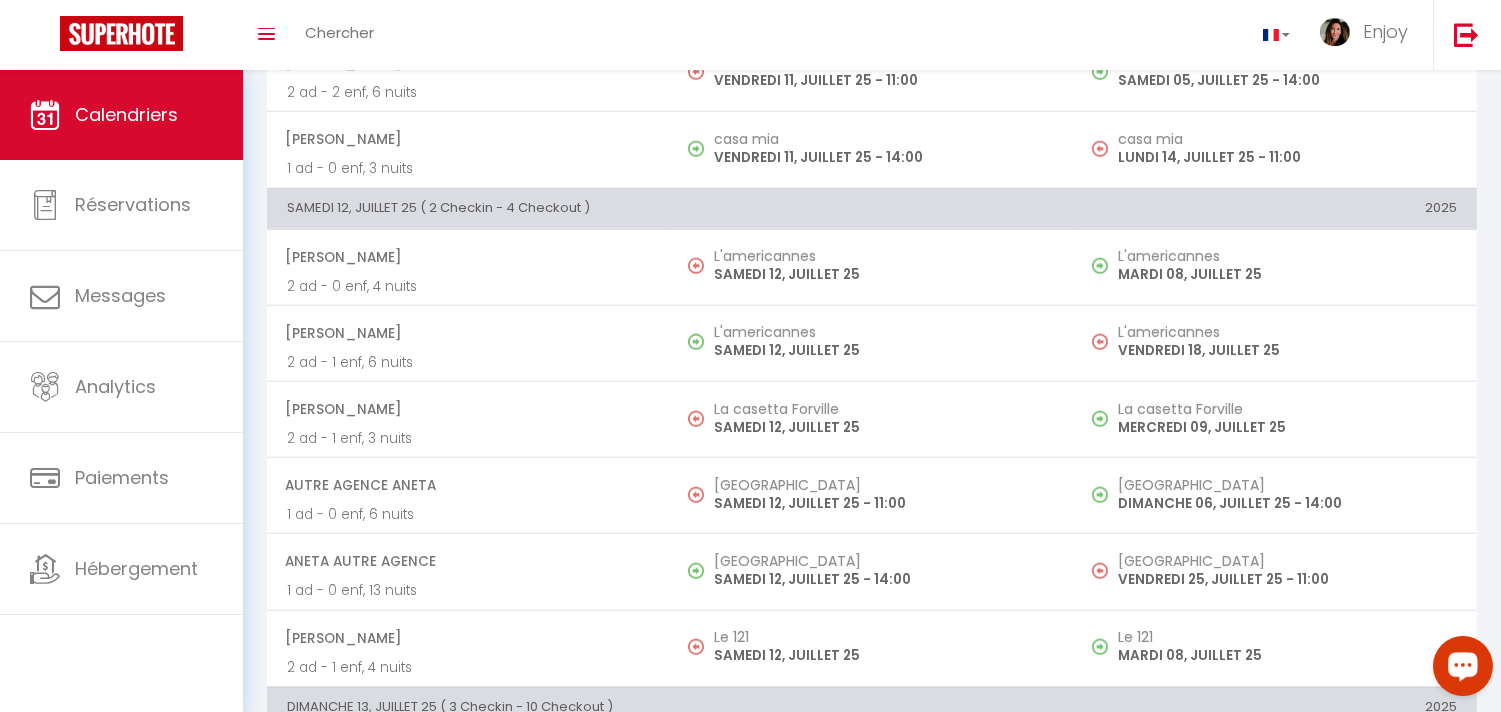 scroll, scrollTop: 3555, scrollLeft: 0, axis: vertical 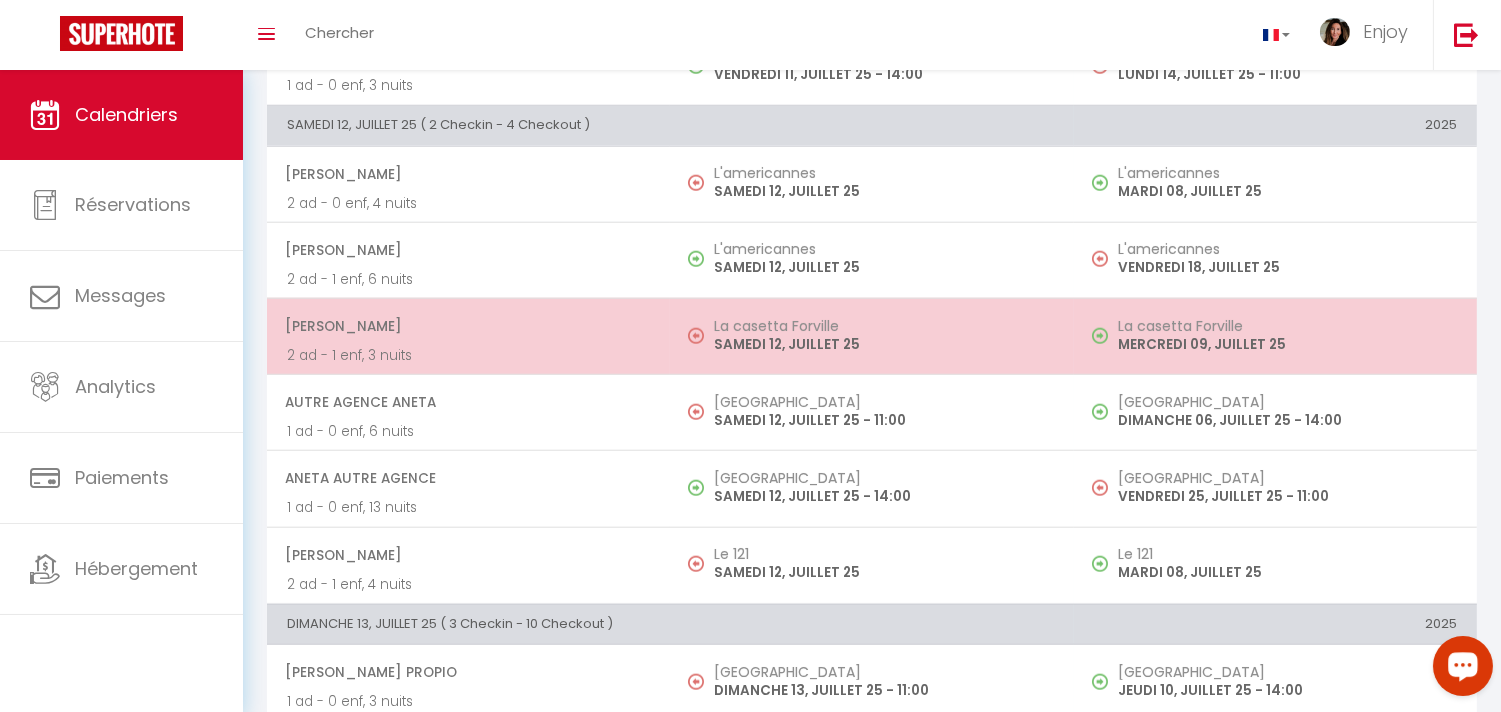 click on "[PERSON_NAME]" at bounding box center (467, 326) 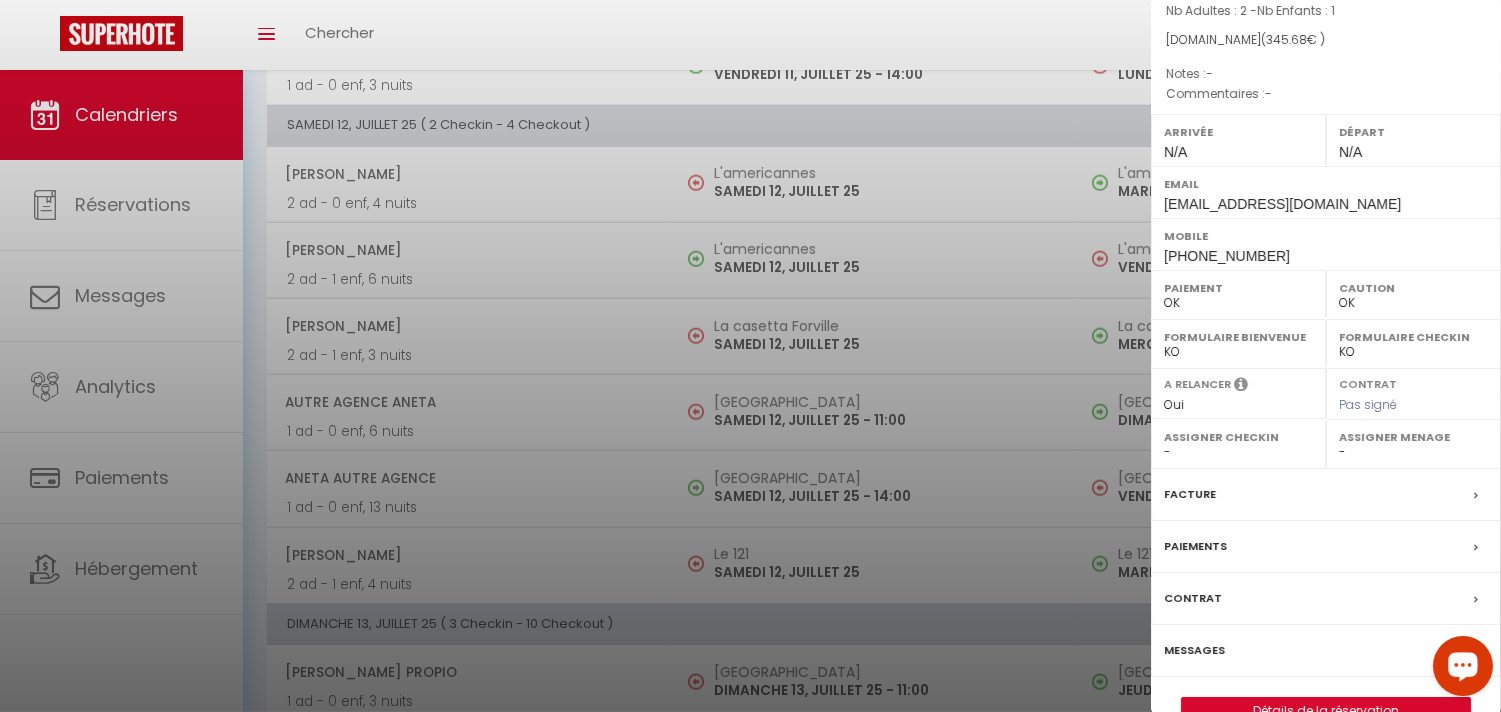 scroll, scrollTop: 221, scrollLeft: 0, axis: vertical 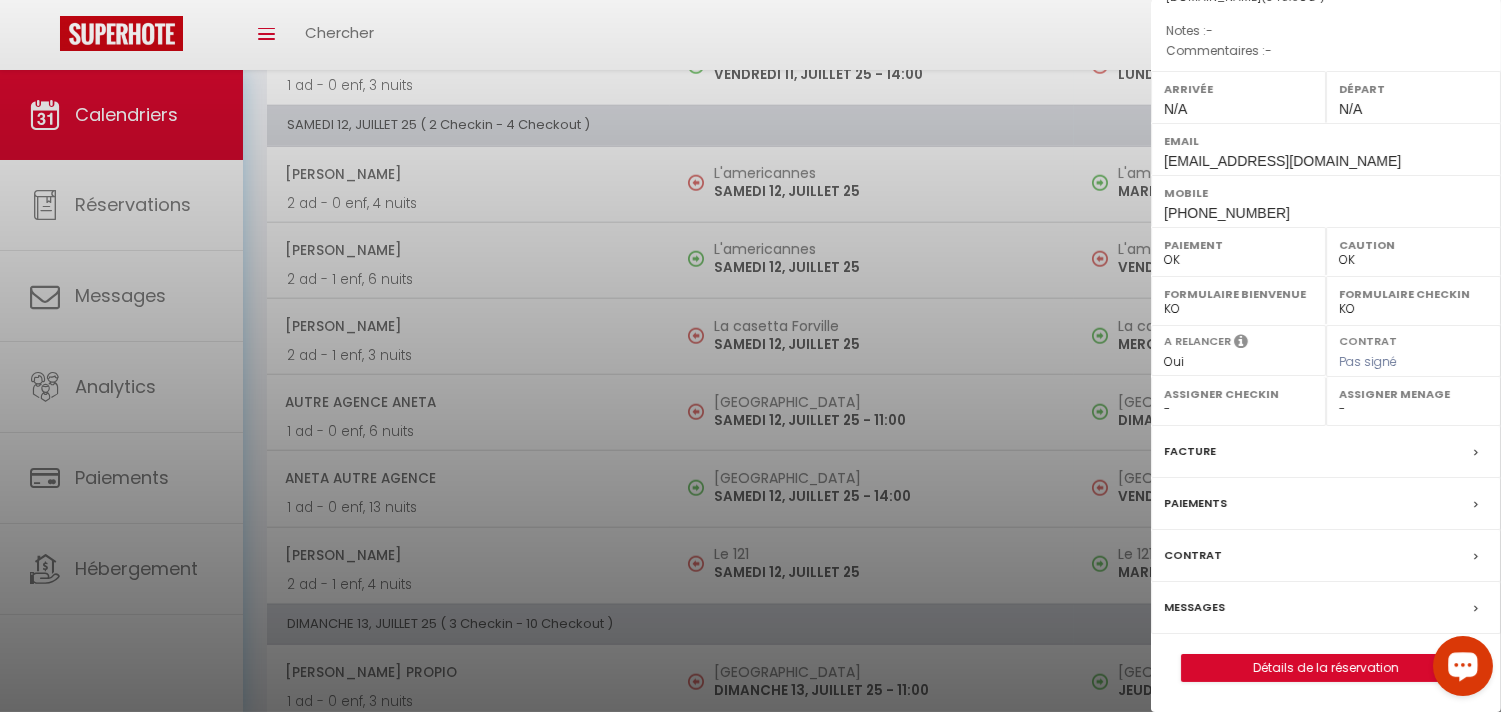click on "Messages" at bounding box center [1326, 608] 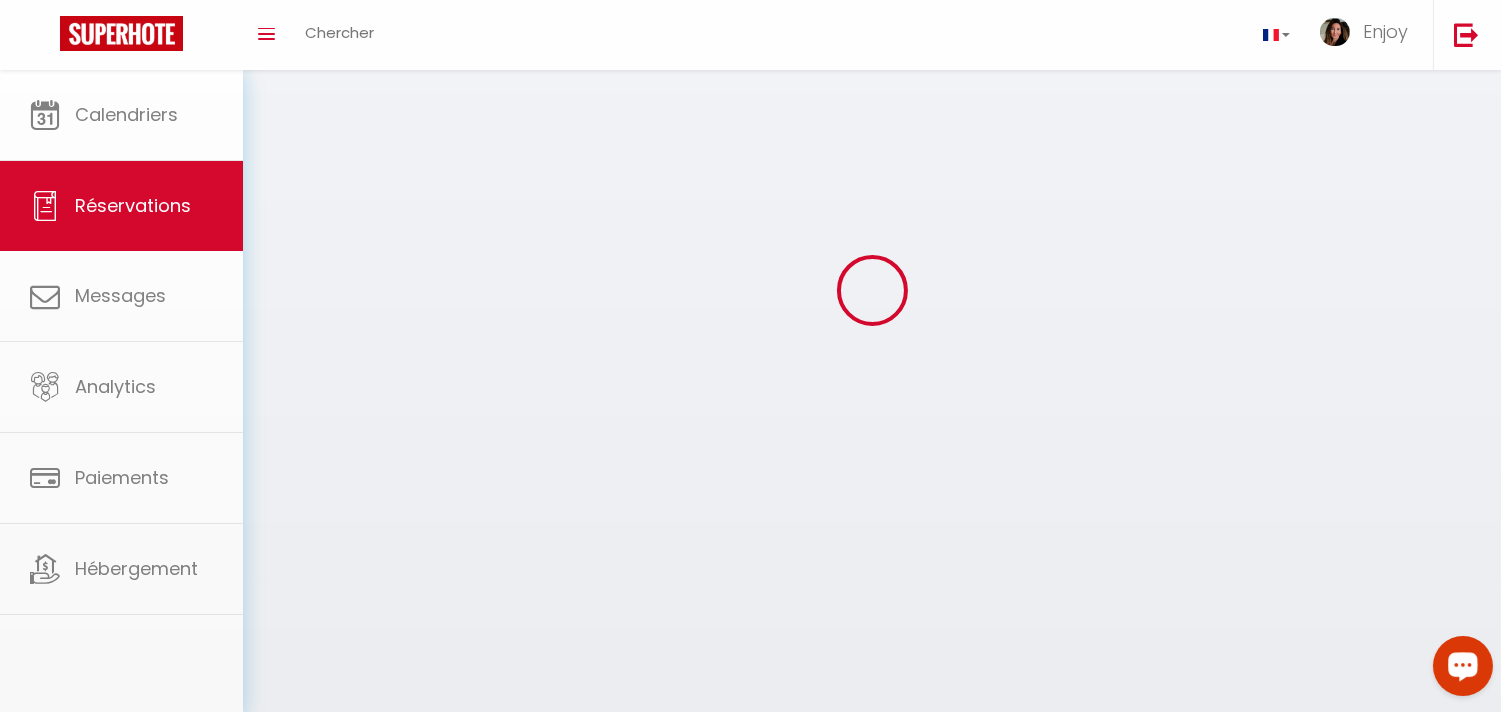 scroll, scrollTop: 0, scrollLeft: 0, axis: both 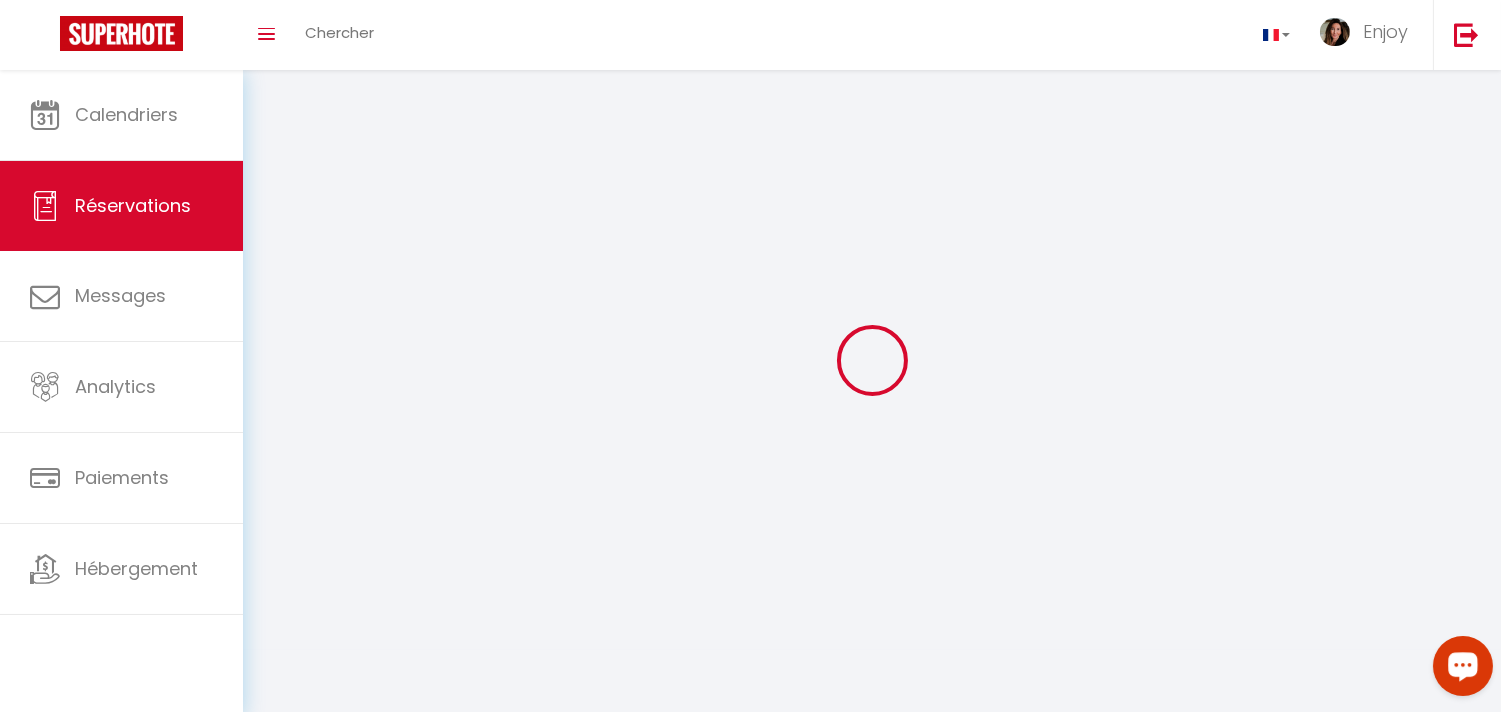 select 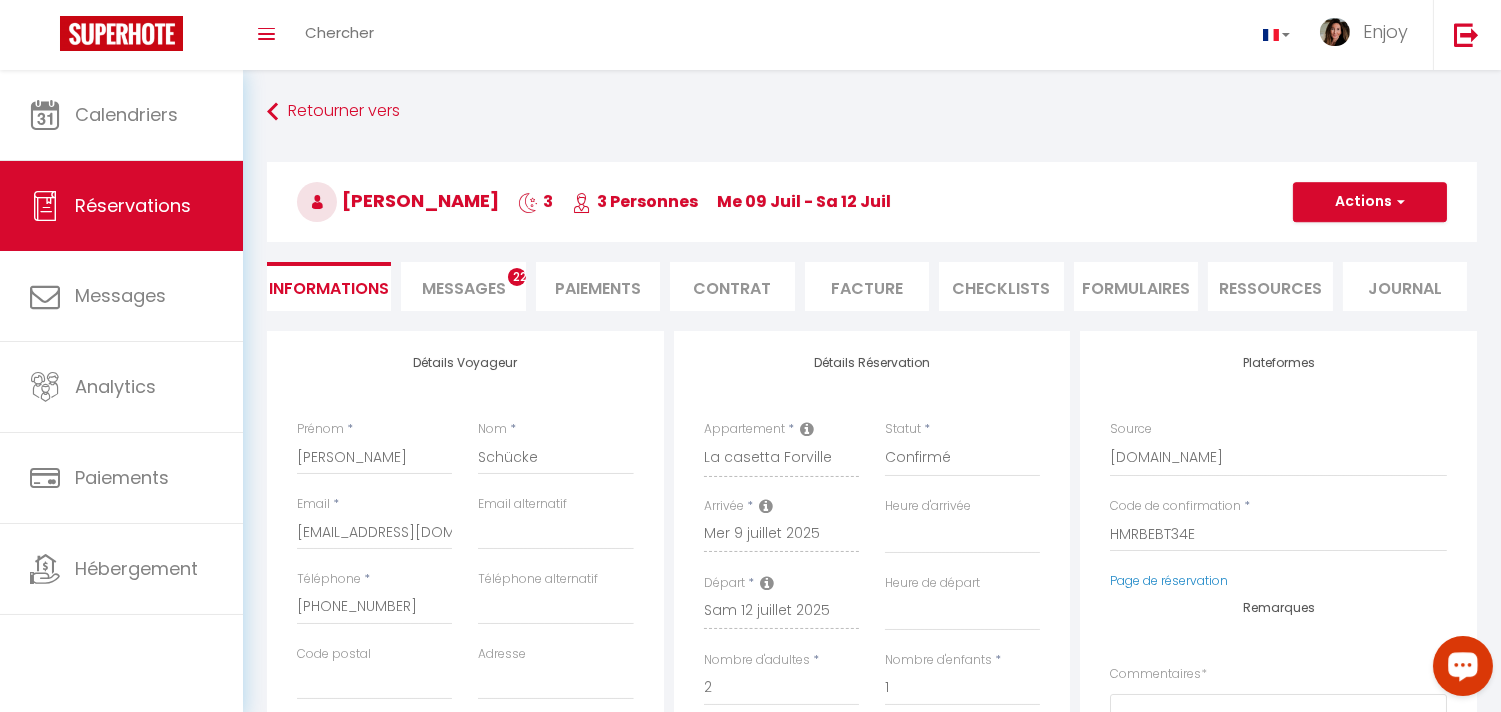 select 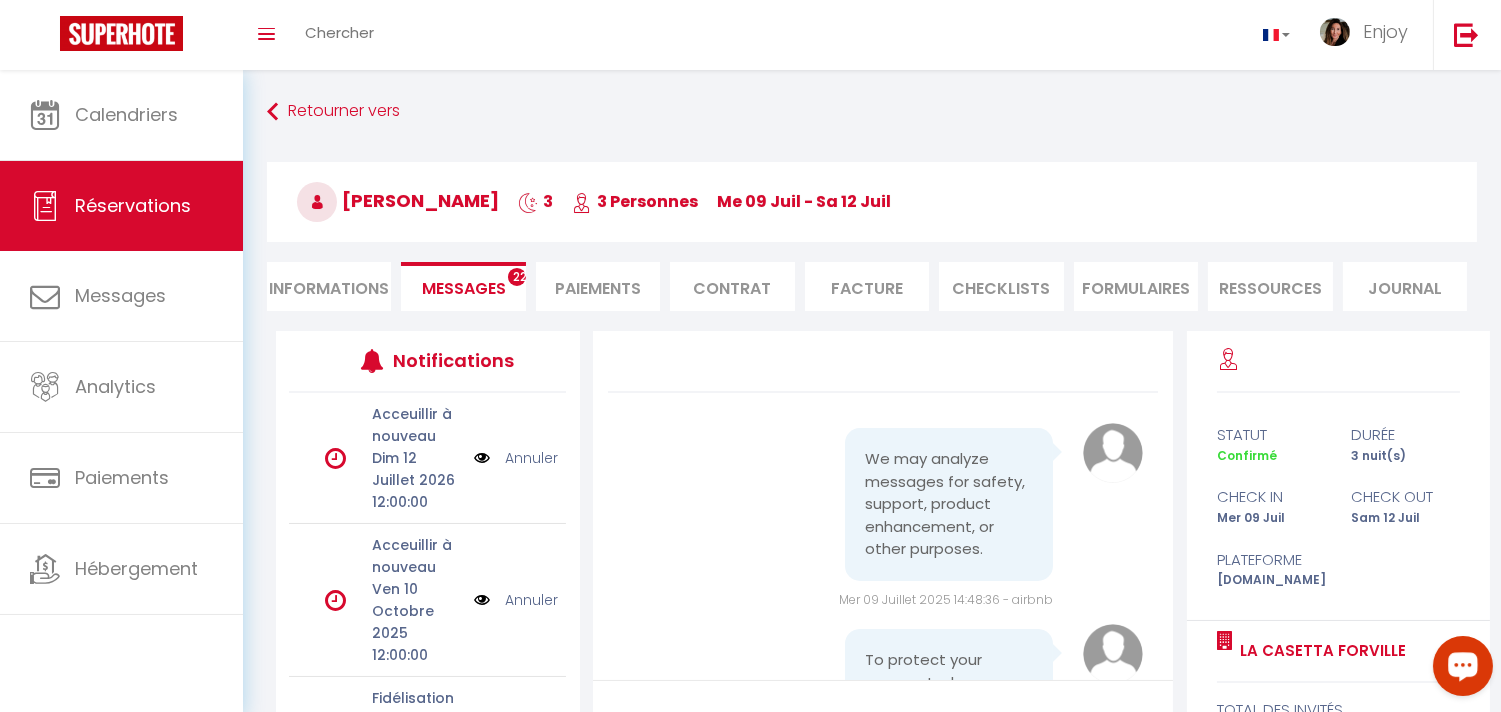 scroll, scrollTop: 13540, scrollLeft: 0, axis: vertical 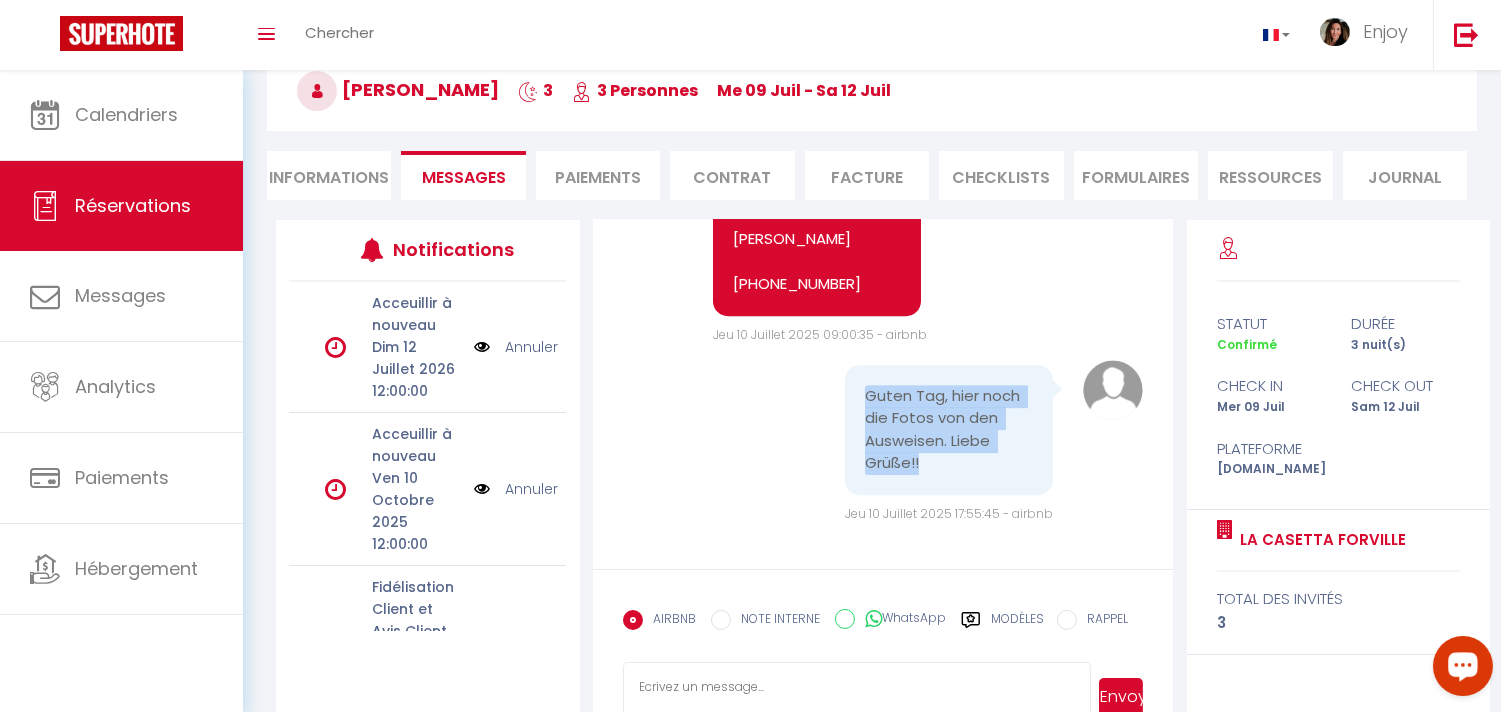 drag, startPoint x: 961, startPoint y: 455, endPoint x: 850, endPoint y: 384, distance: 131.76494 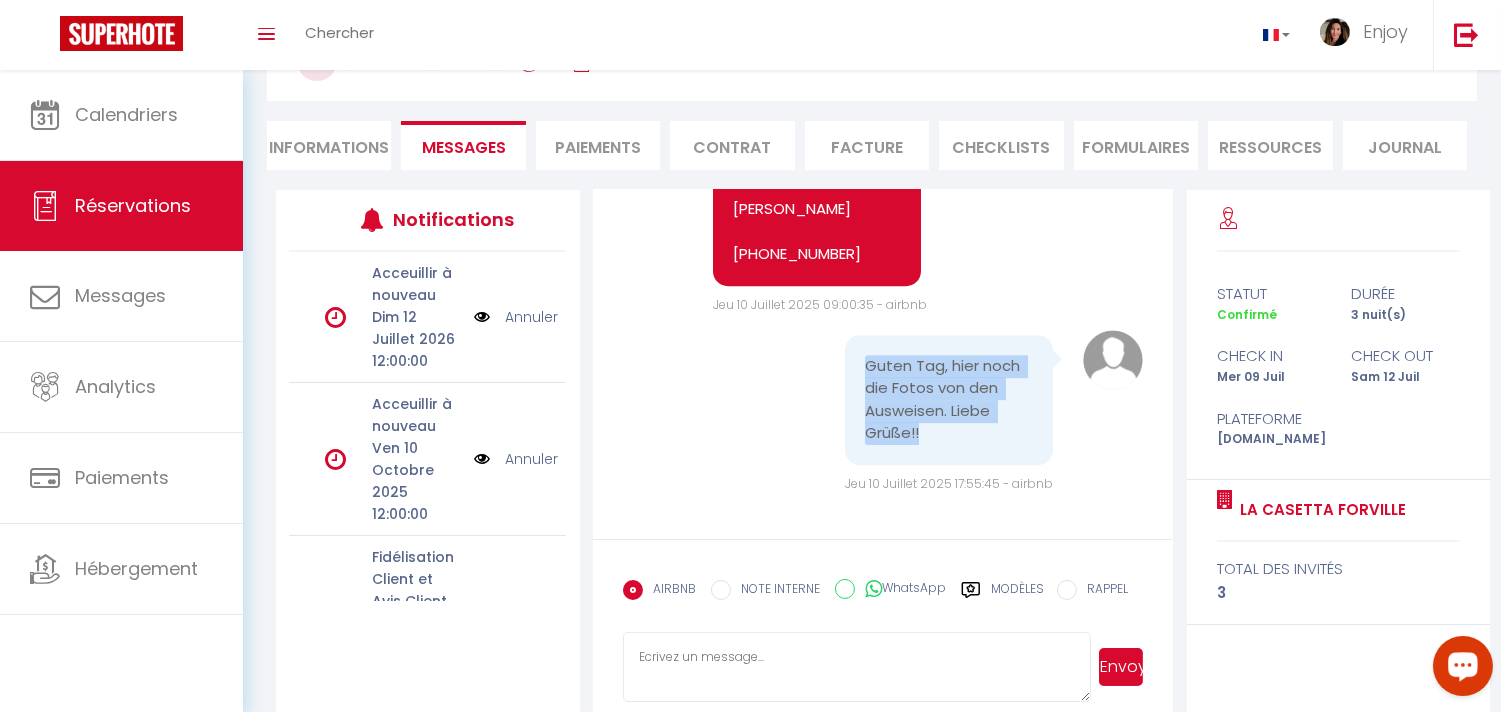 scroll, scrollTop: 168, scrollLeft: 0, axis: vertical 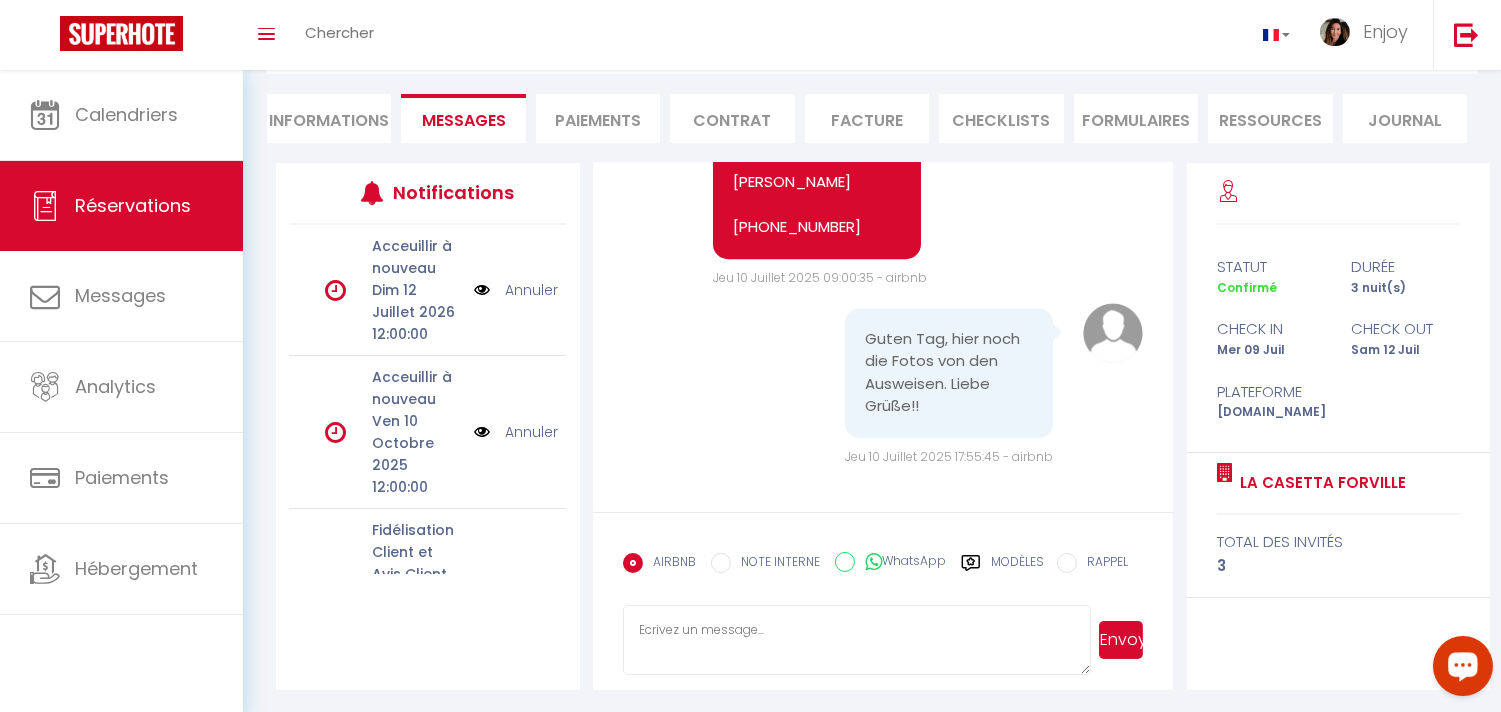 click at bounding box center (857, 640) 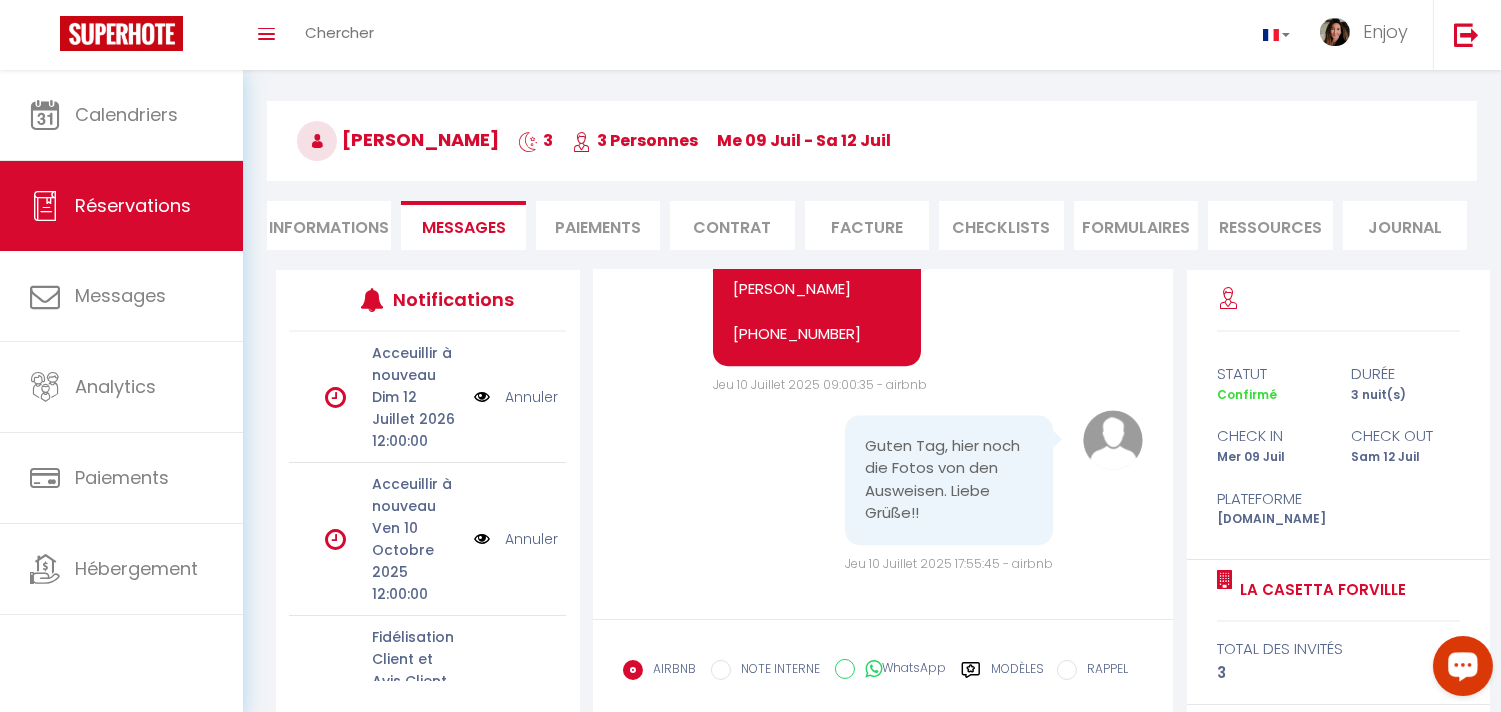 scroll, scrollTop: 168, scrollLeft: 0, axis: vertical 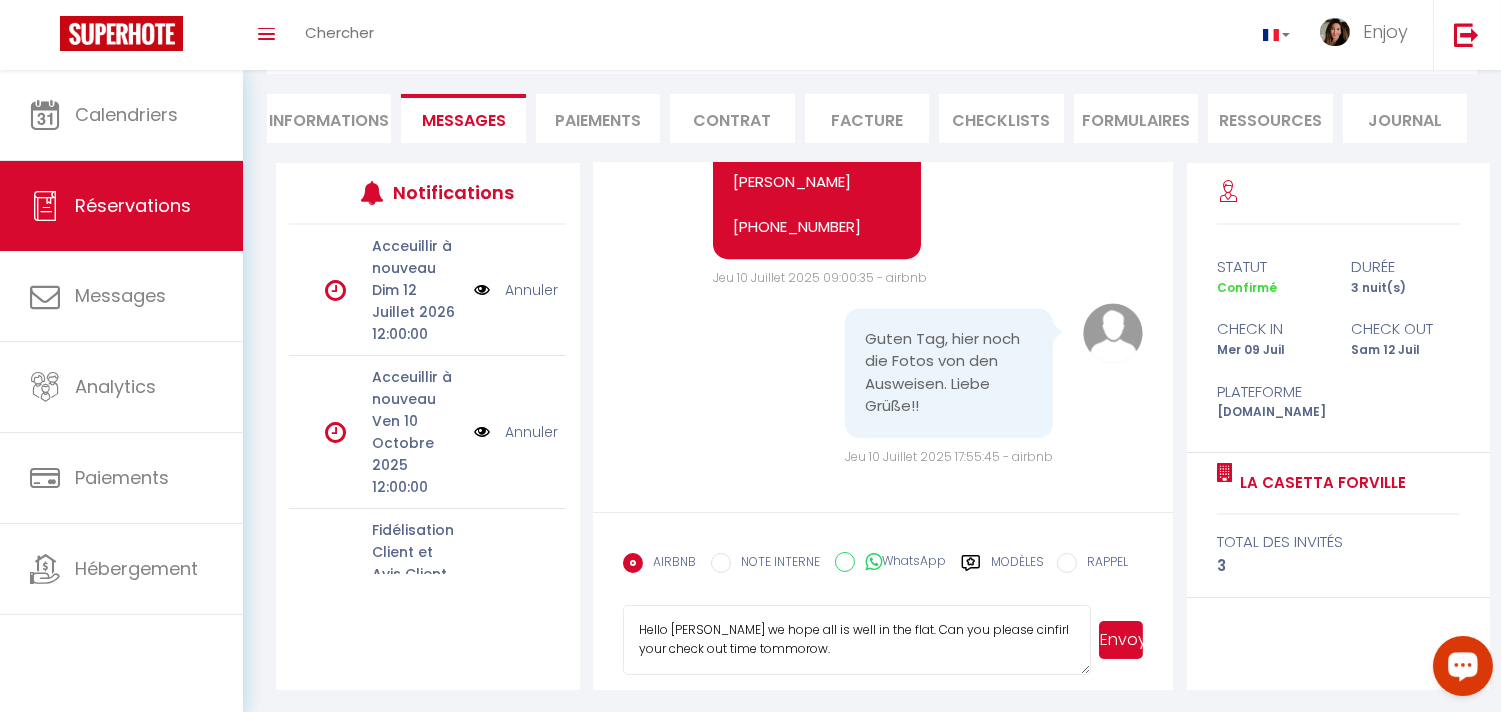 drag, startPoint x: 744, startPoint y: 644, endPoint x: 674, endPoint y: 442, distance: 213.78494 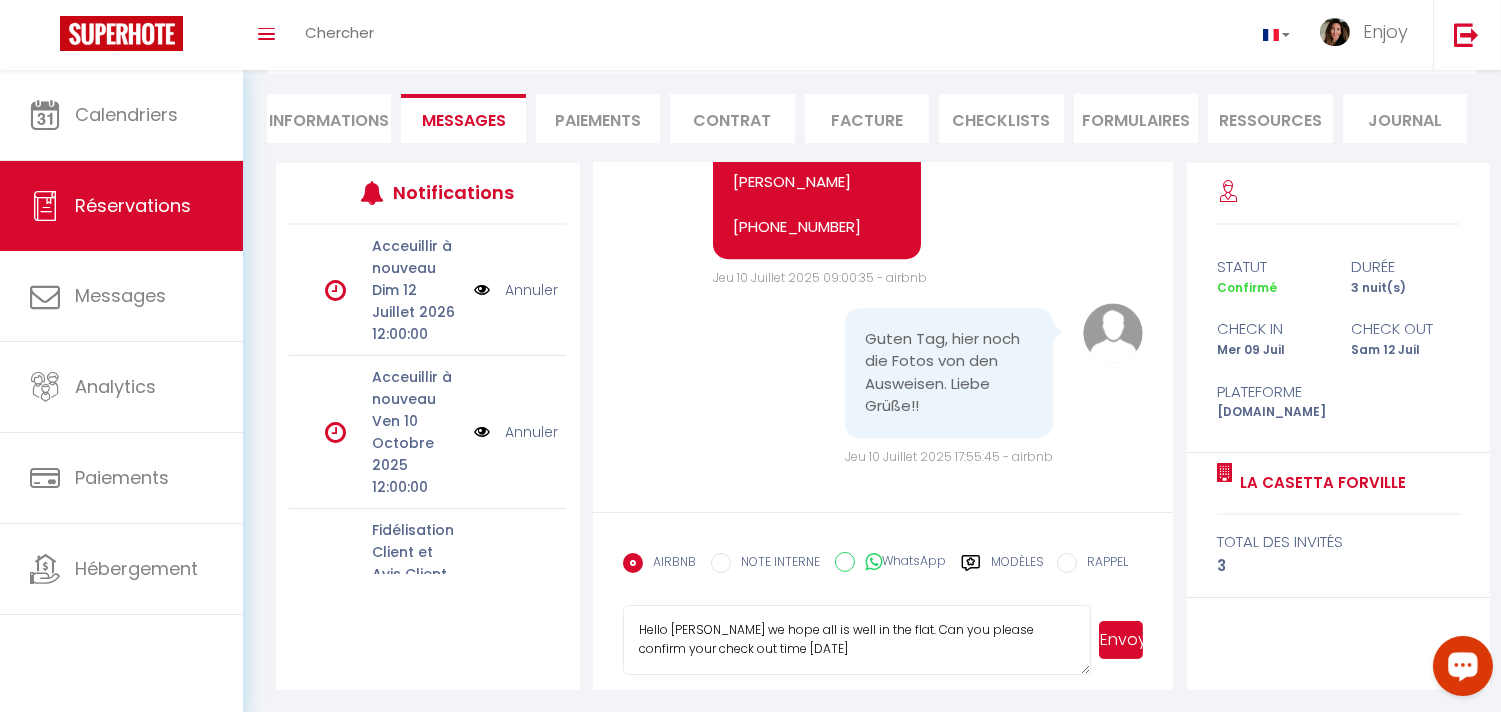 click on "Hello [PERSON_NAME] we hope all is well in the flat. Can you please confirm your check out time [DATE]" at bounding box center [857, 640] 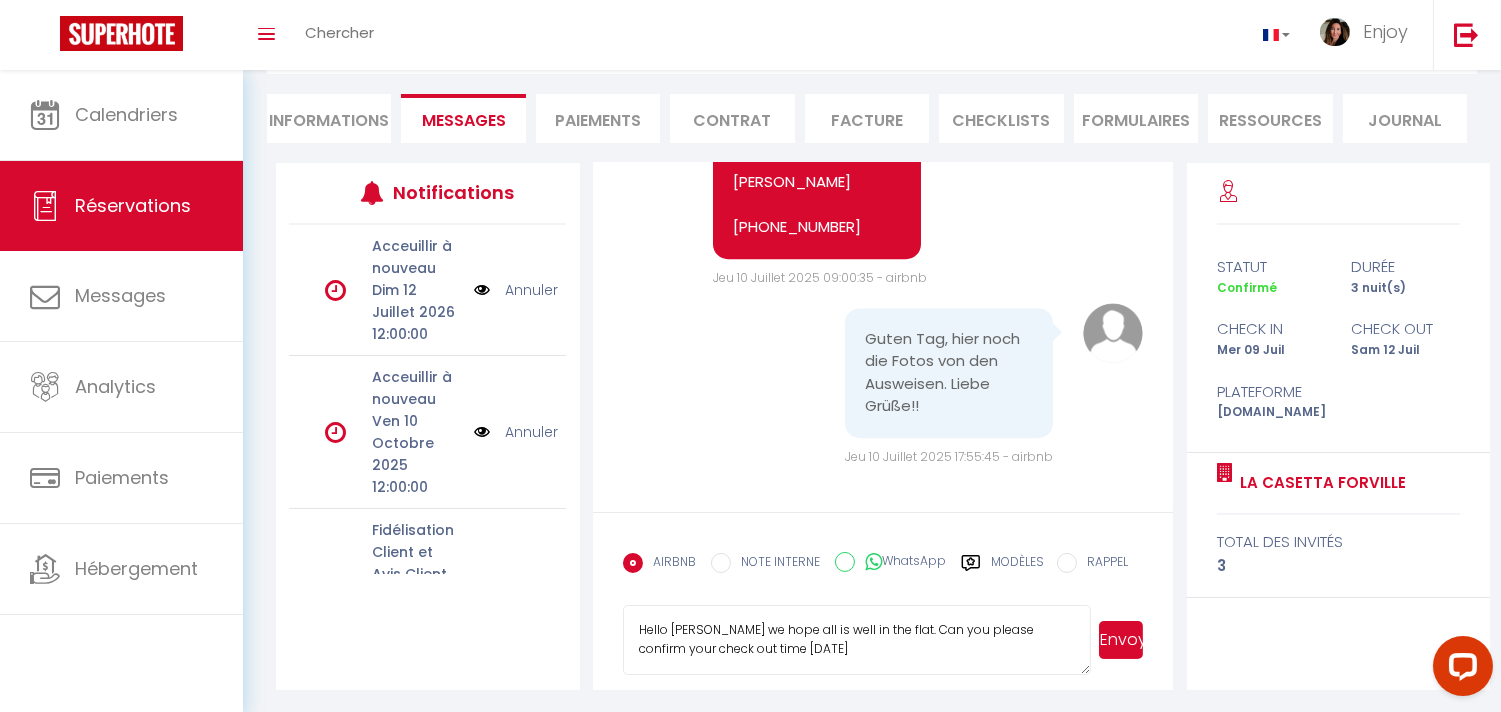 click on "Hello [PERSON_NAME] we hope all is well in the flat. Can you please confirm your check out time [DATE]" at bounding box center (857, 640) 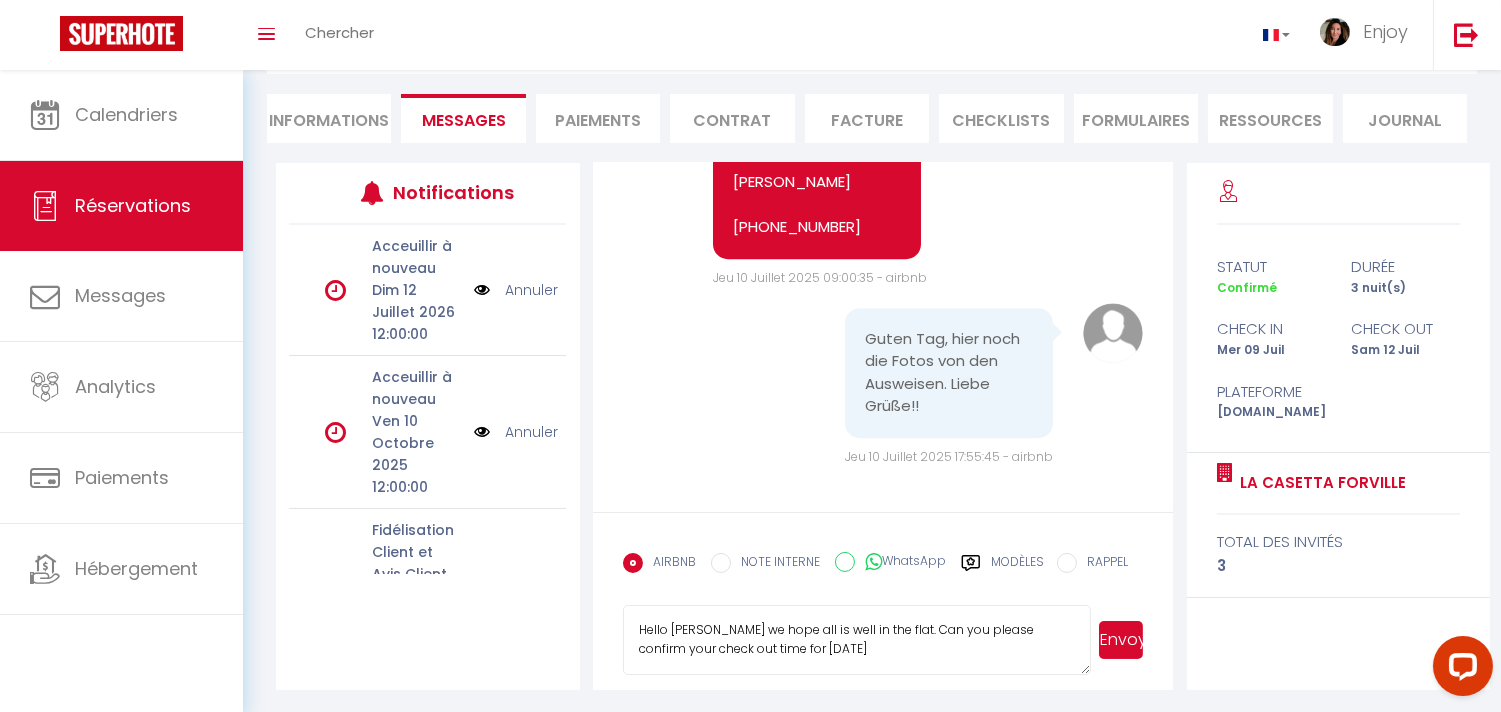 click on "Hello [PERSON_NAME] we hope all is well in the flat. Can you please confirm your check out time for [DATE]" at bounding box center [857, 640] 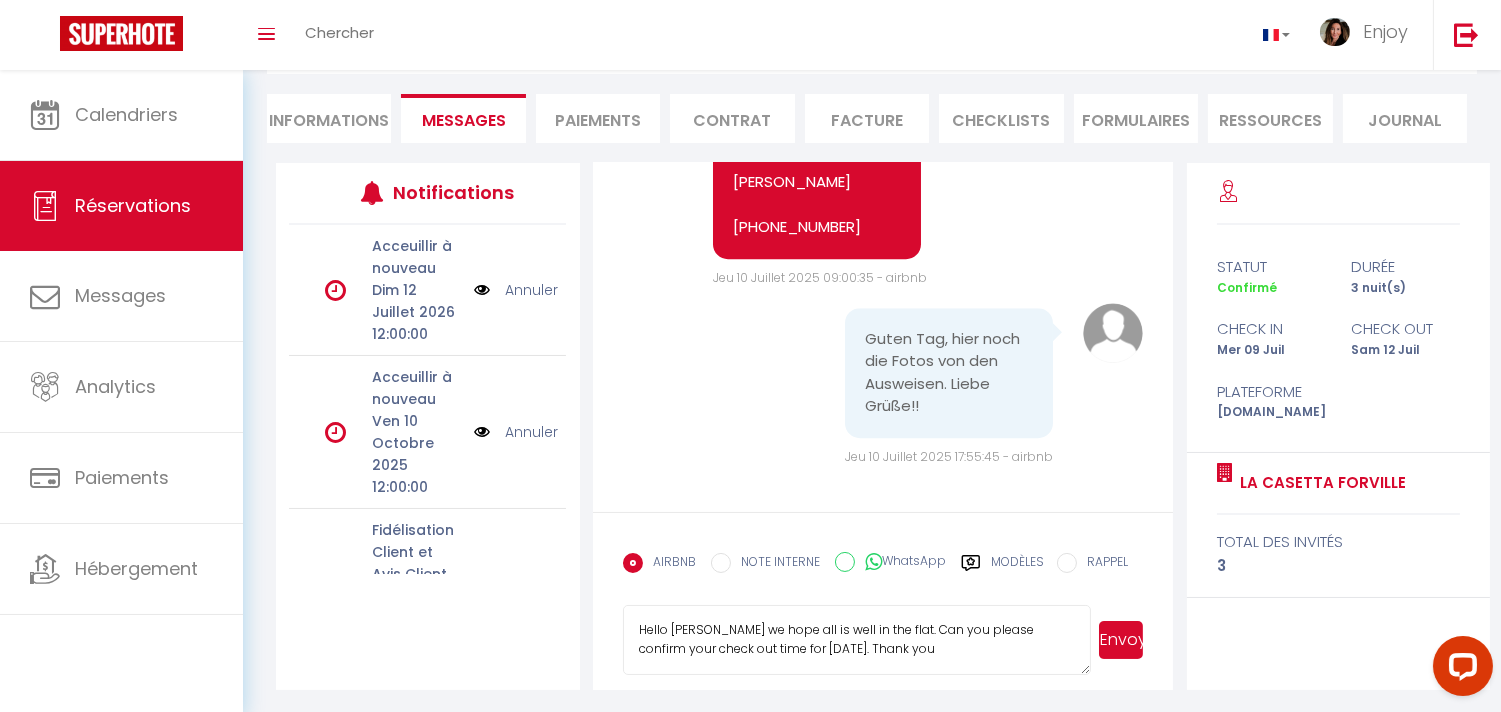 type on "Hello [PERSON_NAME] we hope all is well in the flat. Can you please confirm your check out time for [DATE]. Thank you" 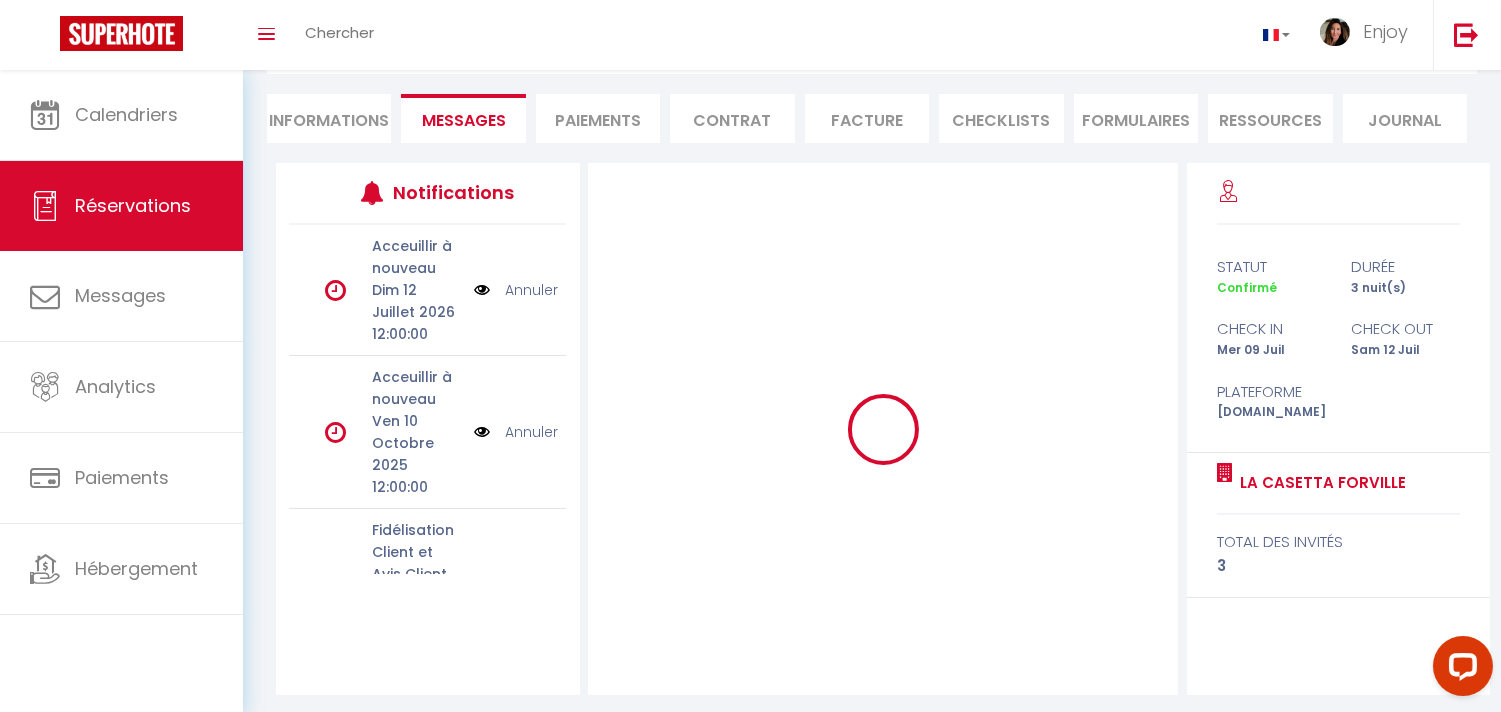 type 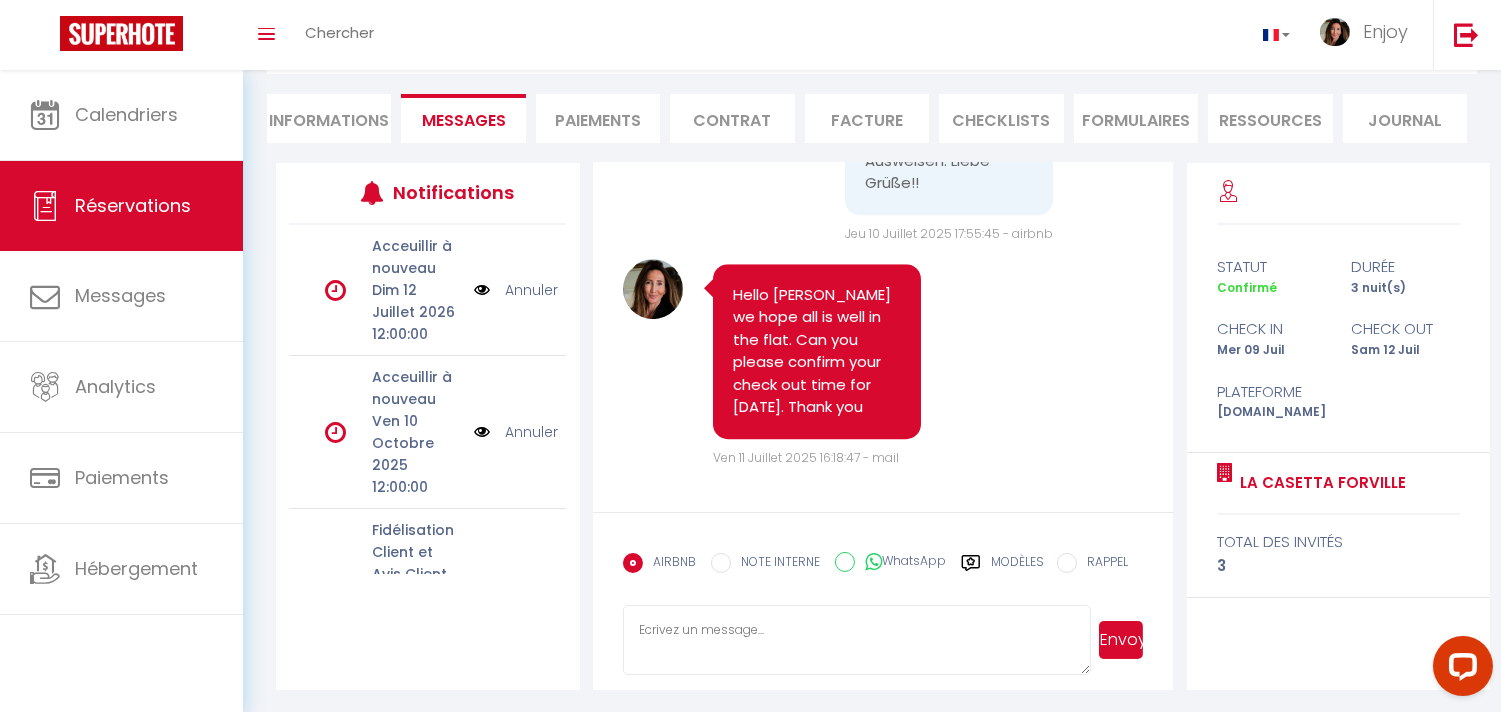 scroll, scrollTop: 13763, scrollLeft: 0, axis: vertical 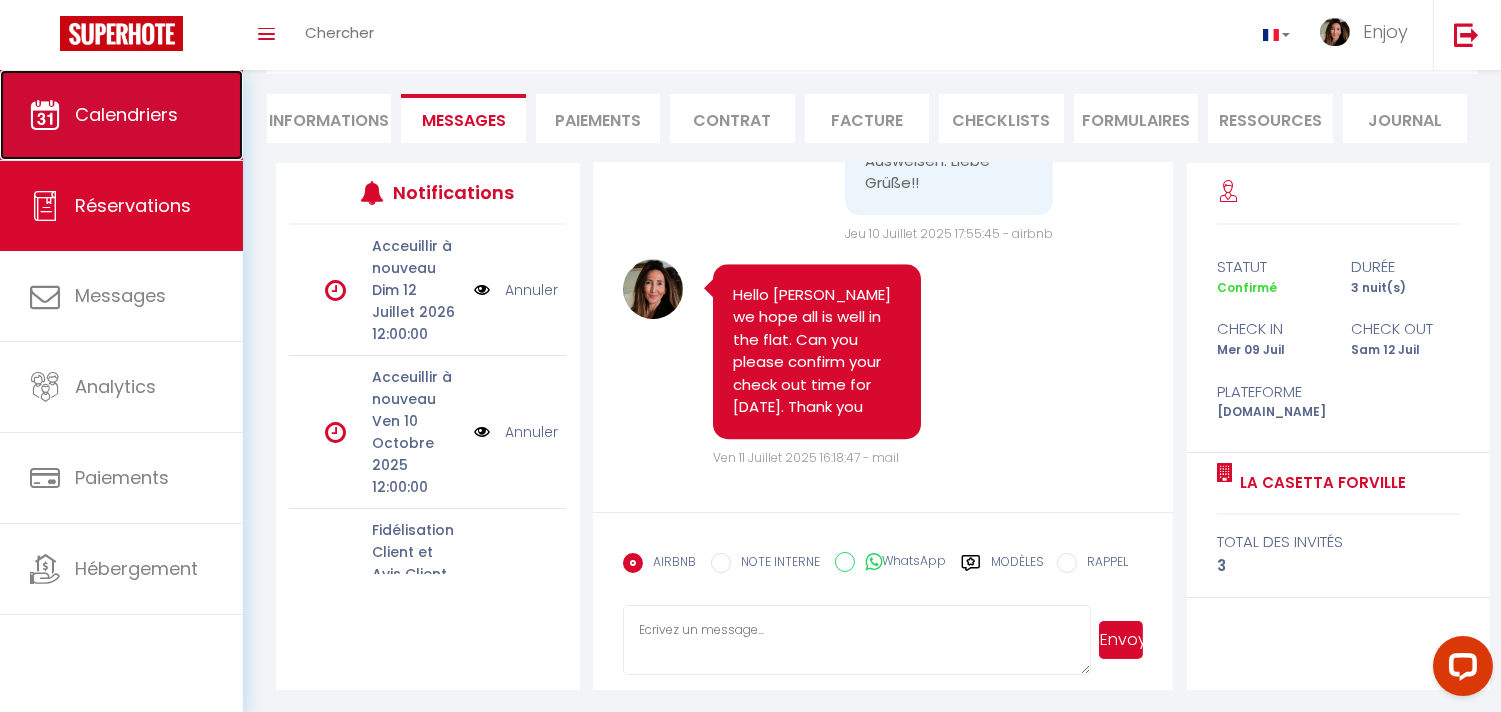 click on "Calendriers" at bounding box center [121, 115] 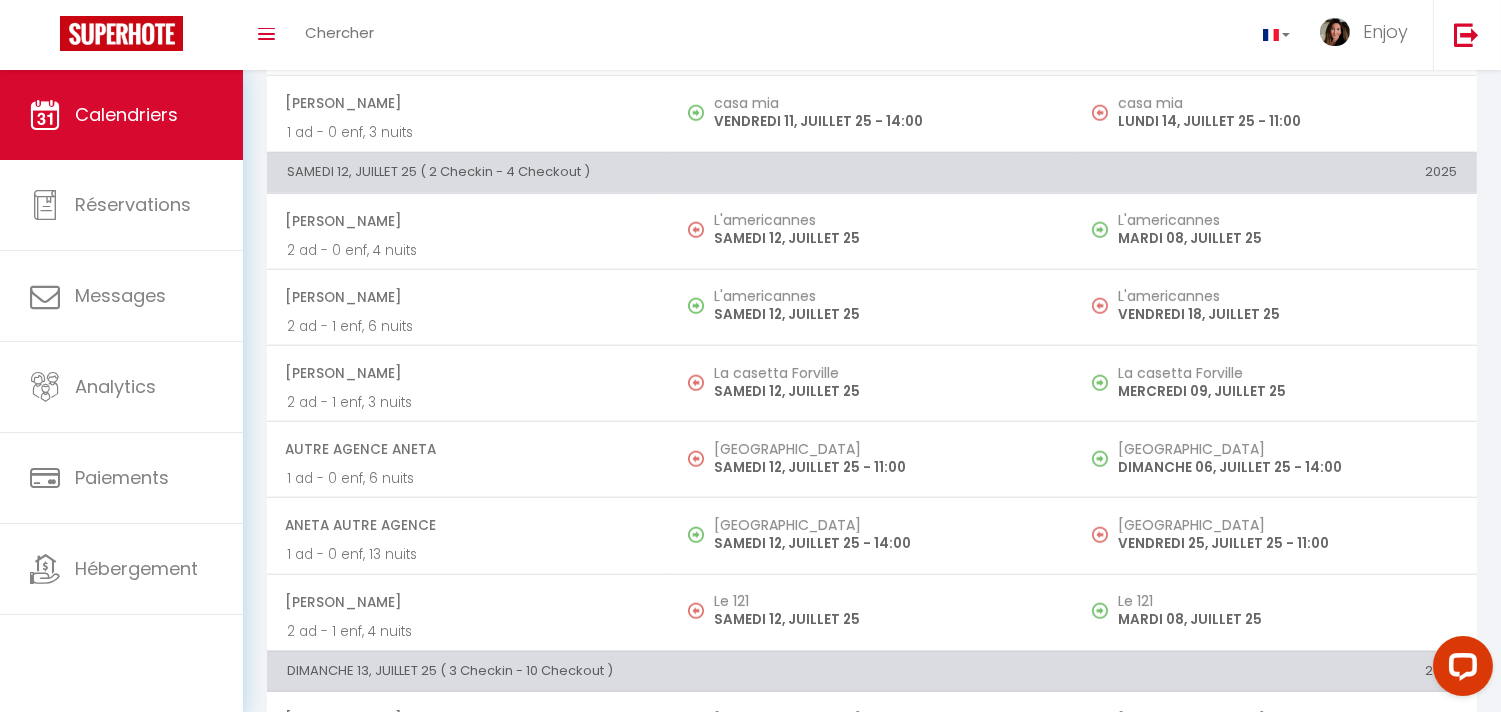scroll, scrollTop: 3527, scrollLeft: 0, axis: vertical 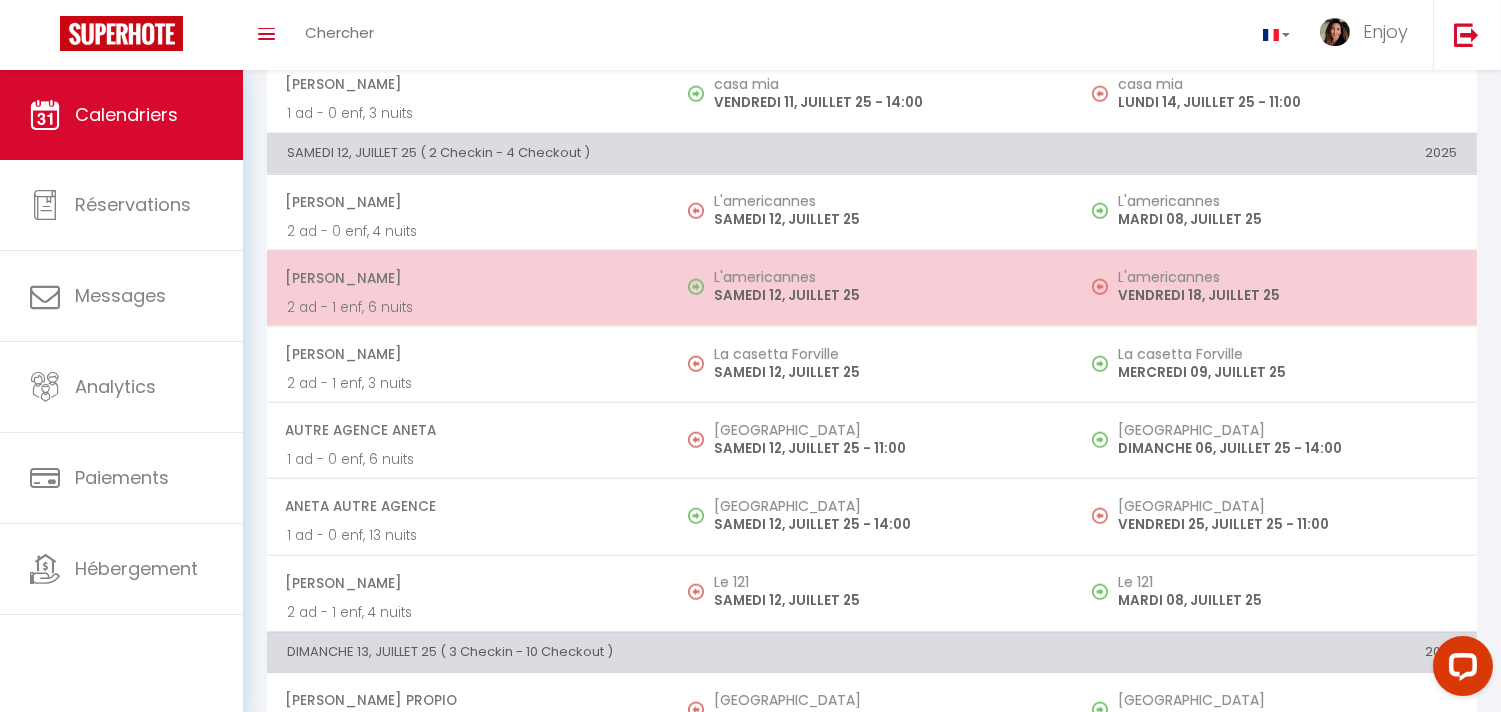 click on "[PERSON_NAME]" at bounding box center [467, 278] 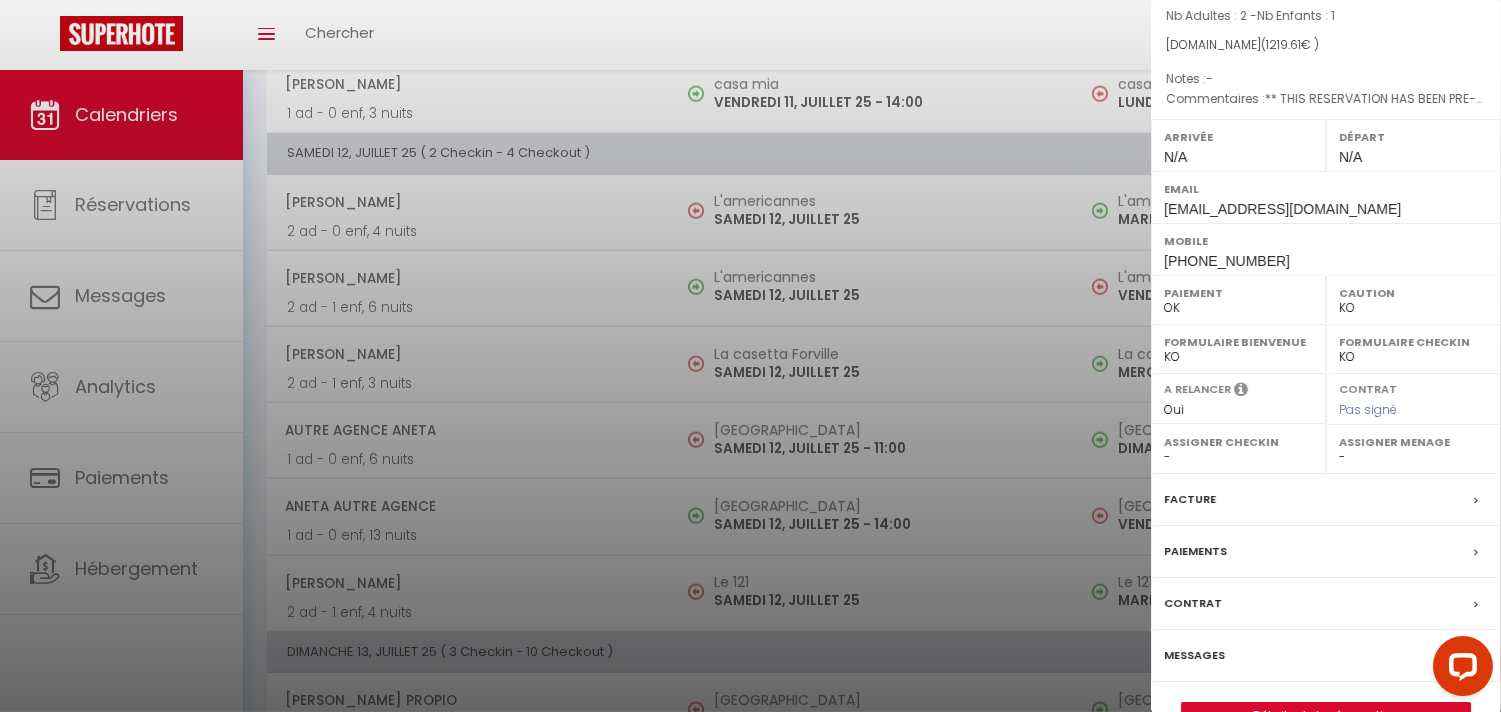 scroll, scrollTop: 194, scrollLeft: 0, axis: vertical 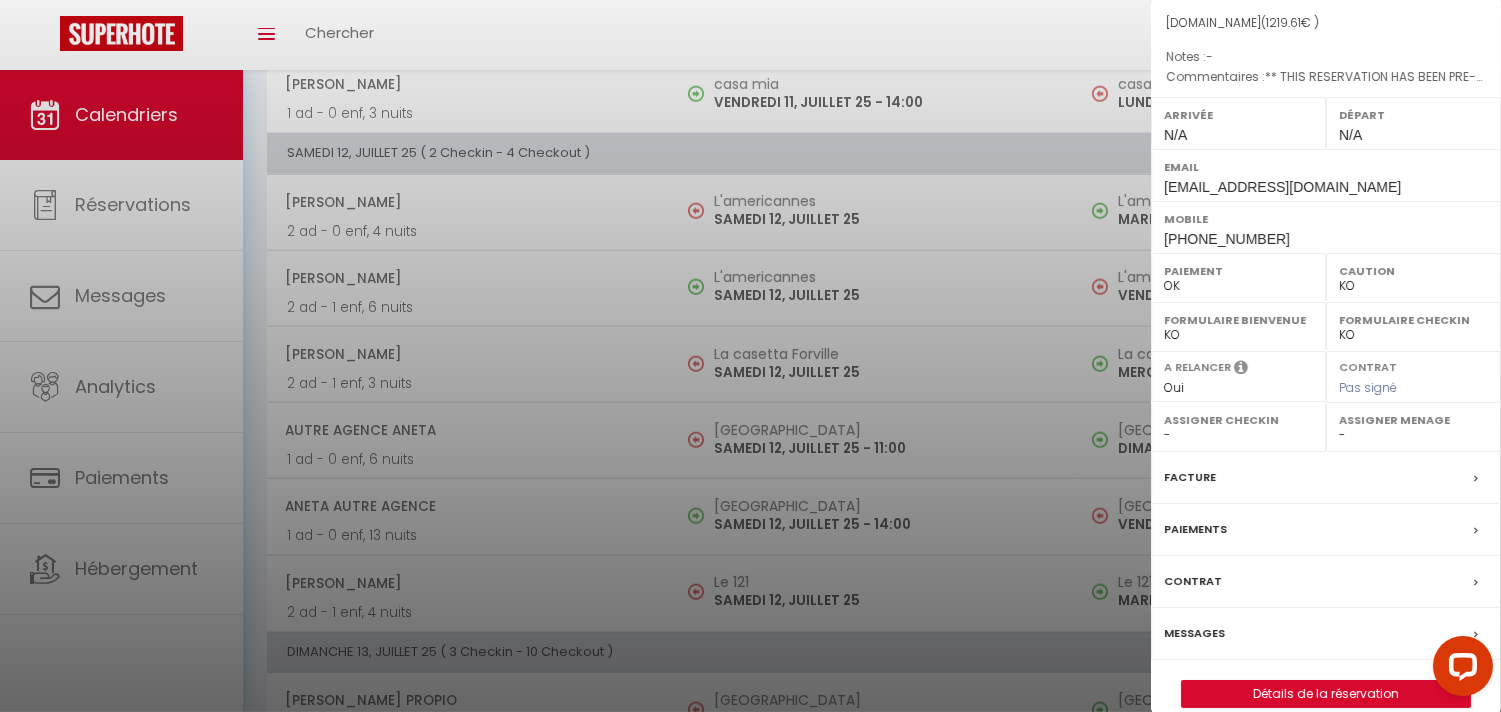 click on "Messages" at bounding box center (1326, 634) 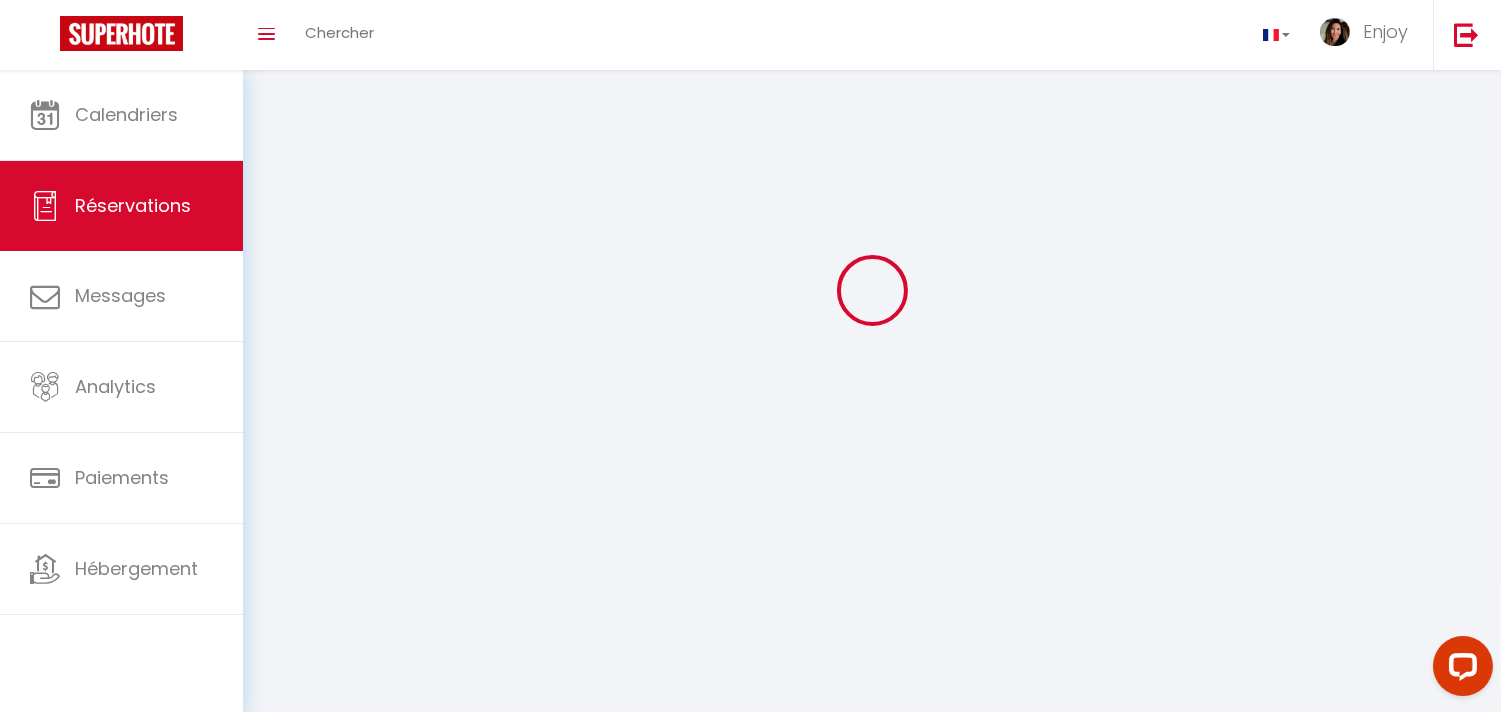 scroll, scrollTop: 0, scrollLeft: 0, axis: both 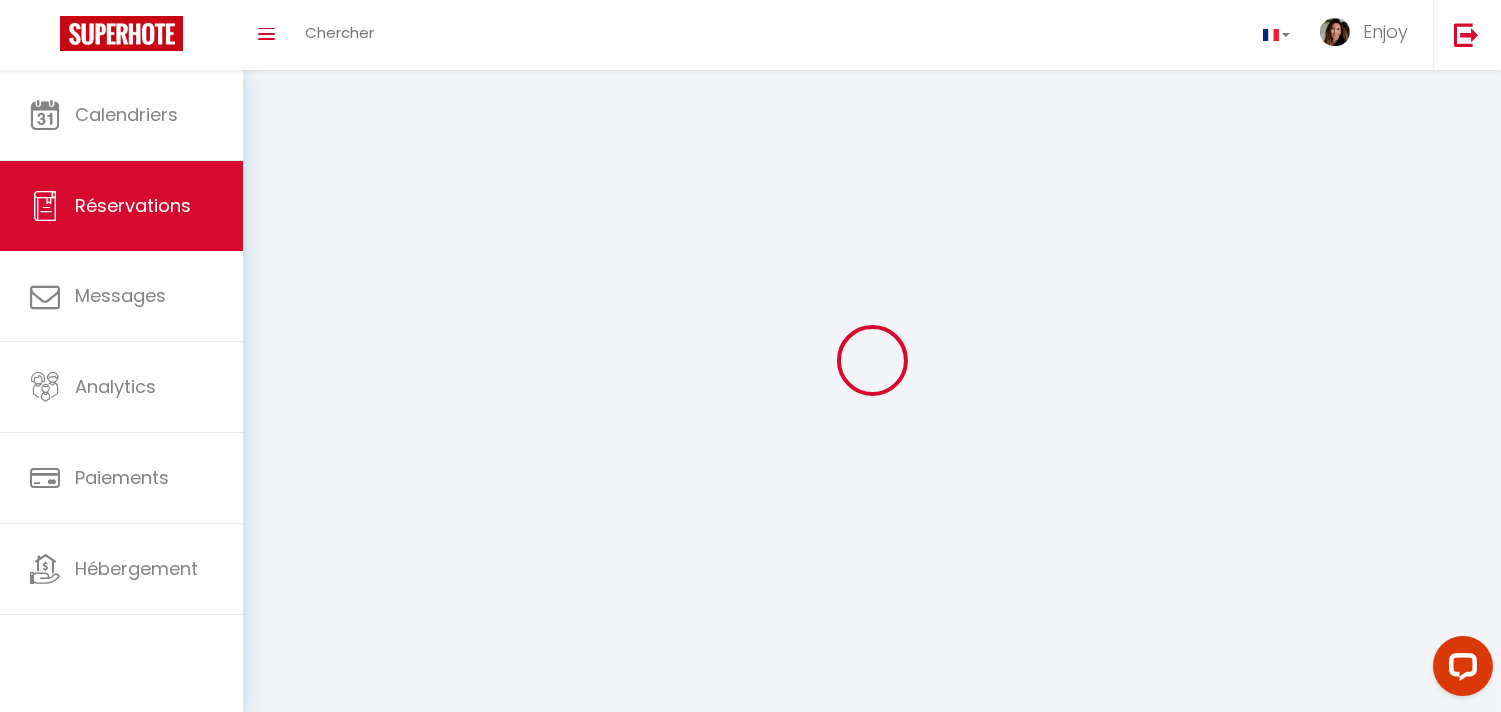 select 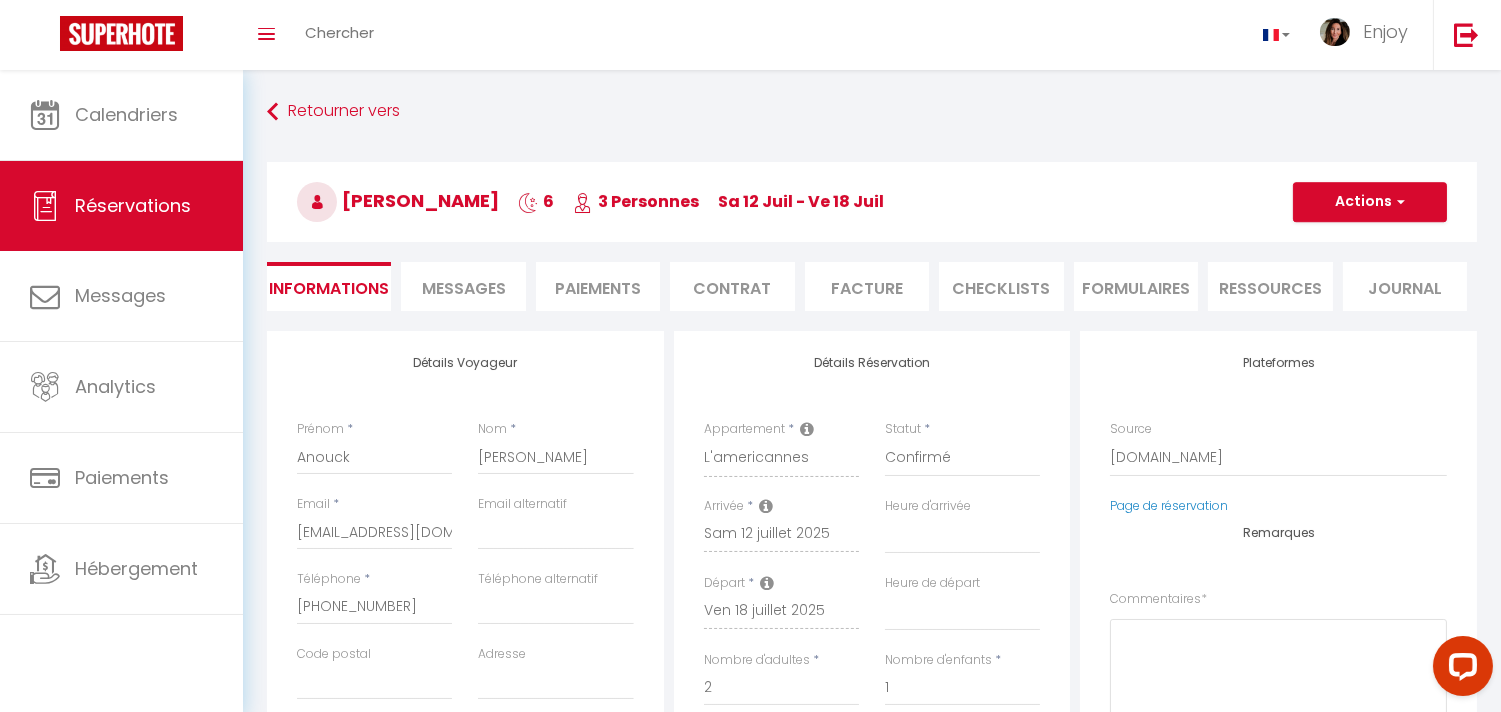 select 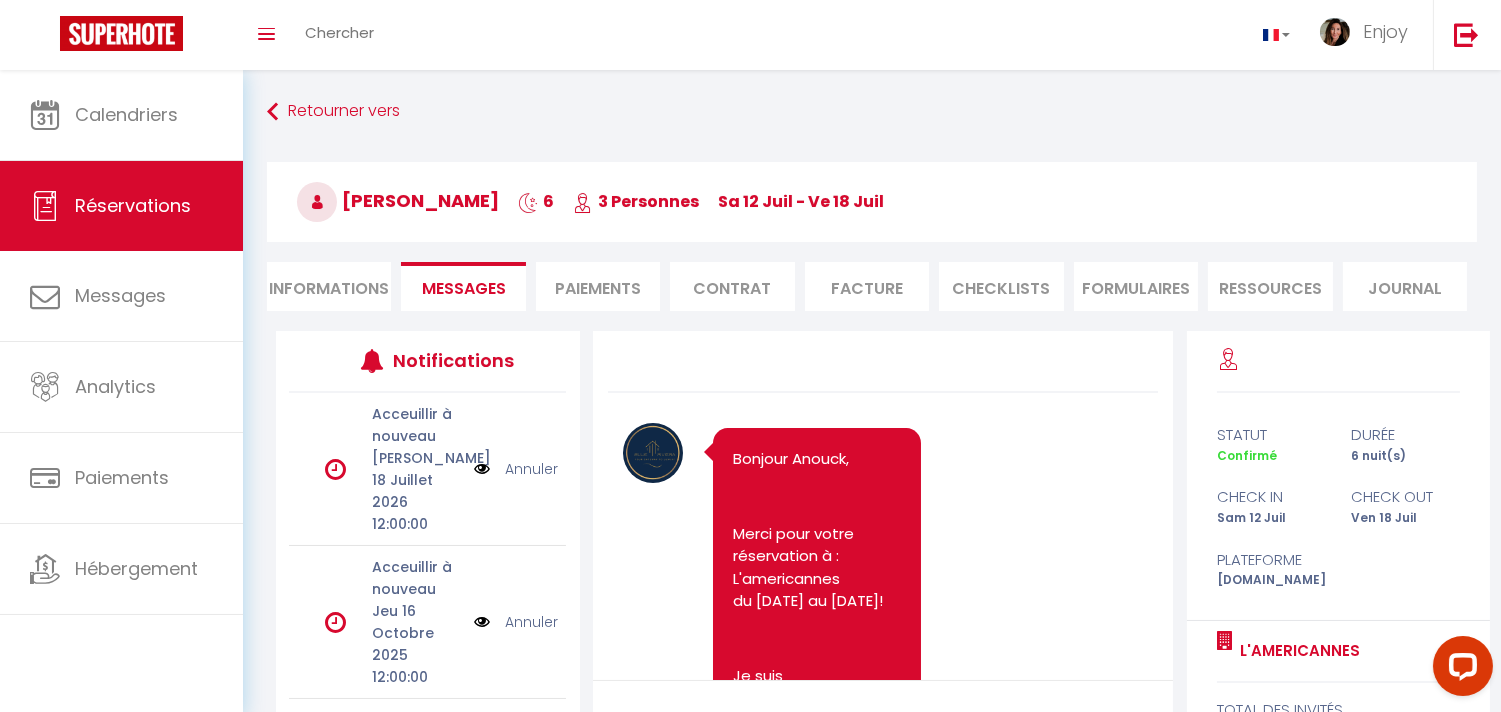 scroll, scrollTop: 4746, scrollLeft: 0, axis: vertical 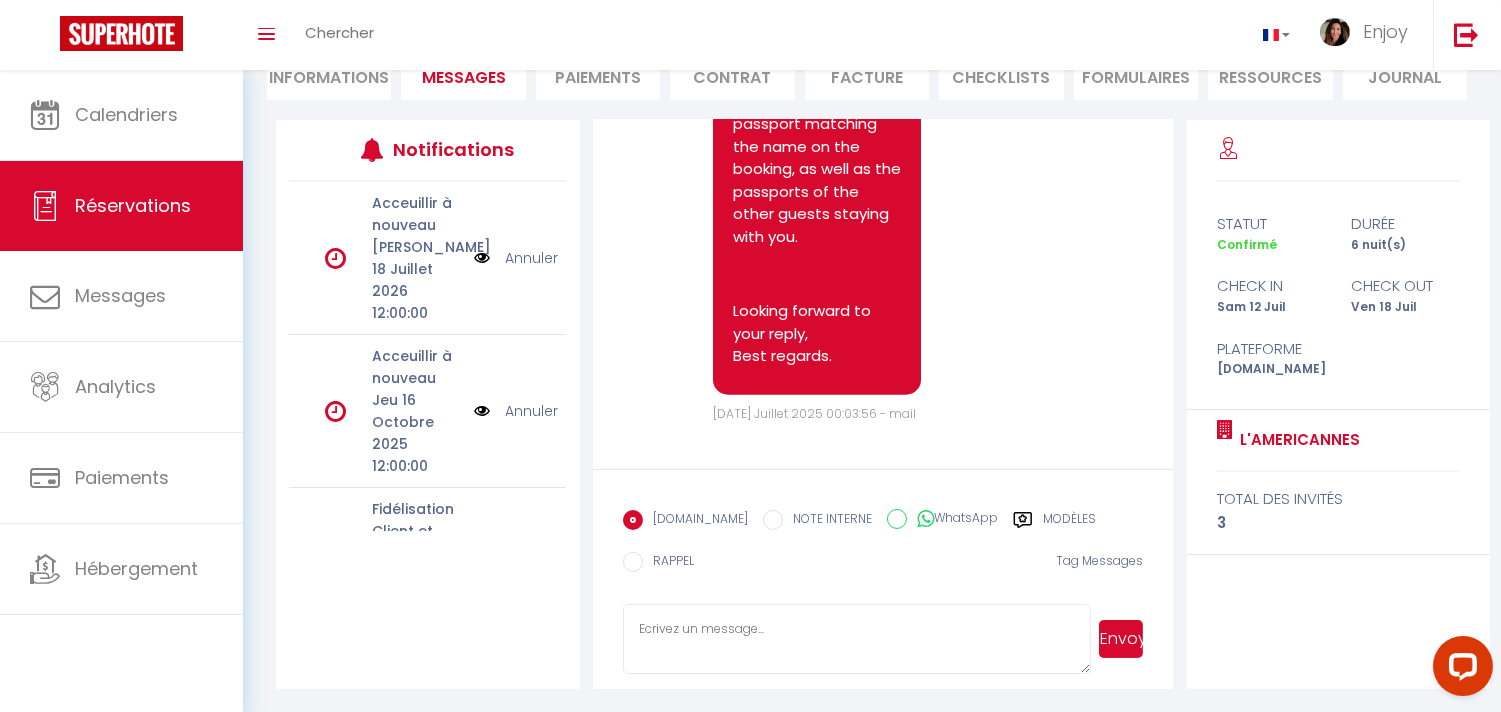 click at bounding box center [857, 639] 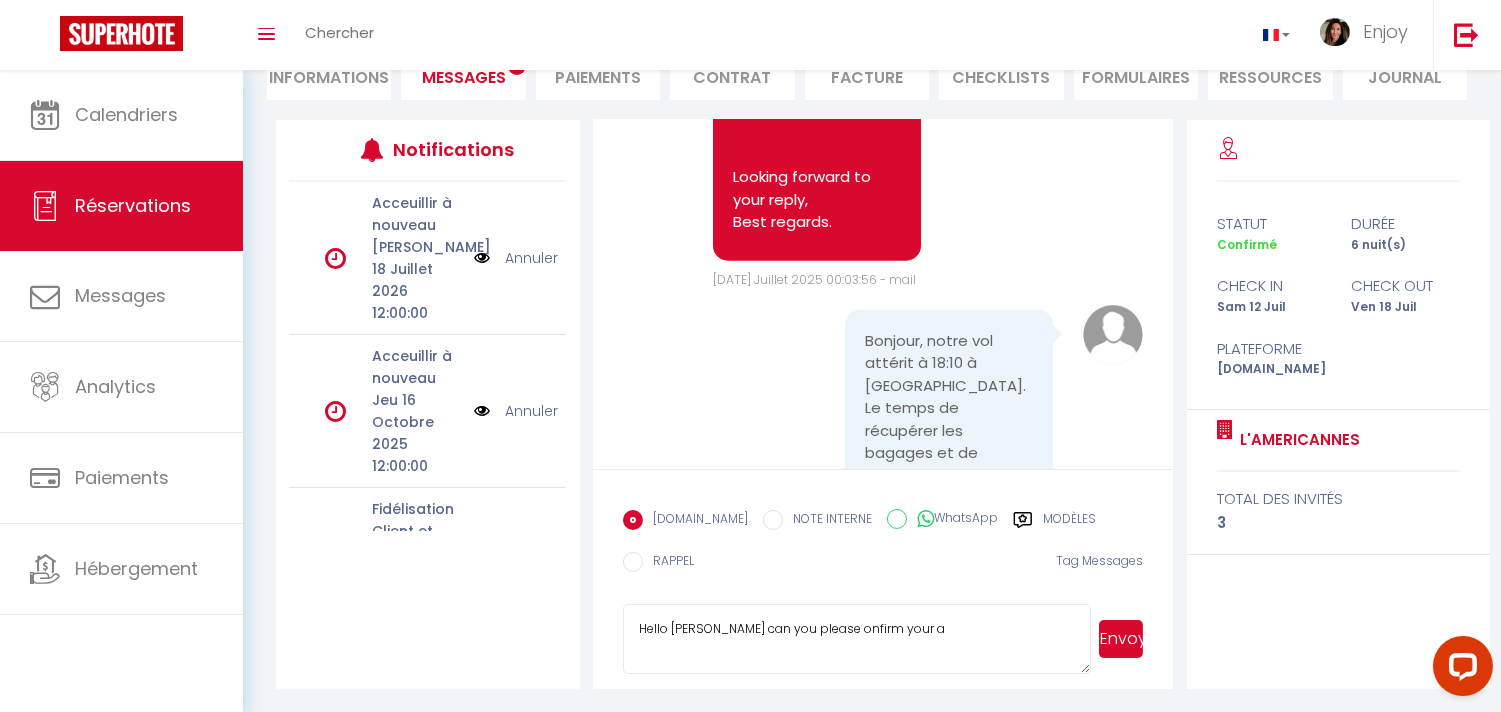 type on "Hello [PERSON_NAME] can you please onfirm your a" 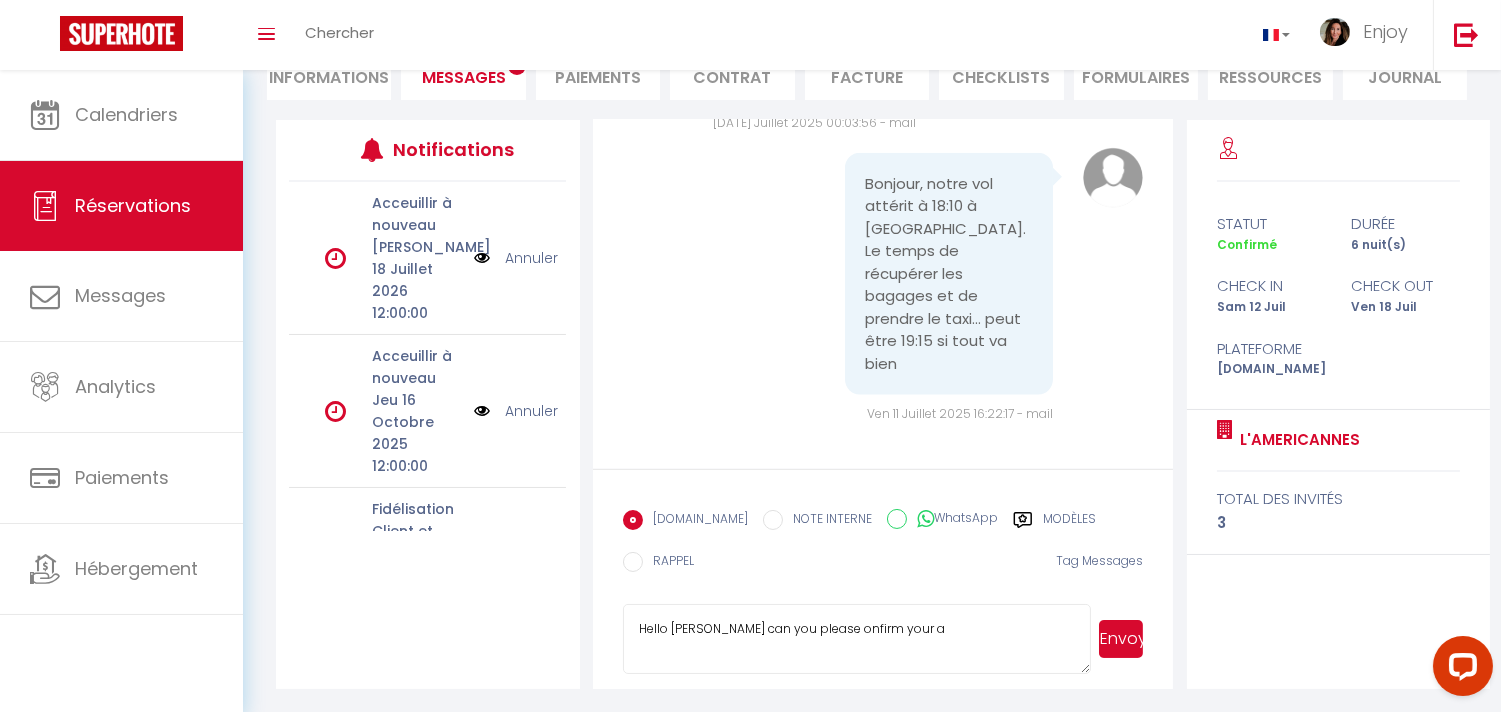 scroll, scrollTop: 5015, scrollLeft: 0, axis: vertical 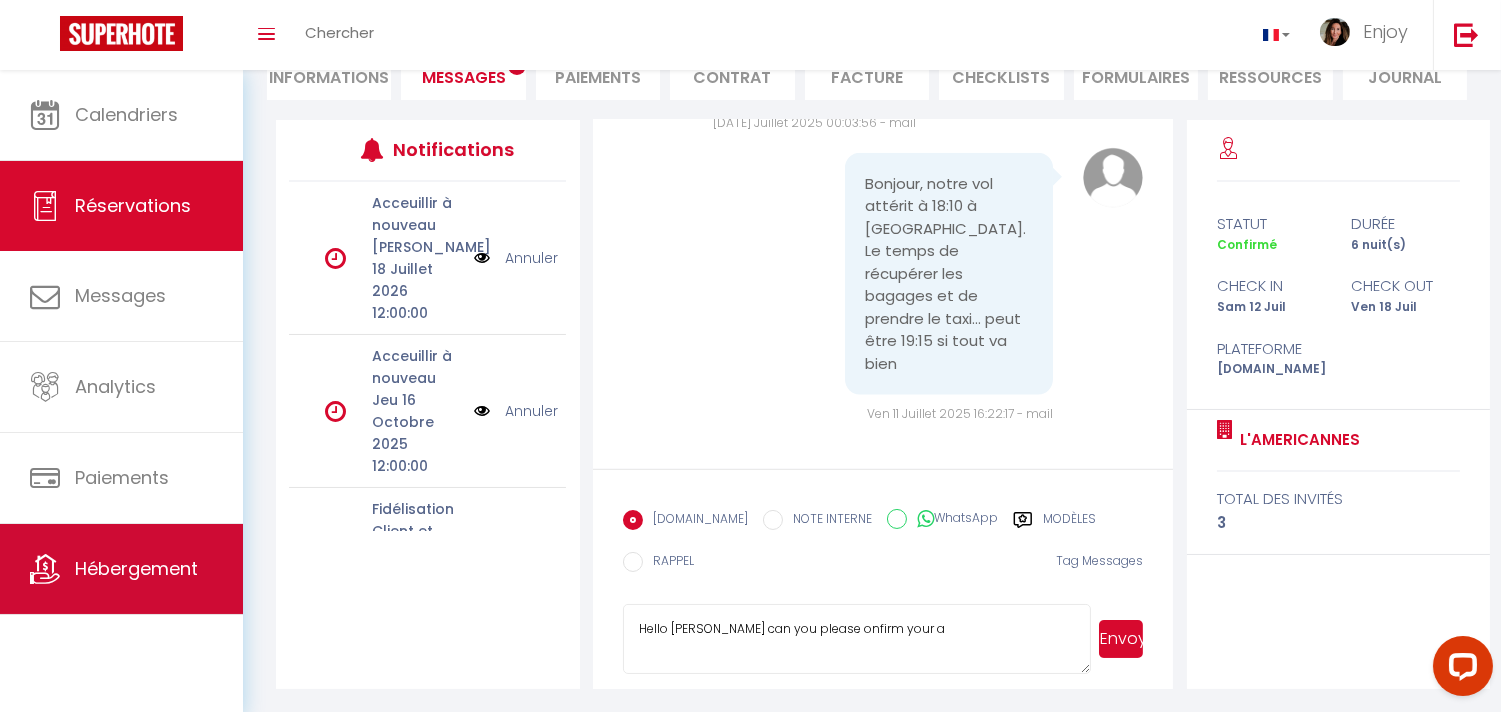 drag, startPoint x: 893, startPoint y: 638, endPoint x: 133, endPoint y: 576, distance: 762.5248 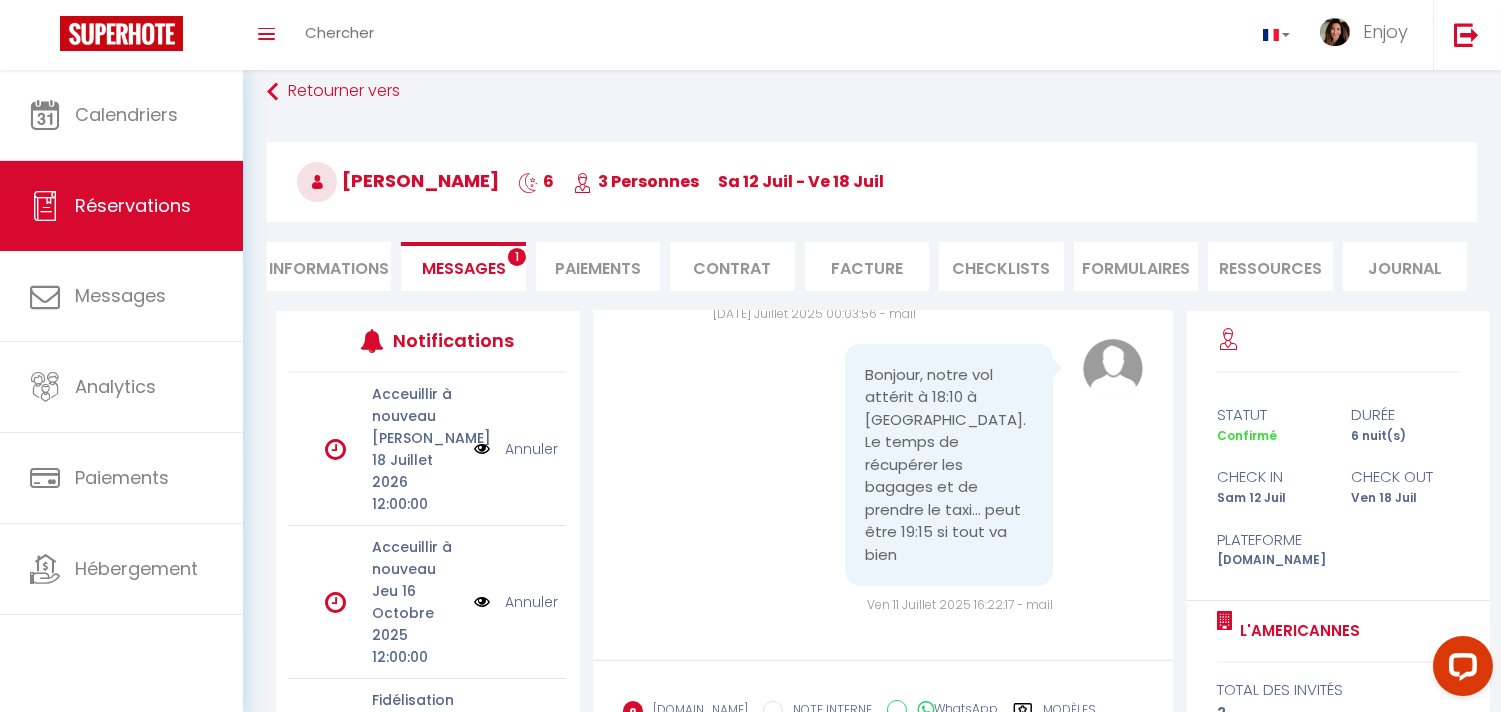 scroll, scrollTop: 0, scrollLeft: 0, axis: both 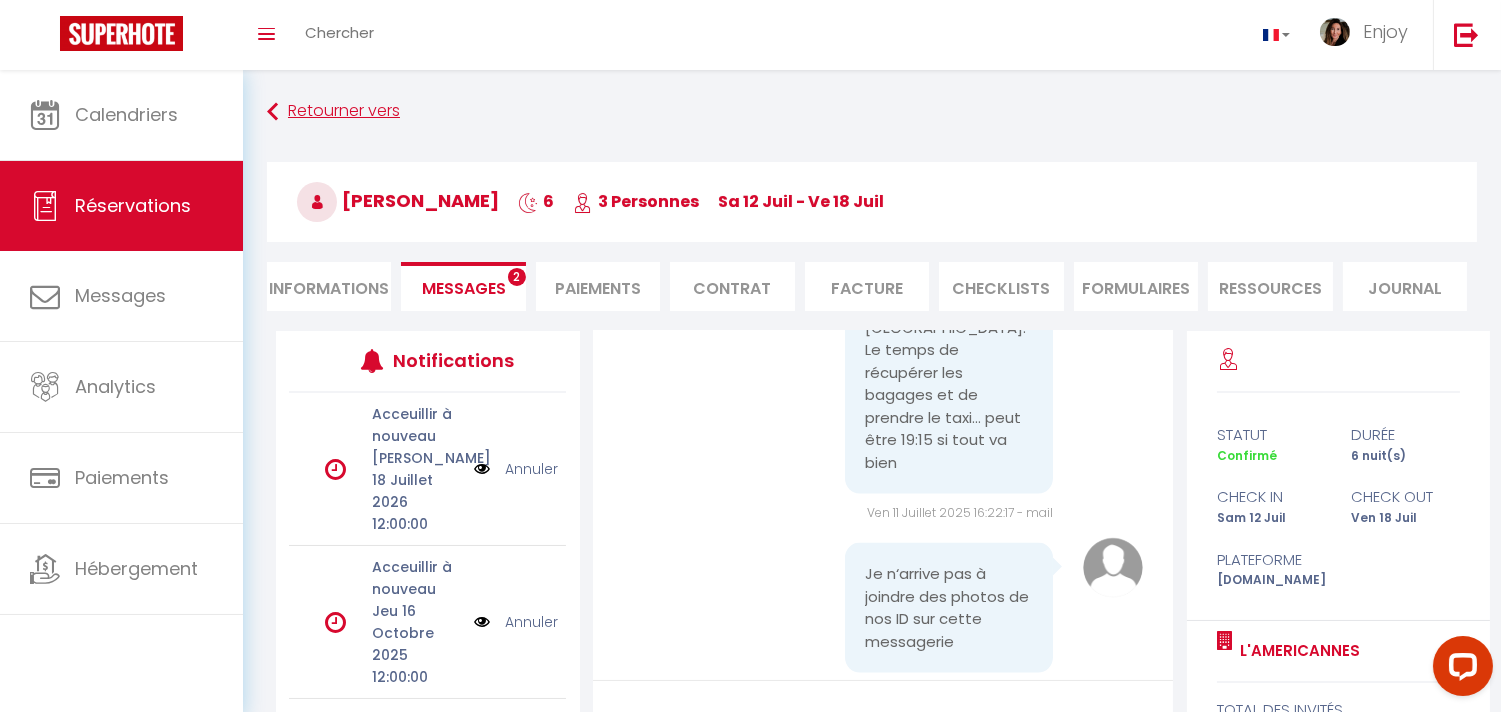 type 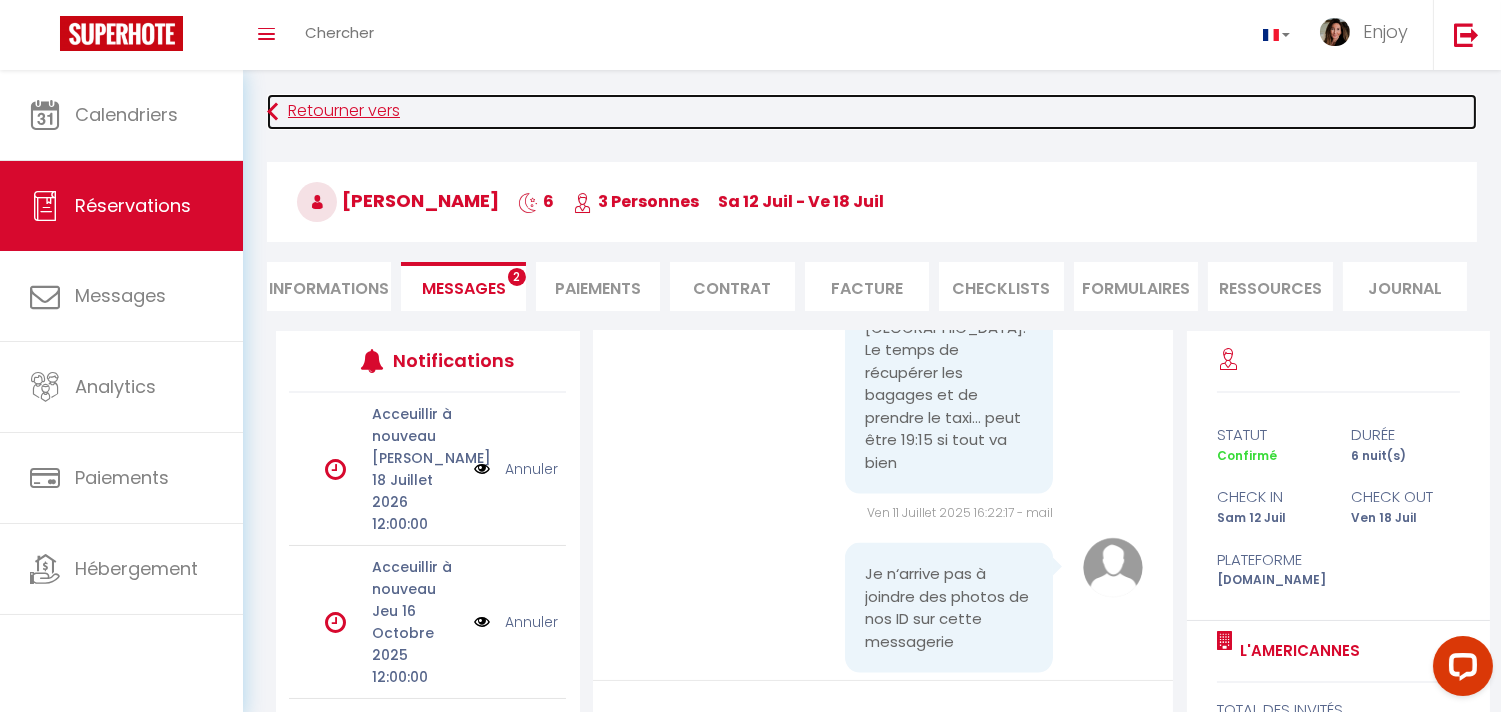 click on "Retourner vers" at bounding box center [872, 112] 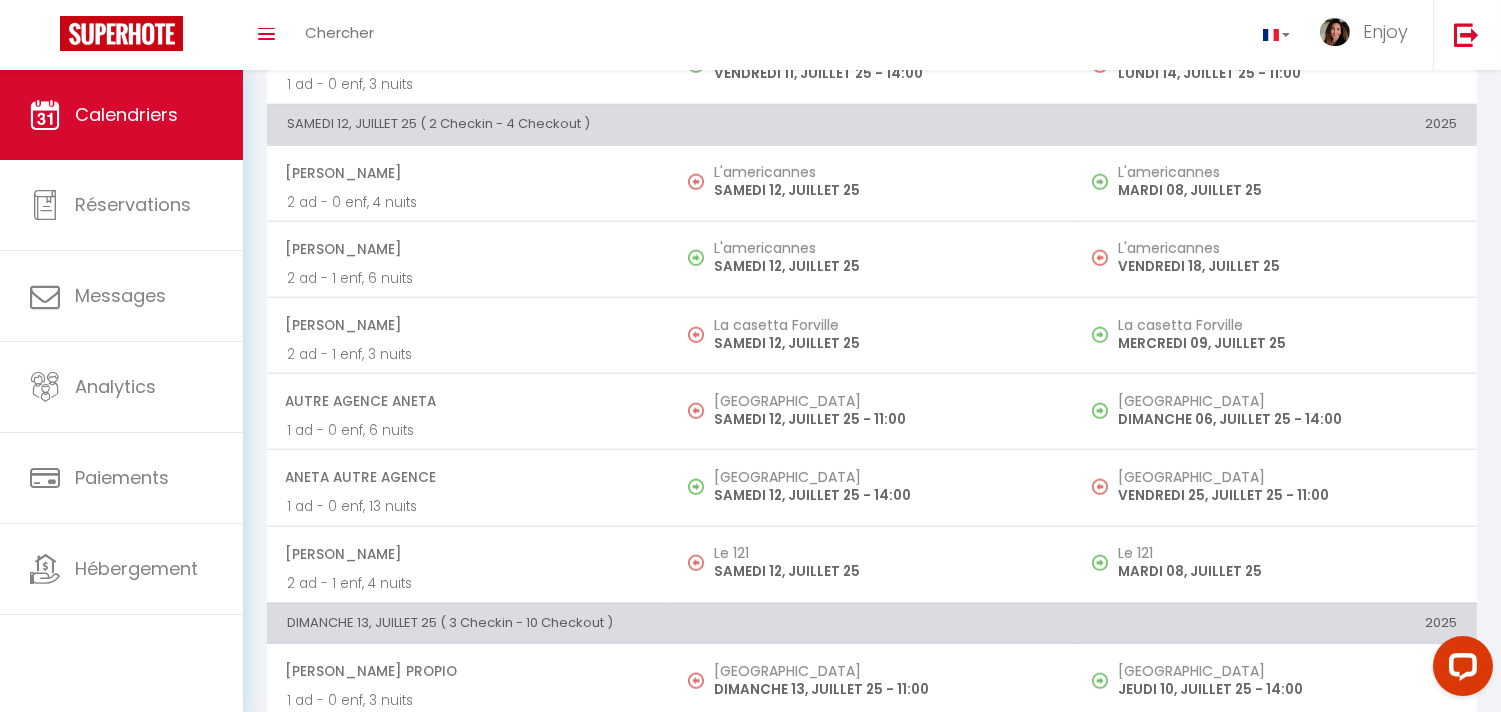 scroll, scrollTop: 3570, scrollLeft: 0, axis: vertical 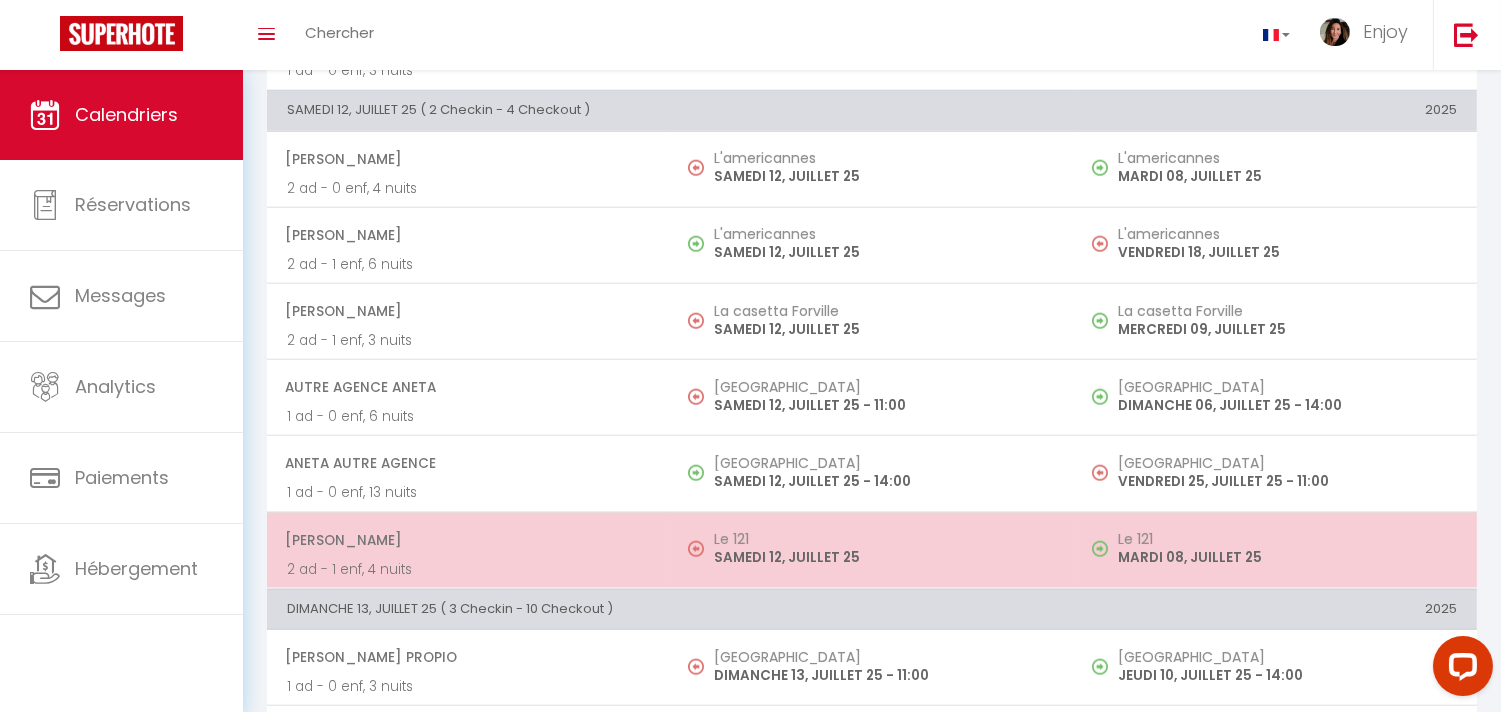 click on "Le 121" at bounding box center (883, 539) 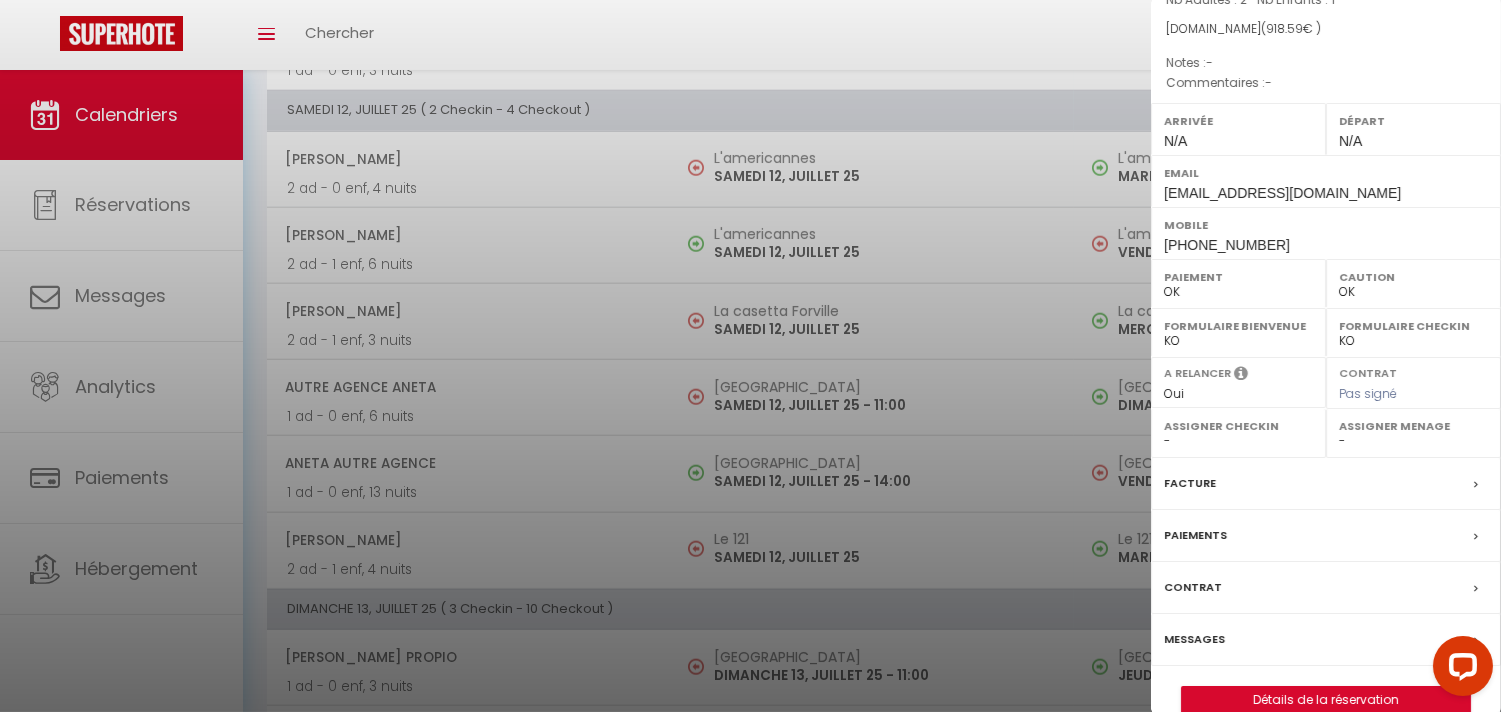 scroll, scrollTop: 221, scrollLeft: 0, axis: vertical 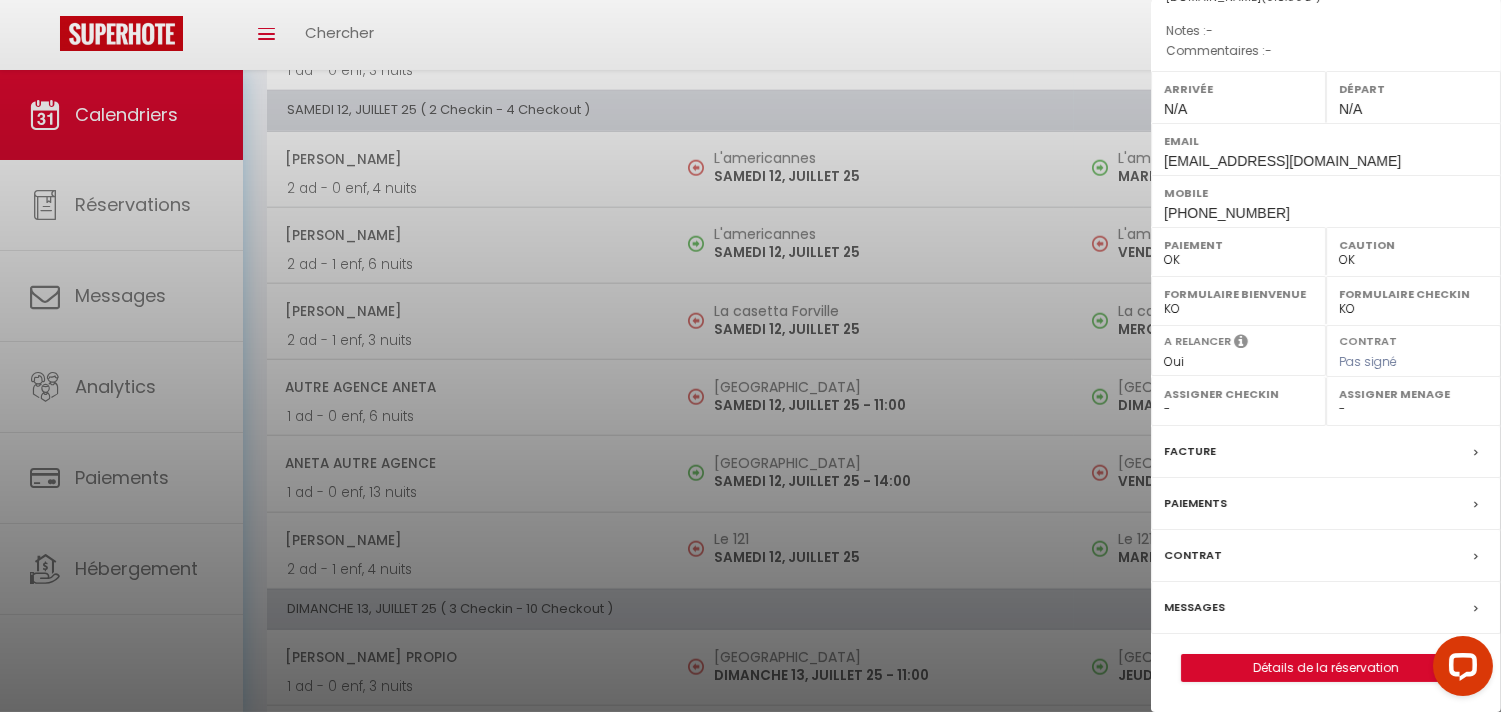 click on "Messages" at bounding box center [1326, 608] 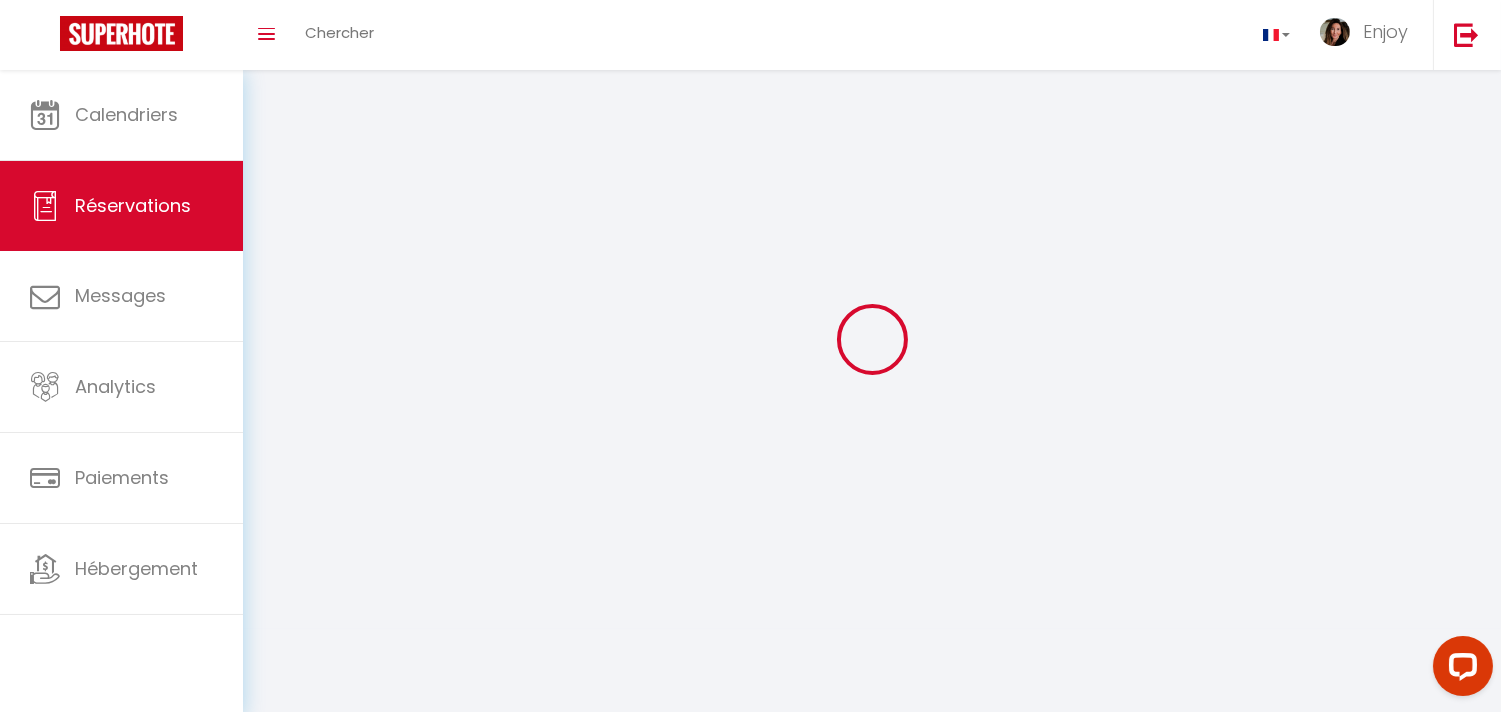 scroll, scrollTop: 27, scrollLeft: 0, axis: vertical 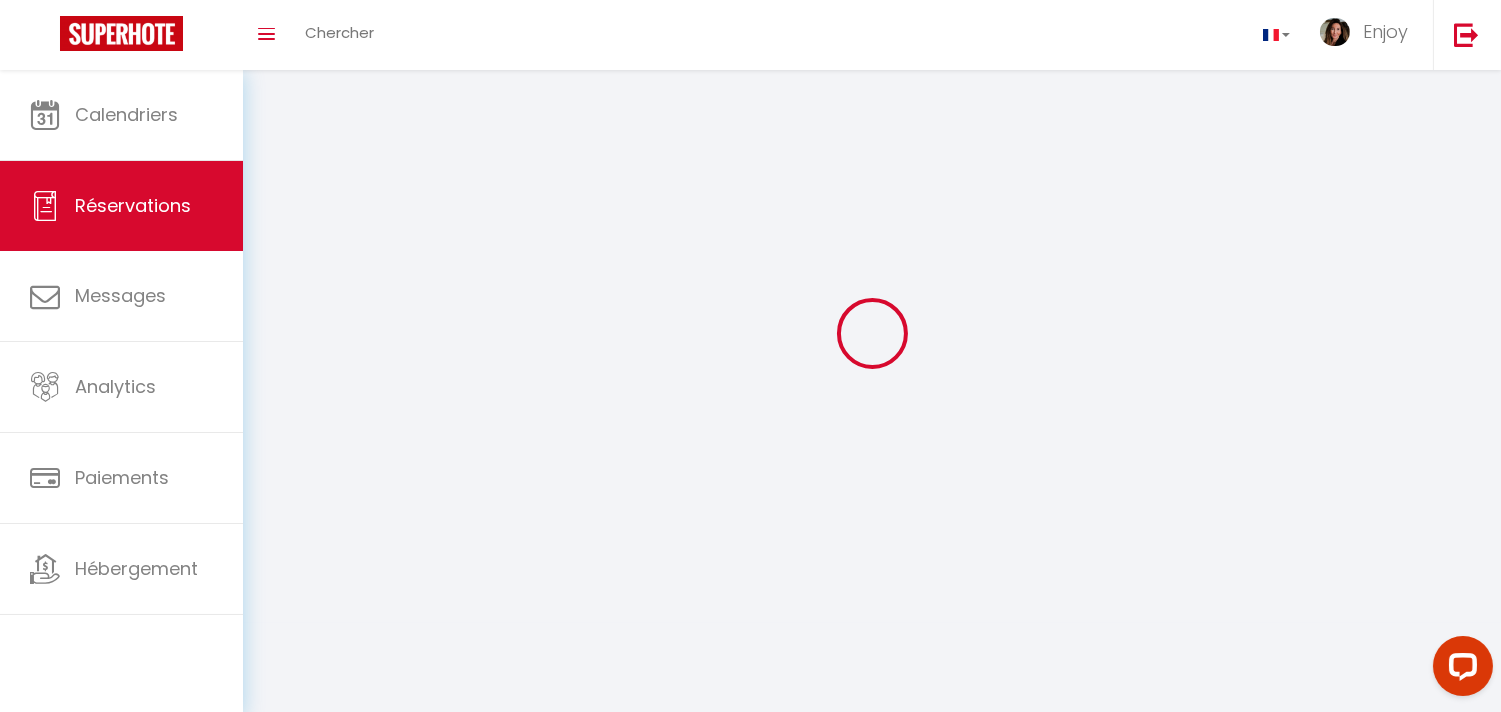 select 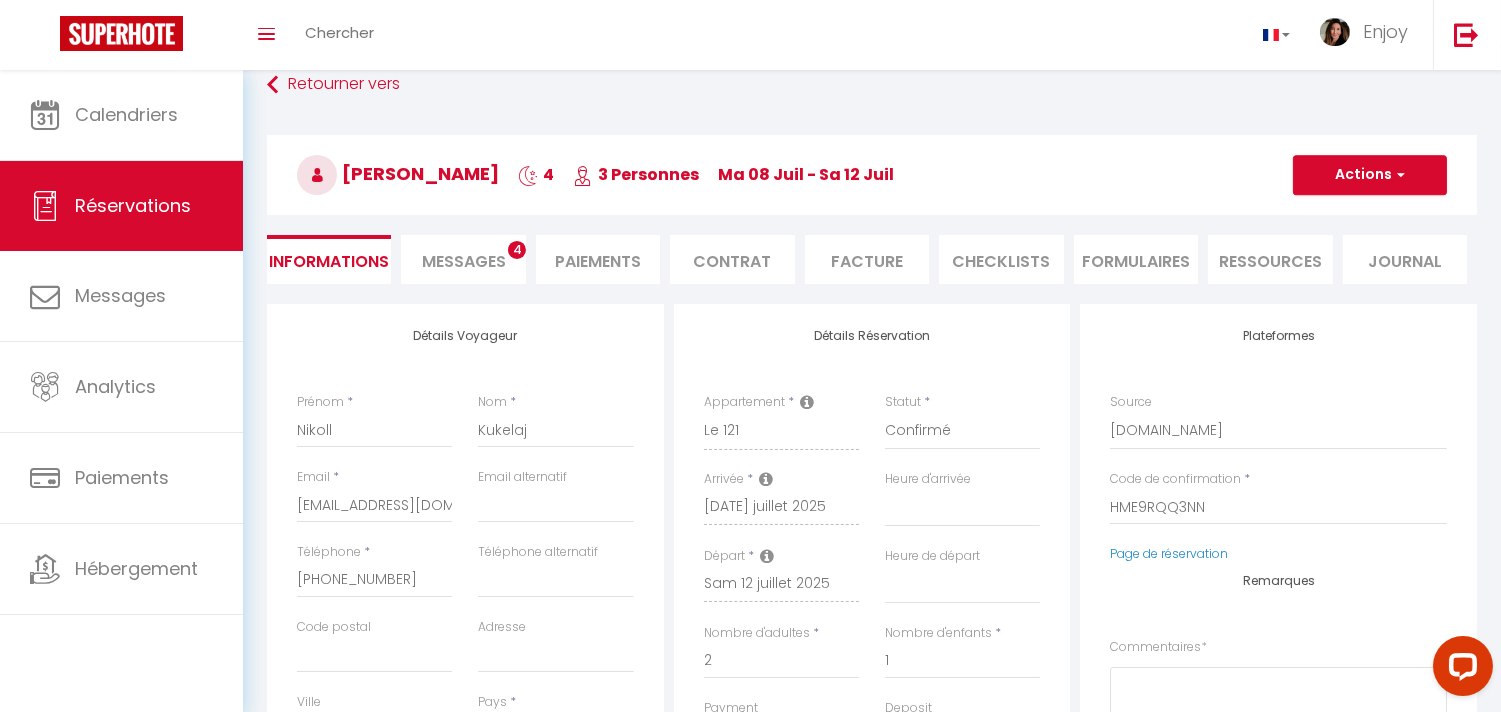 select 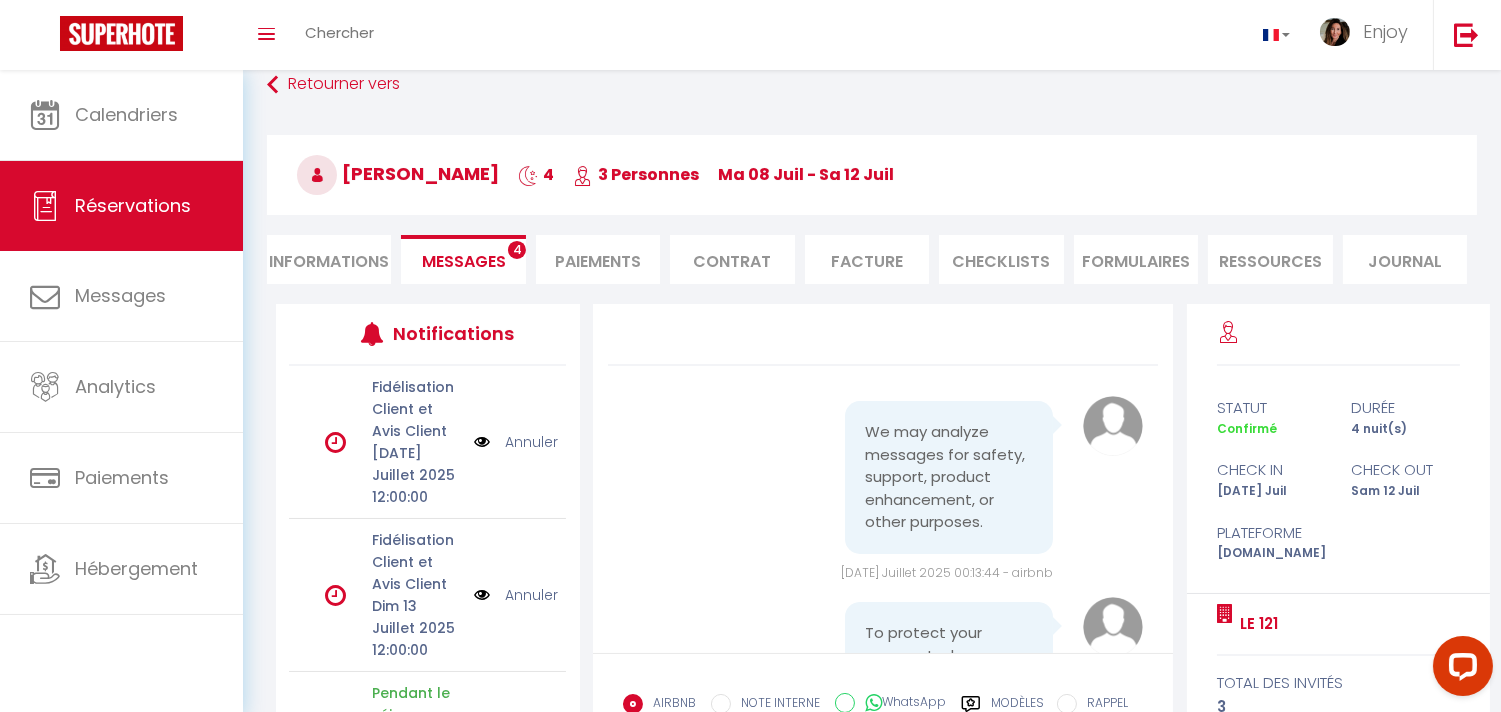 scroll, scrollTop: 10826, scrollLeft: 0, axis: vertical 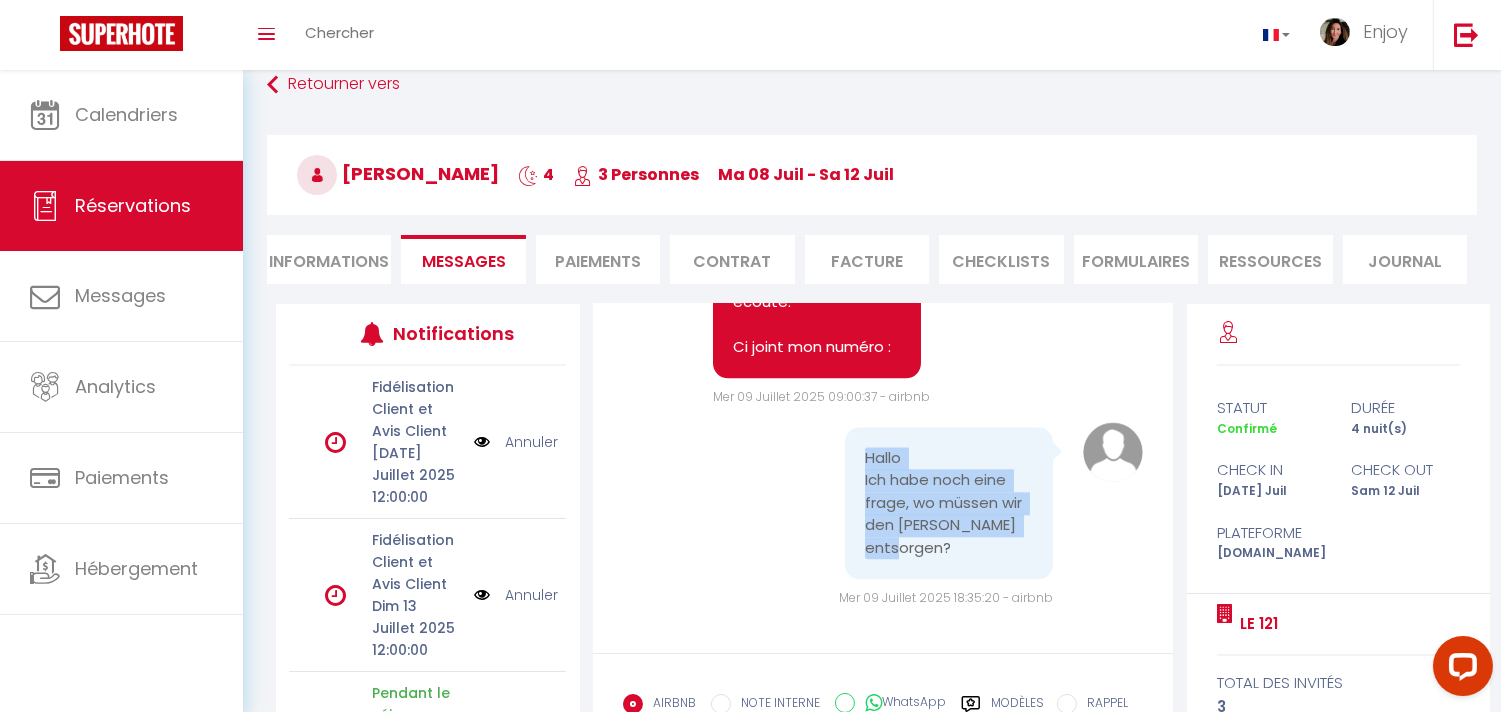 drag, startPoint x: 996, startPoint y: 550, endPoint x: 851, endPoint y: 450, distance: 176.13914 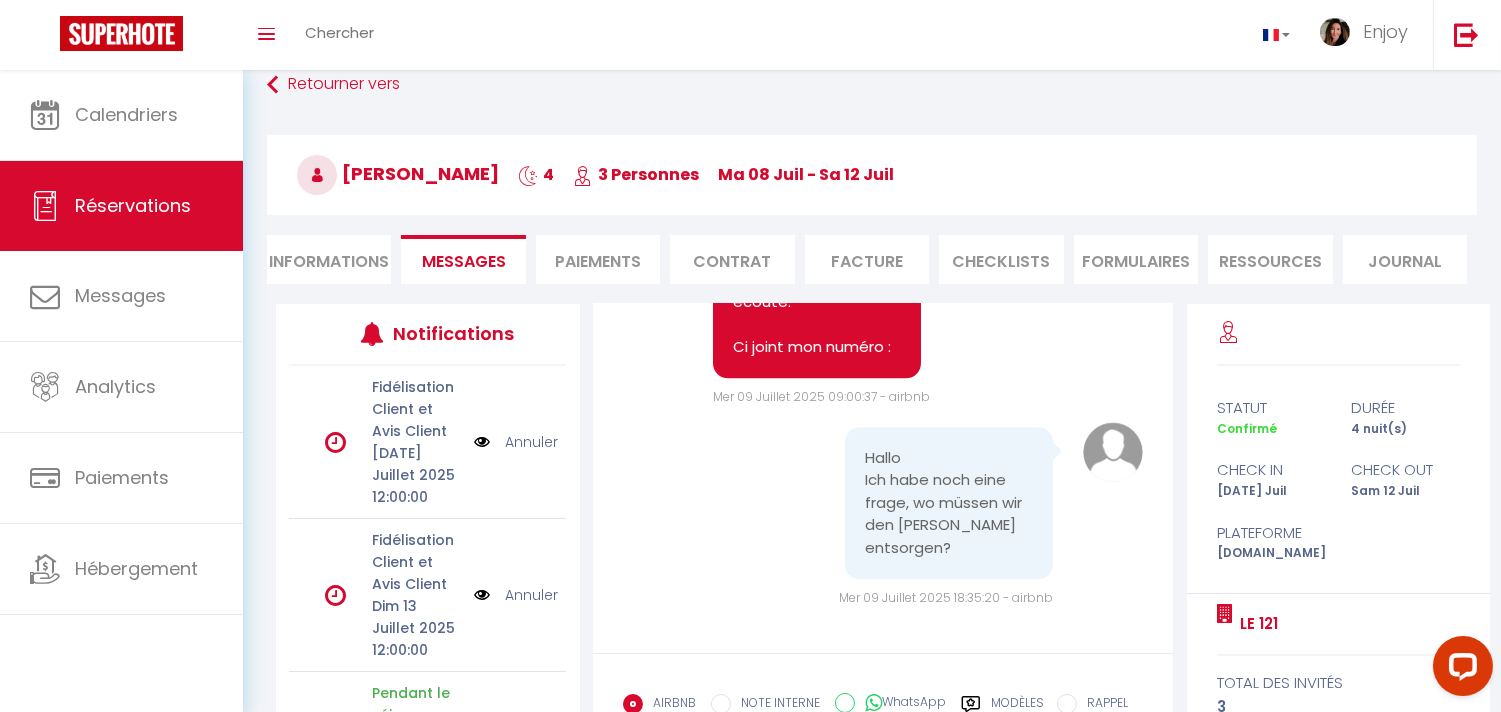 click on "Hallo
Ich habe noch eine frage, wo müssen wir den [PERSON_NAME] entsorgen?    Mer 09 Juillet 2025 18:35:20 - airbnb" at bounding box center (883, 515) 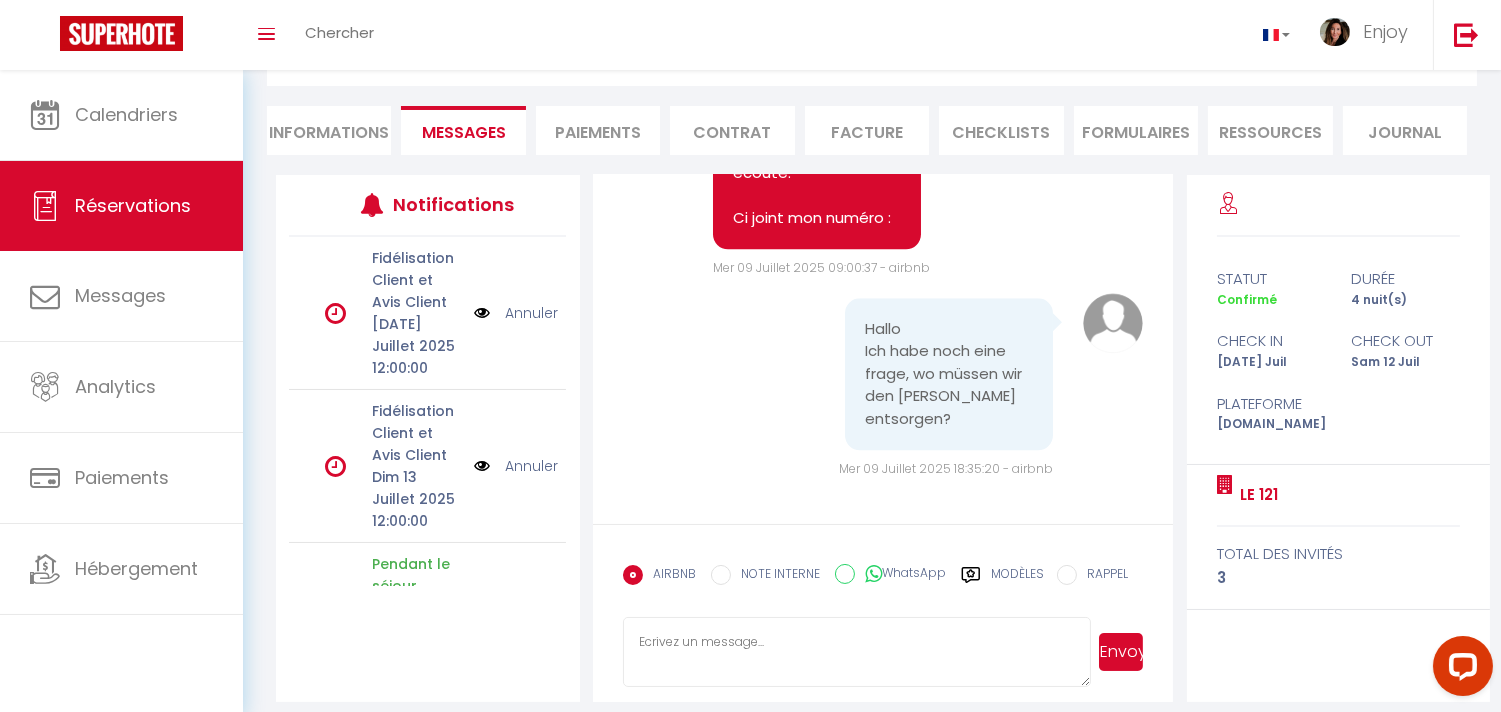 scroll, scrollTop: 168, scrollLeft: 0, axis: vertical 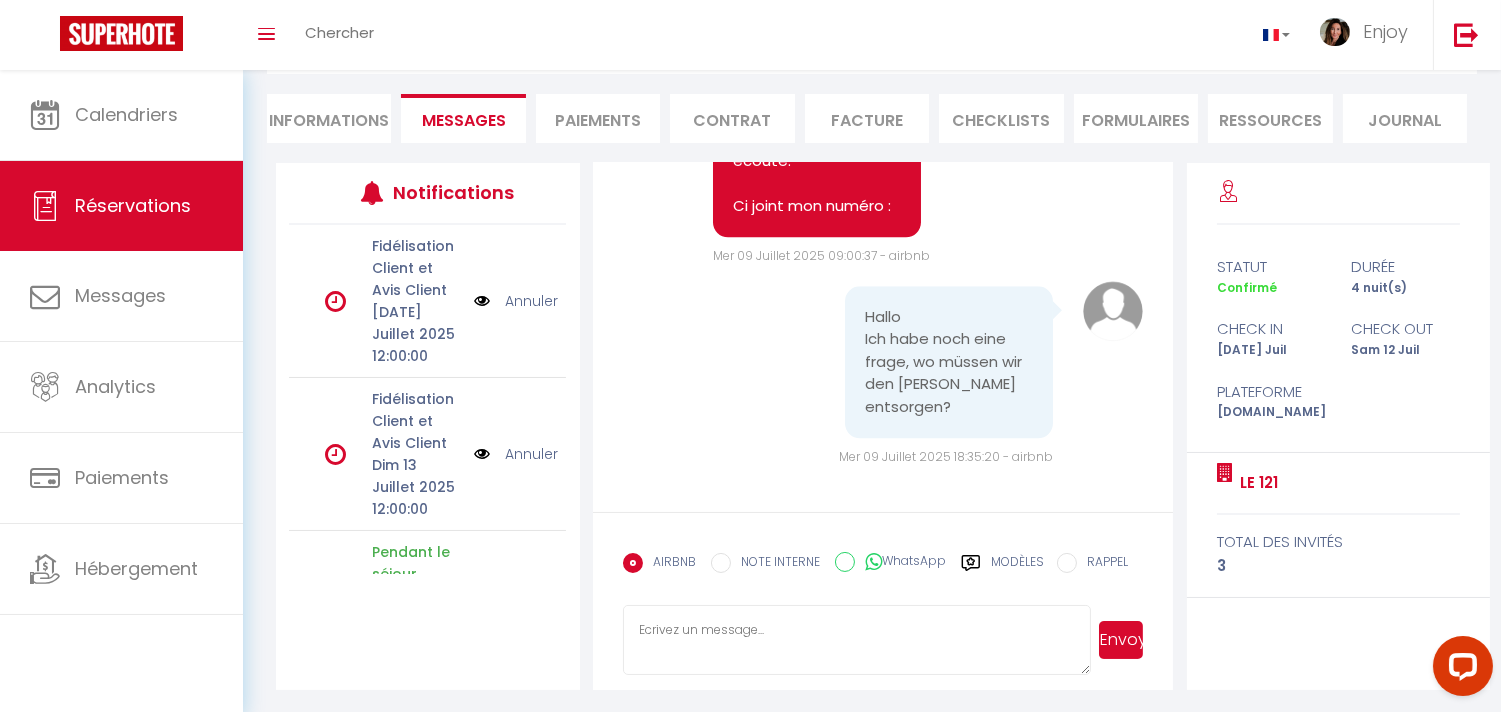 click at bounding box center [857, 640] 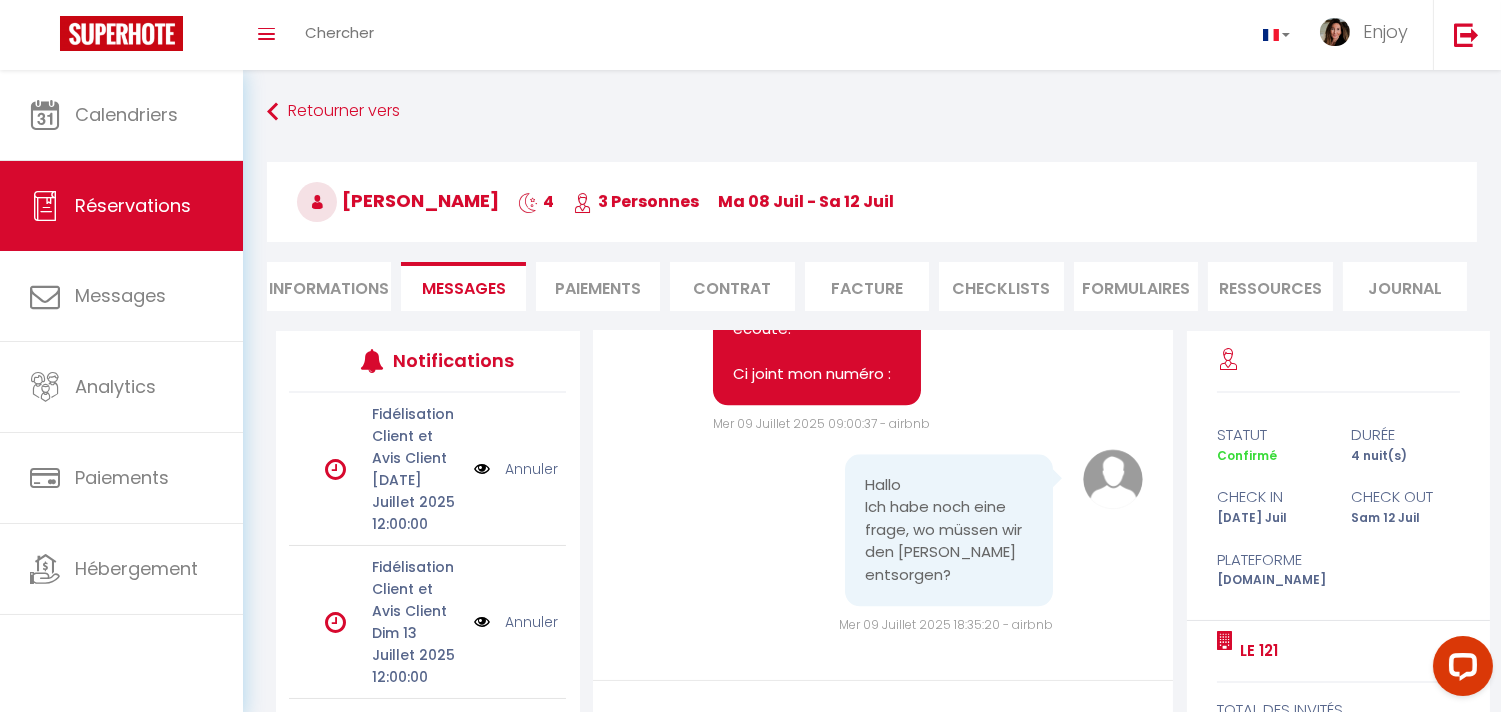 scroll, scrollTop: 168, scrollLeft: 0, axis: vertical 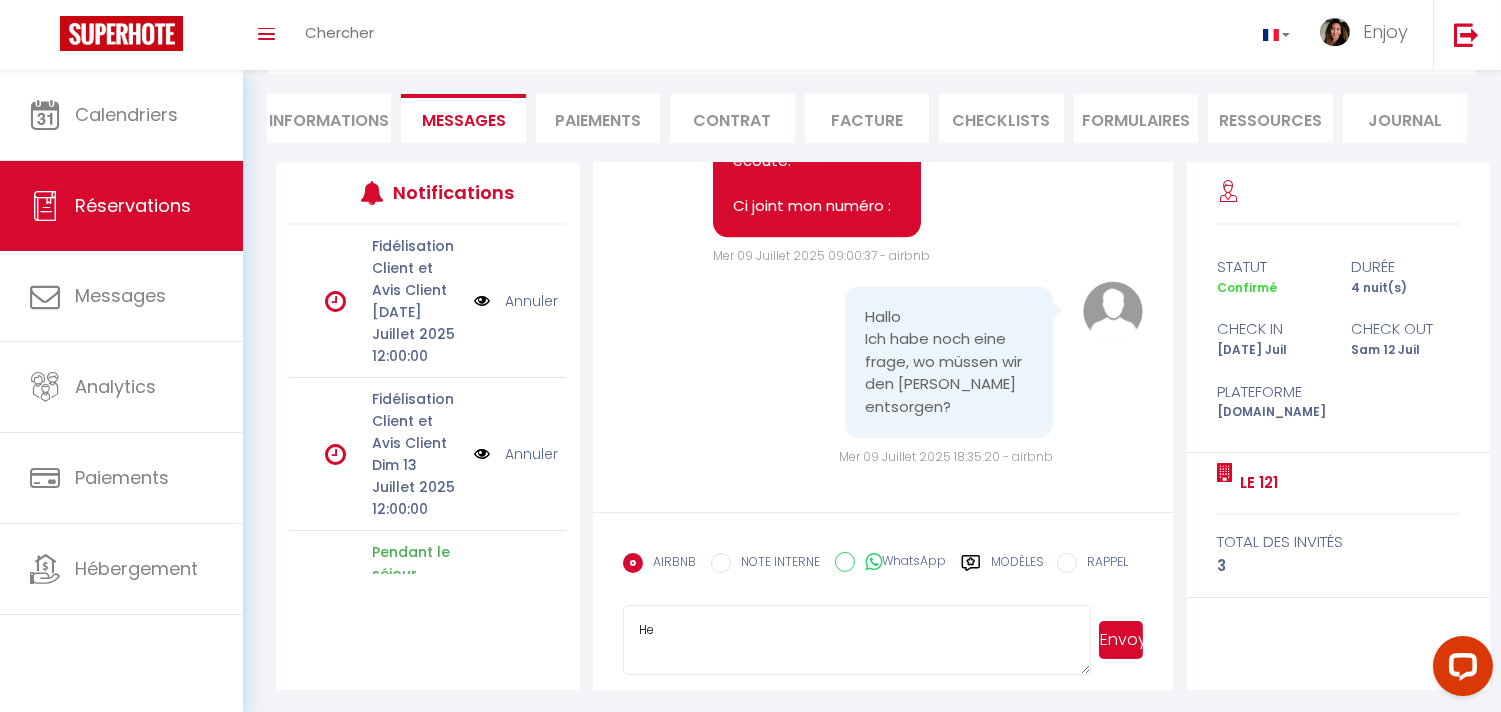 type on "H" 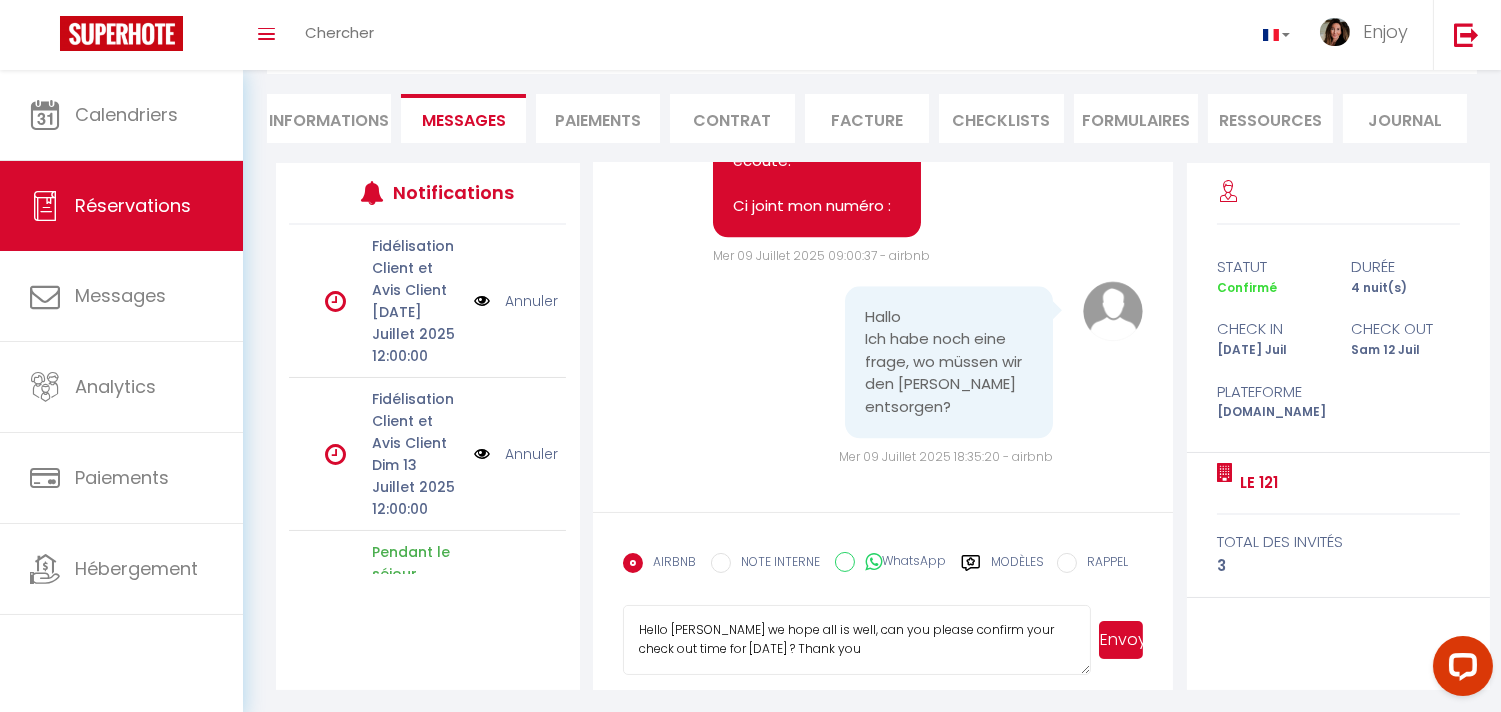 type on "Hello [PERSON_NAME] we hope all is well, can you please confirm your check out time for [DATE] ? Thank you" 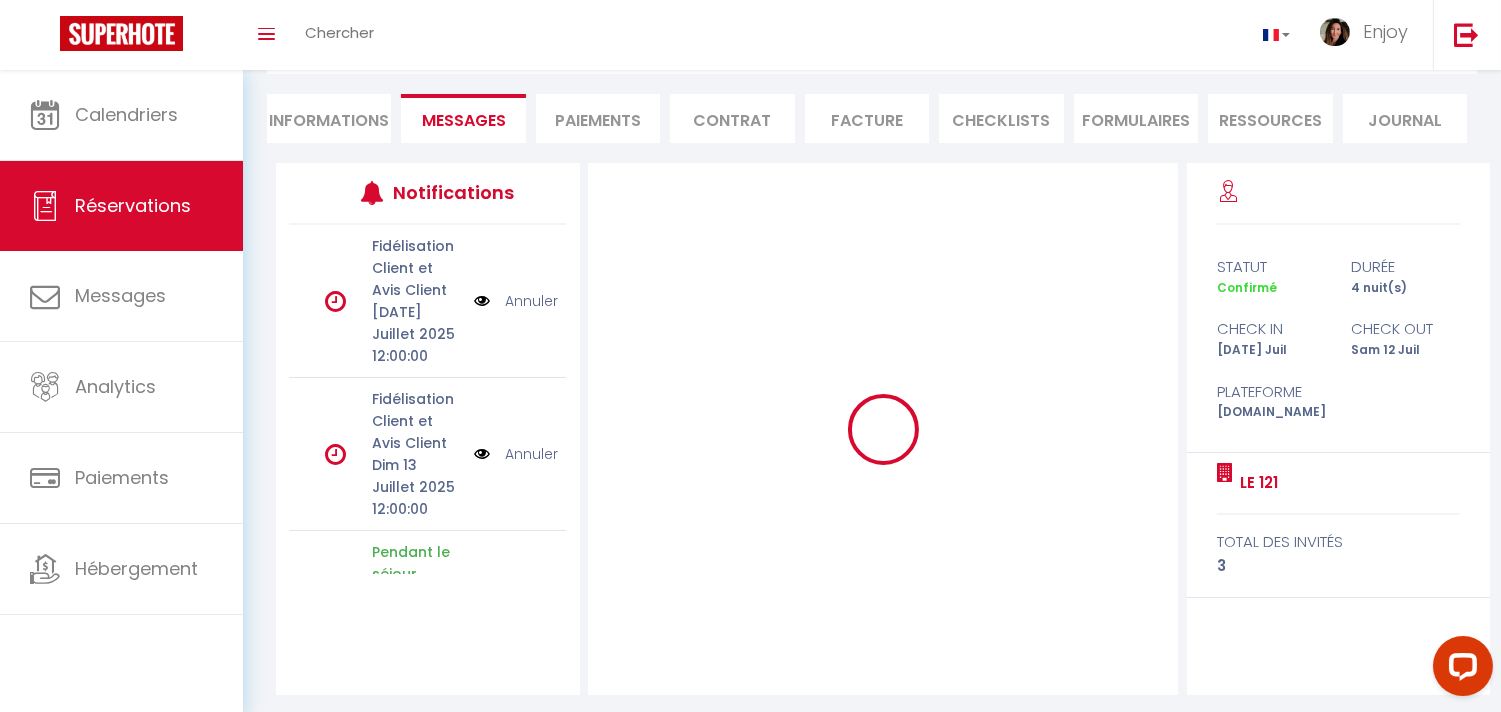 type 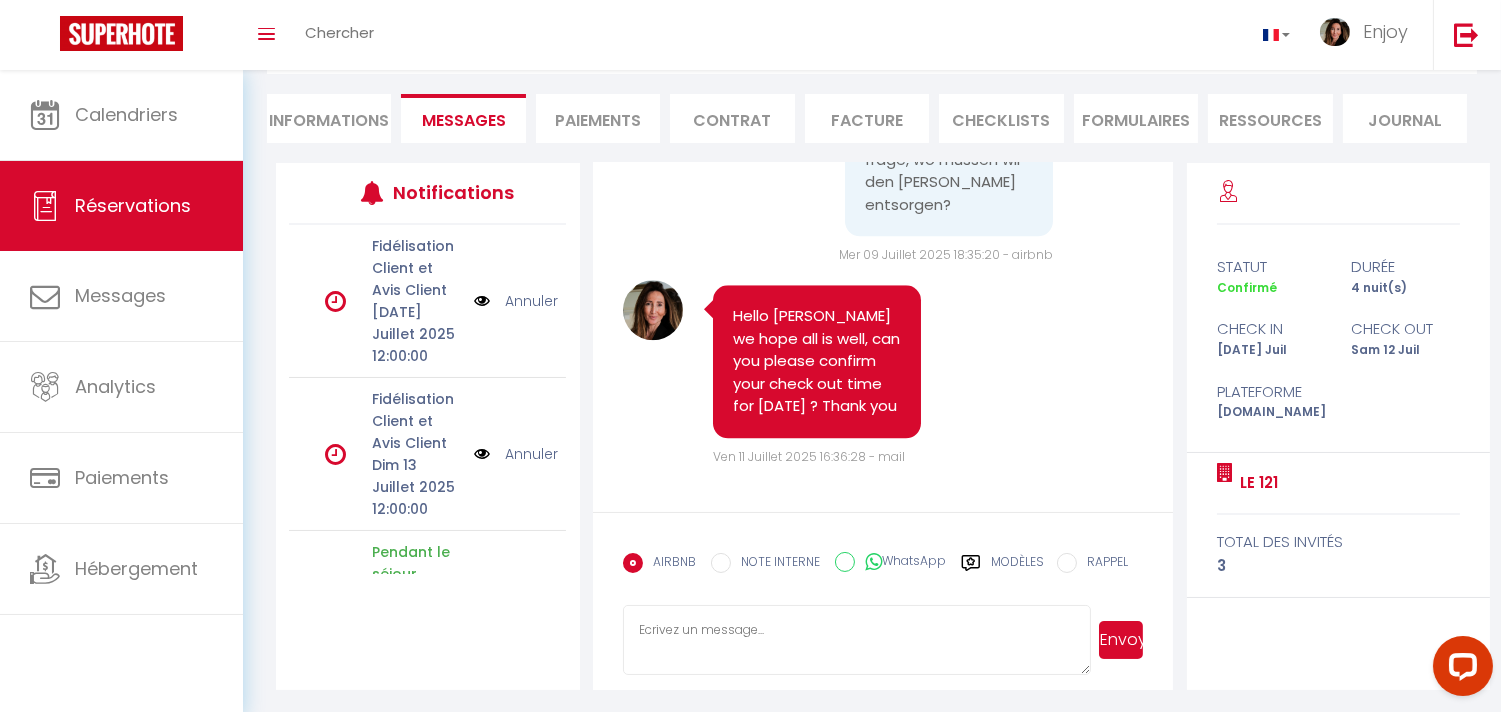 scroll, scrollTop: 11051, scrollLeft: 0, axis: vertical 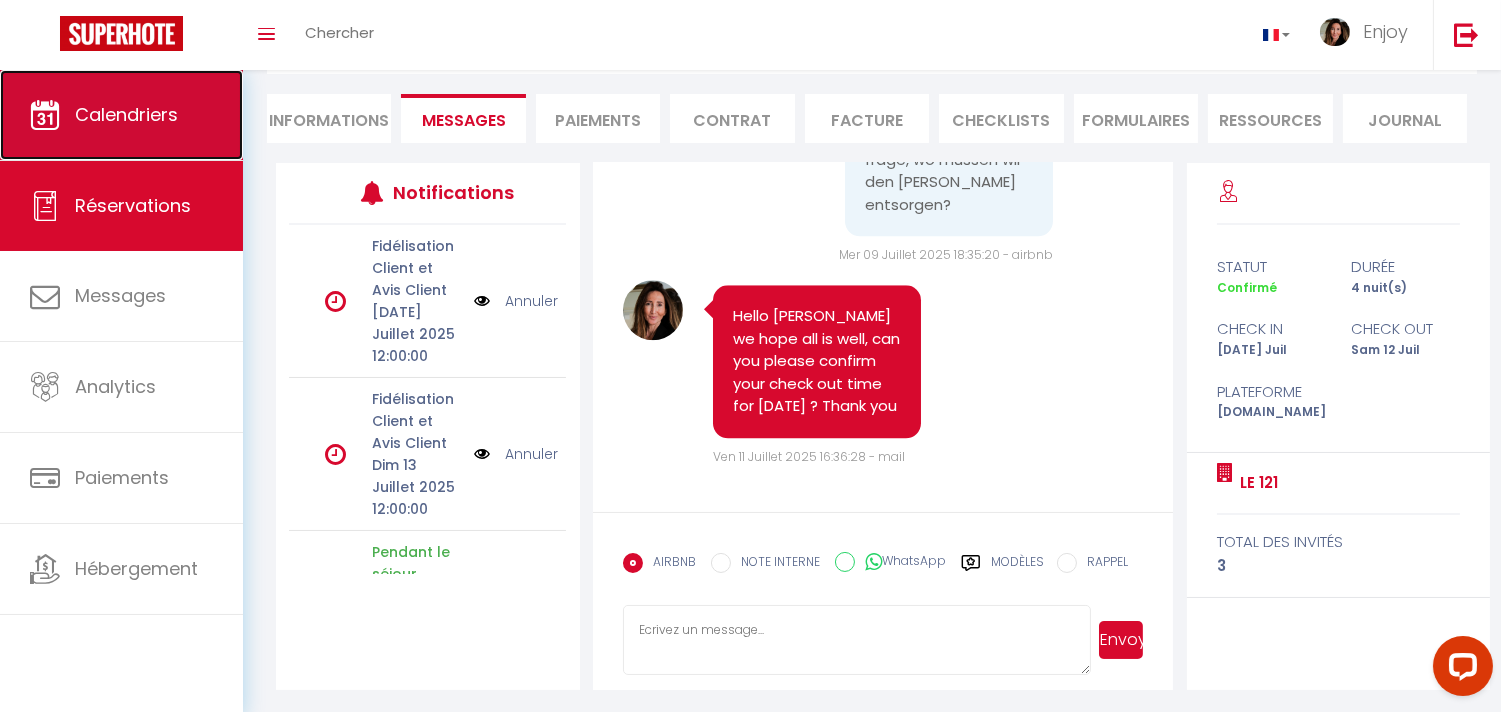 click on "Calendriers" at bounding box center [126, 114] 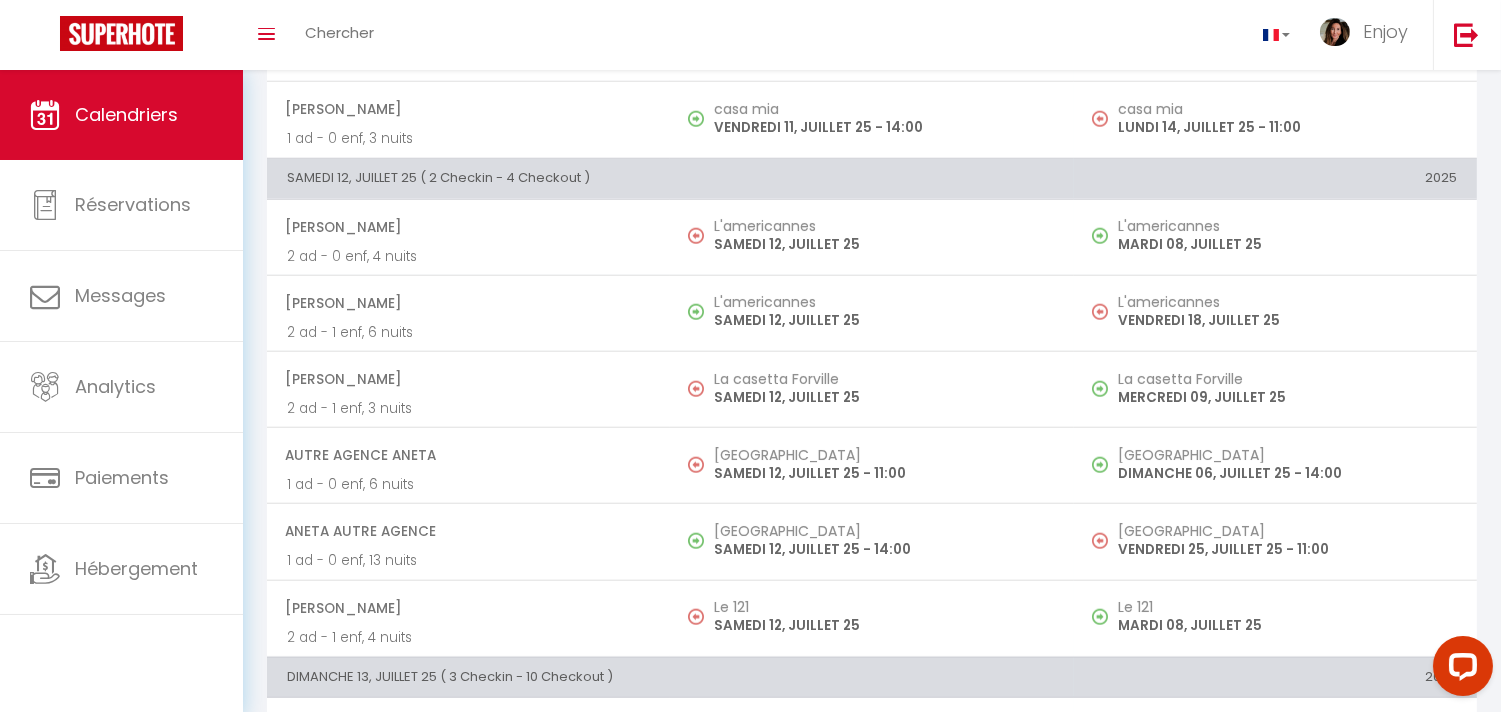 scroll, scrollTop: 3611, scrollLeft: 0, axis: vertical 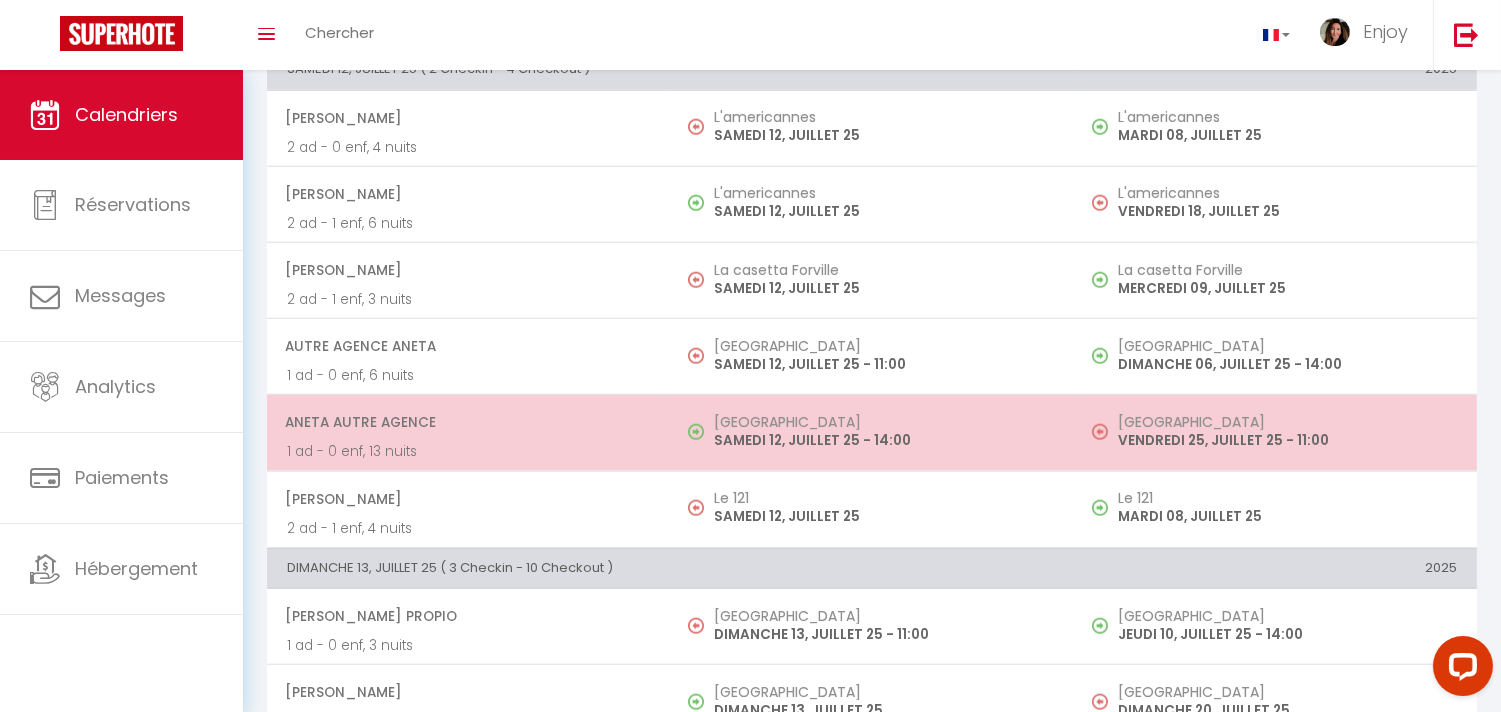 click on "Aneta Autre agence" at bounding box center [467, 422] 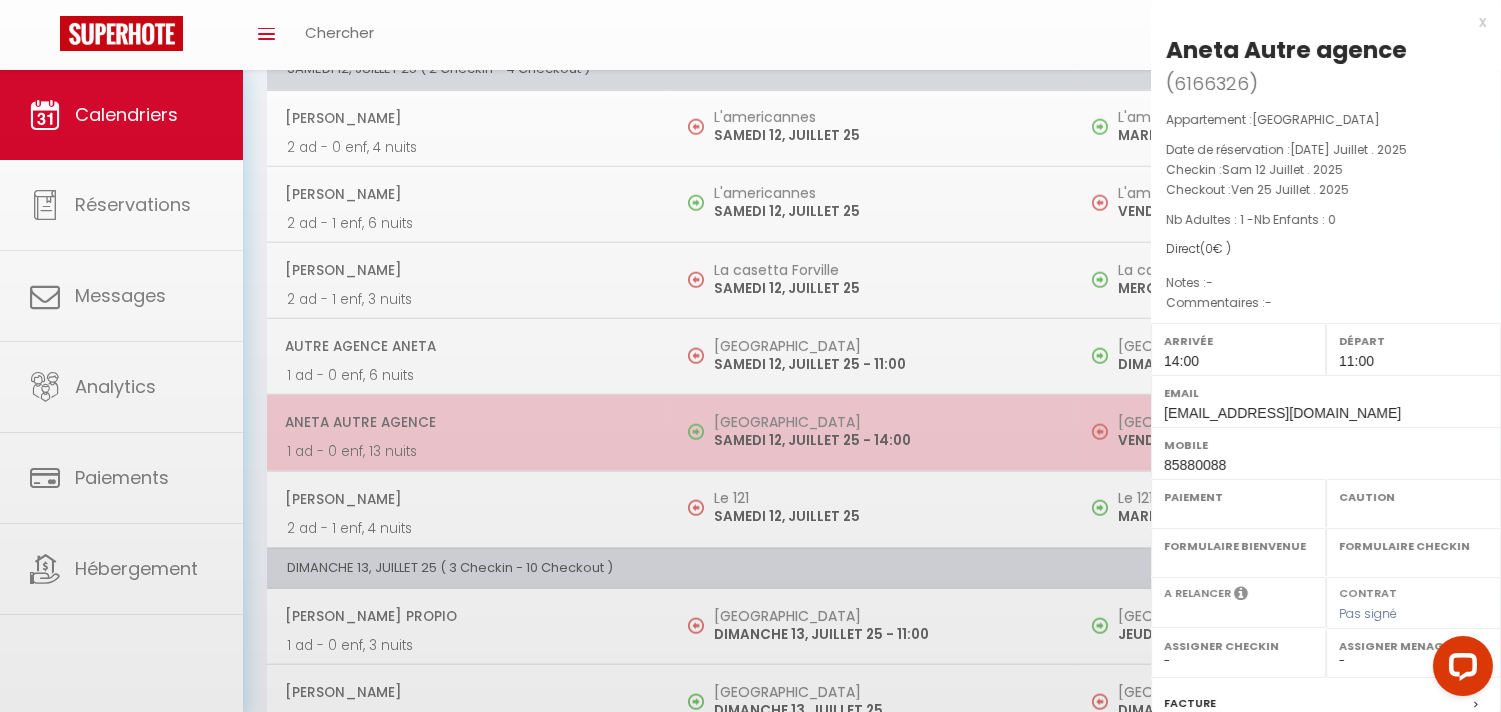 select on "OK" 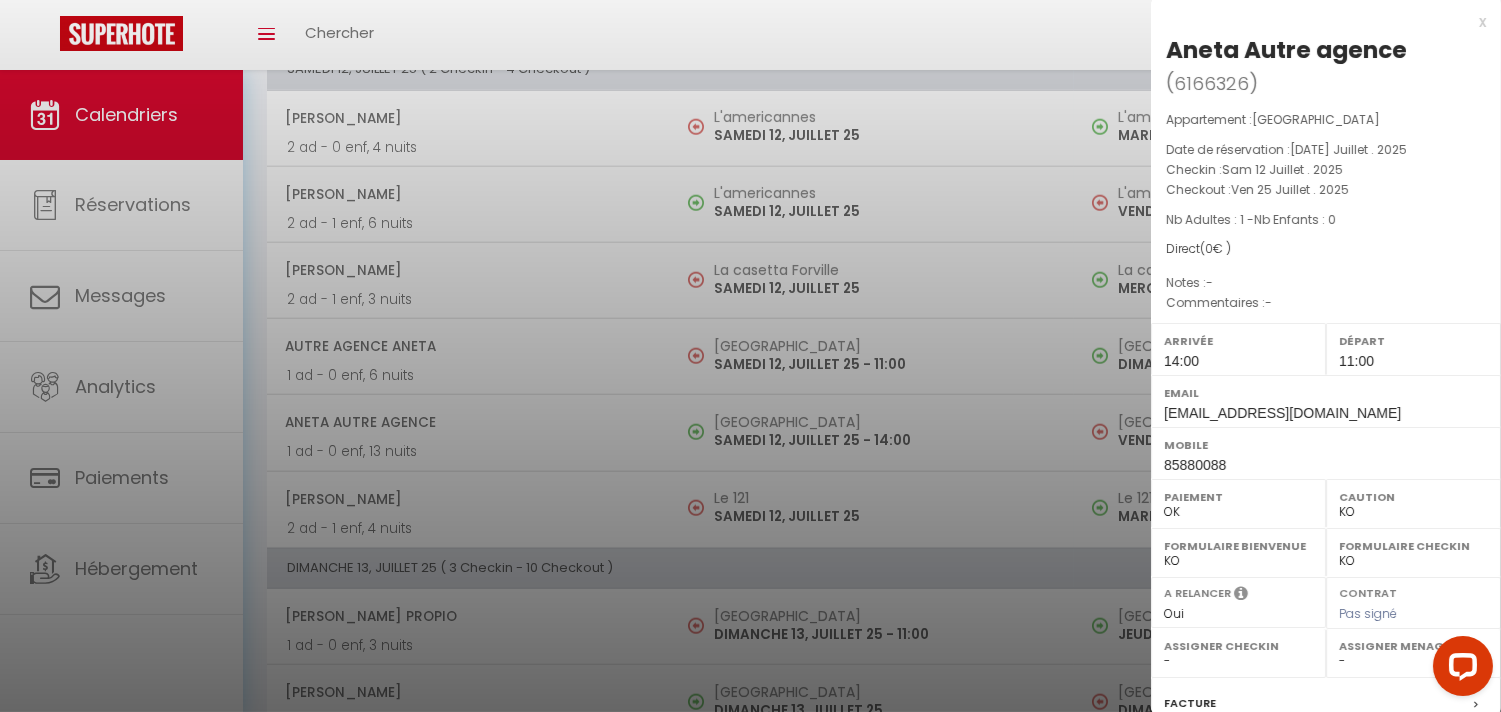 click at bounding box center [750, 356] 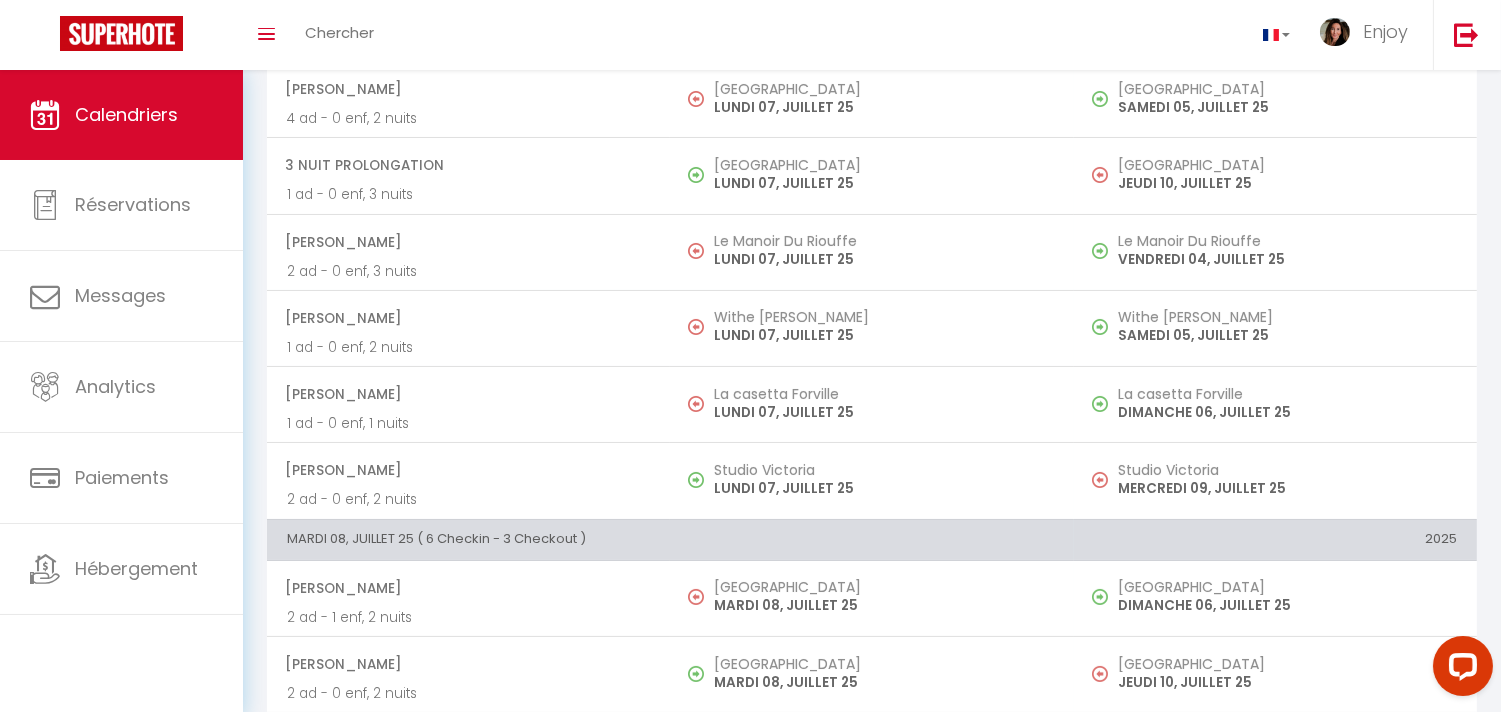 scroll, scrollTop: 0, scrollLeft: 0, axis: both 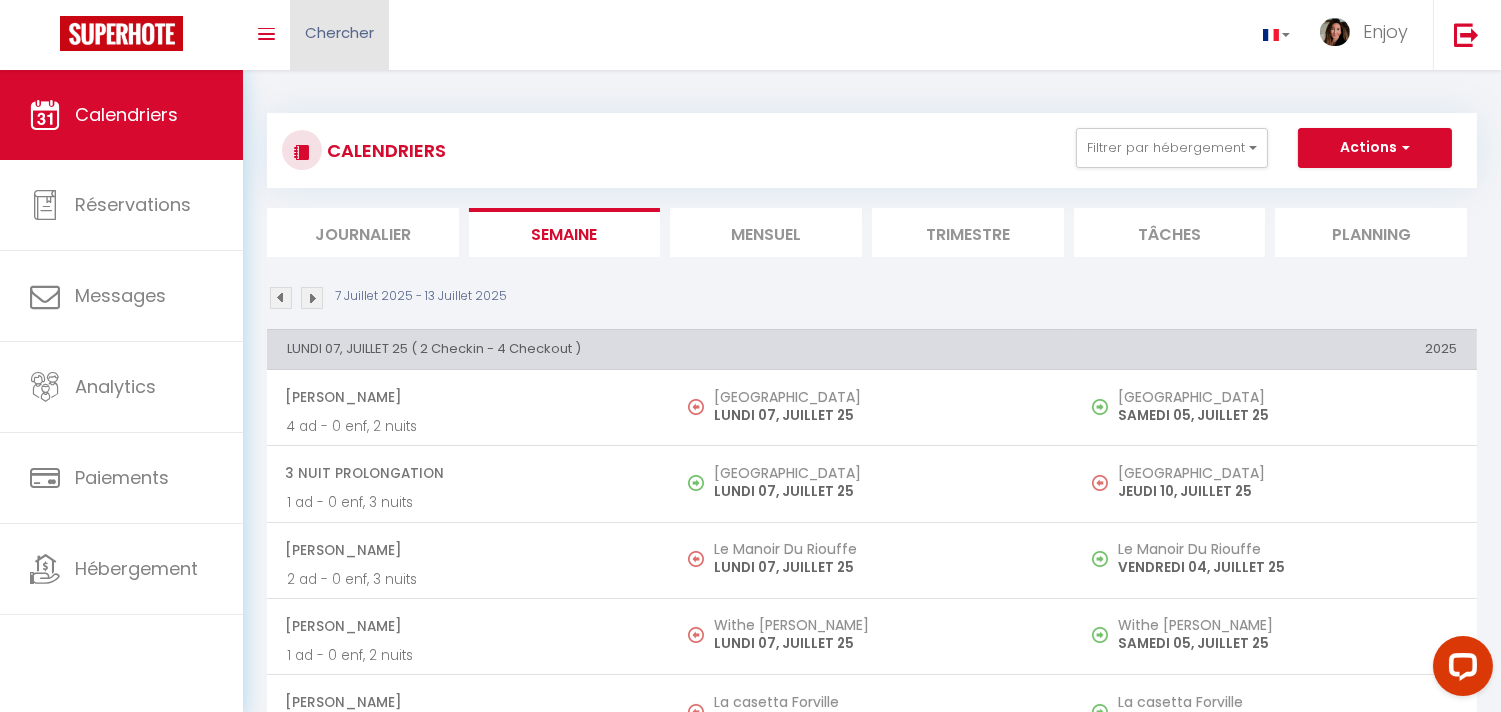 click on "Chercher" at bounding box center (339, 32) 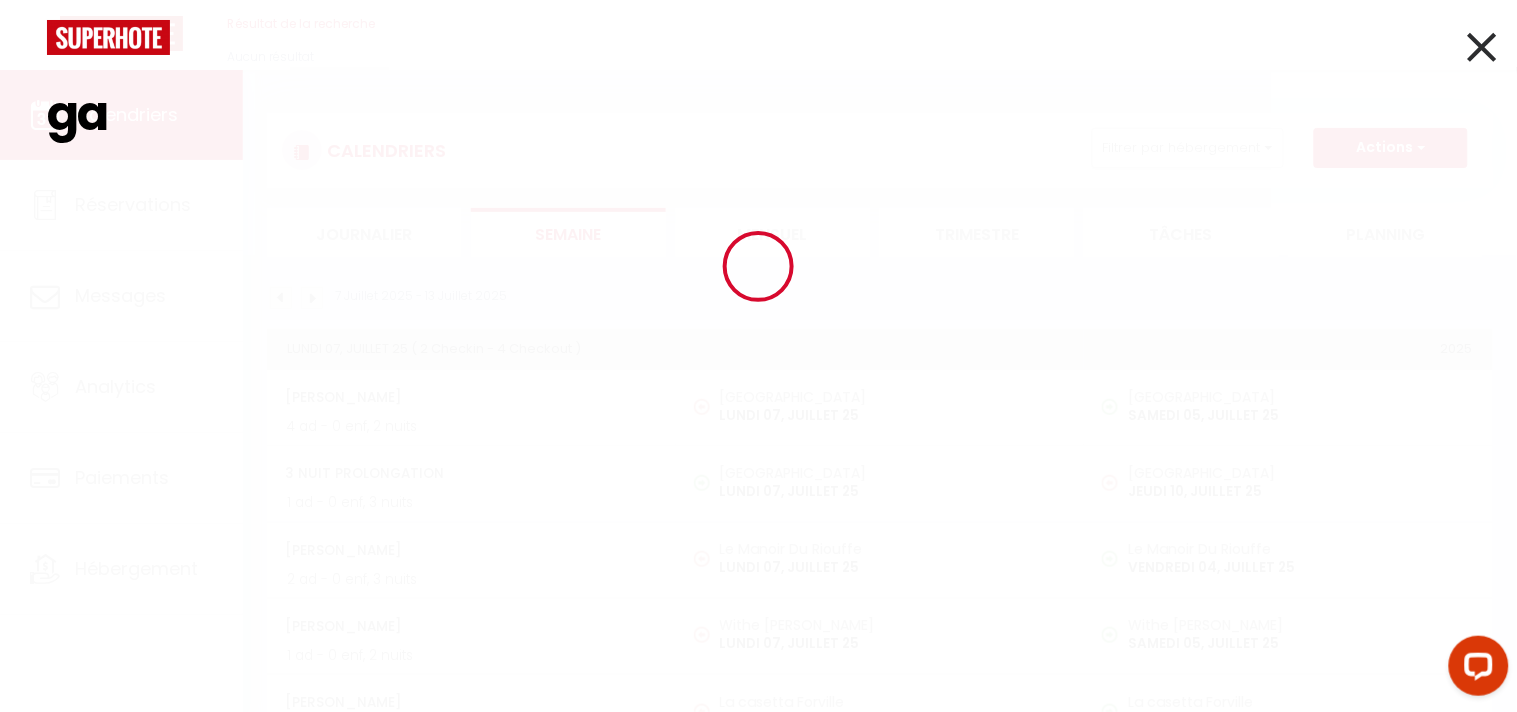 type on "g" 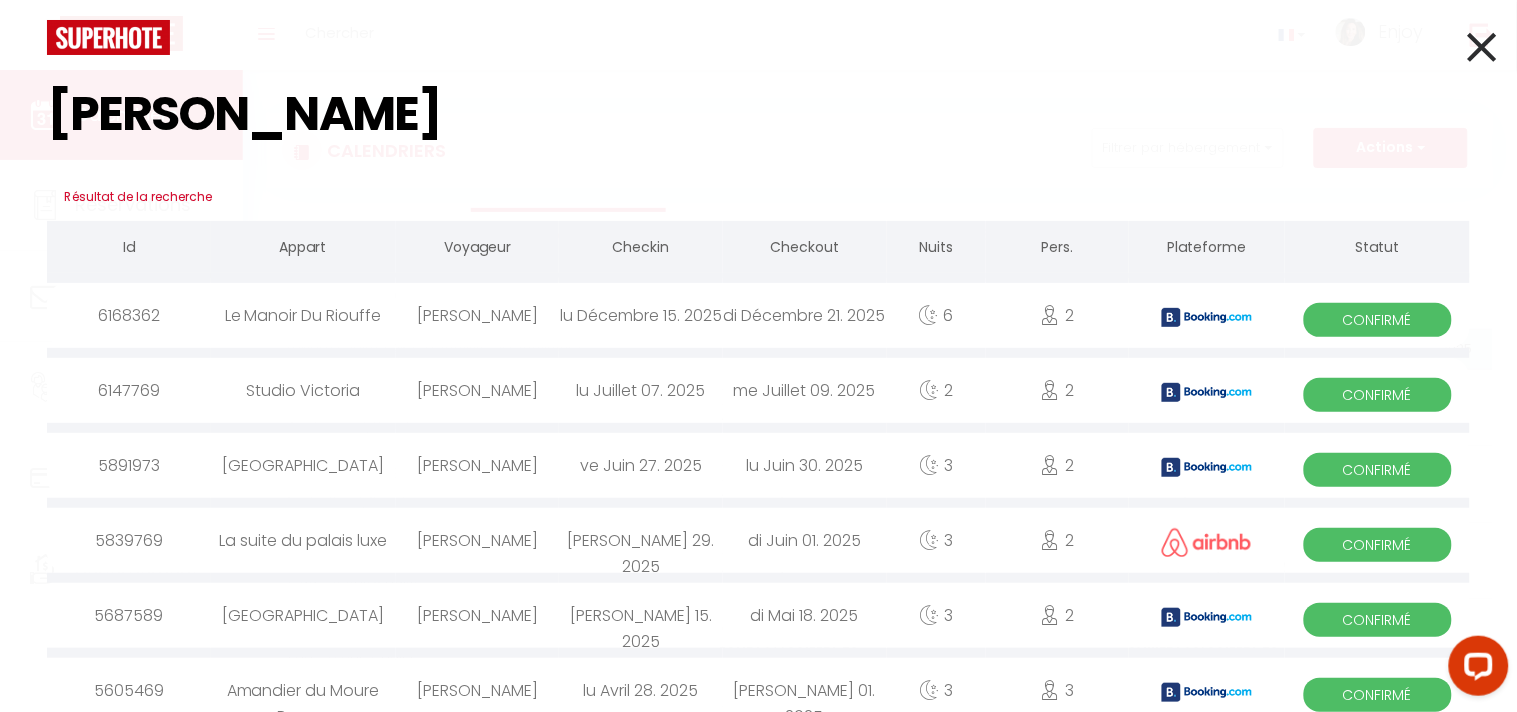 type on "[PERSON_NAME]" 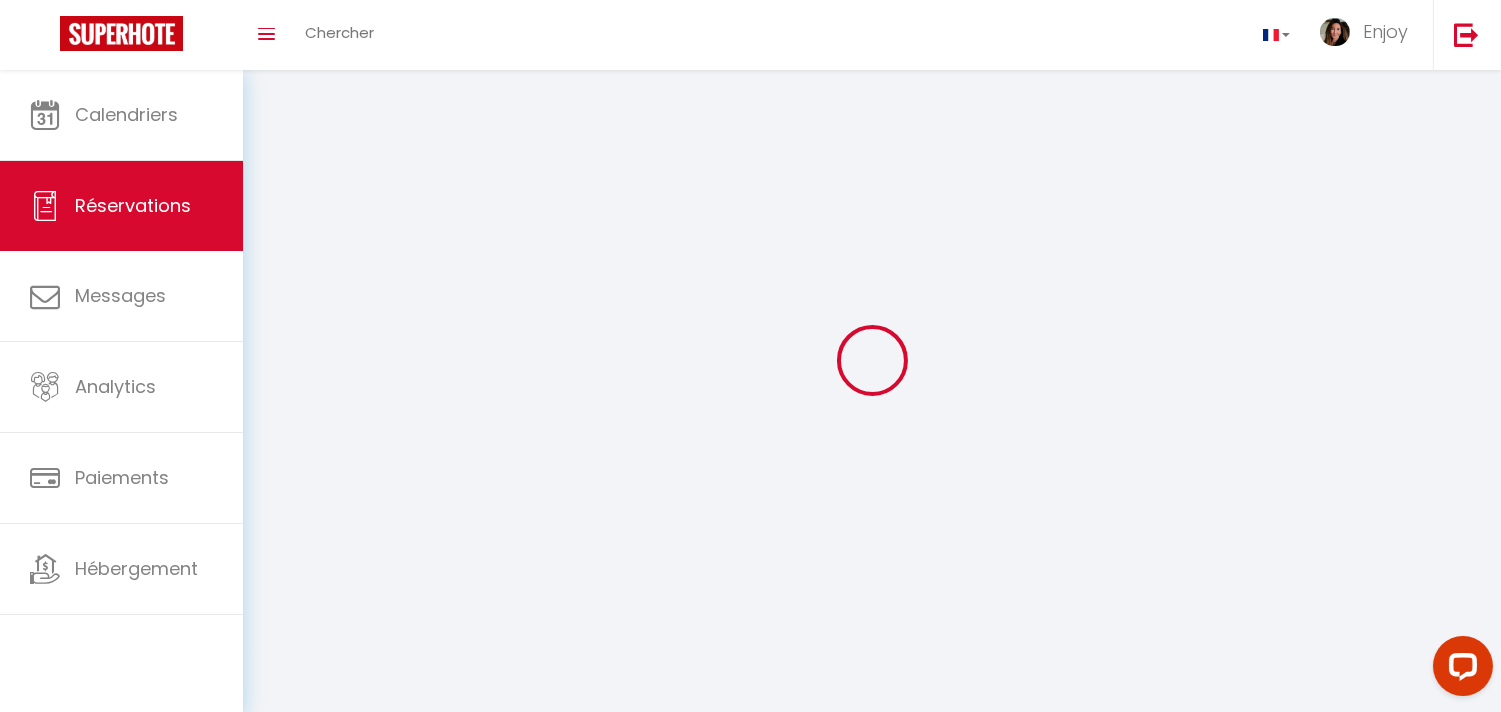type on "[PERSON_NAME]" 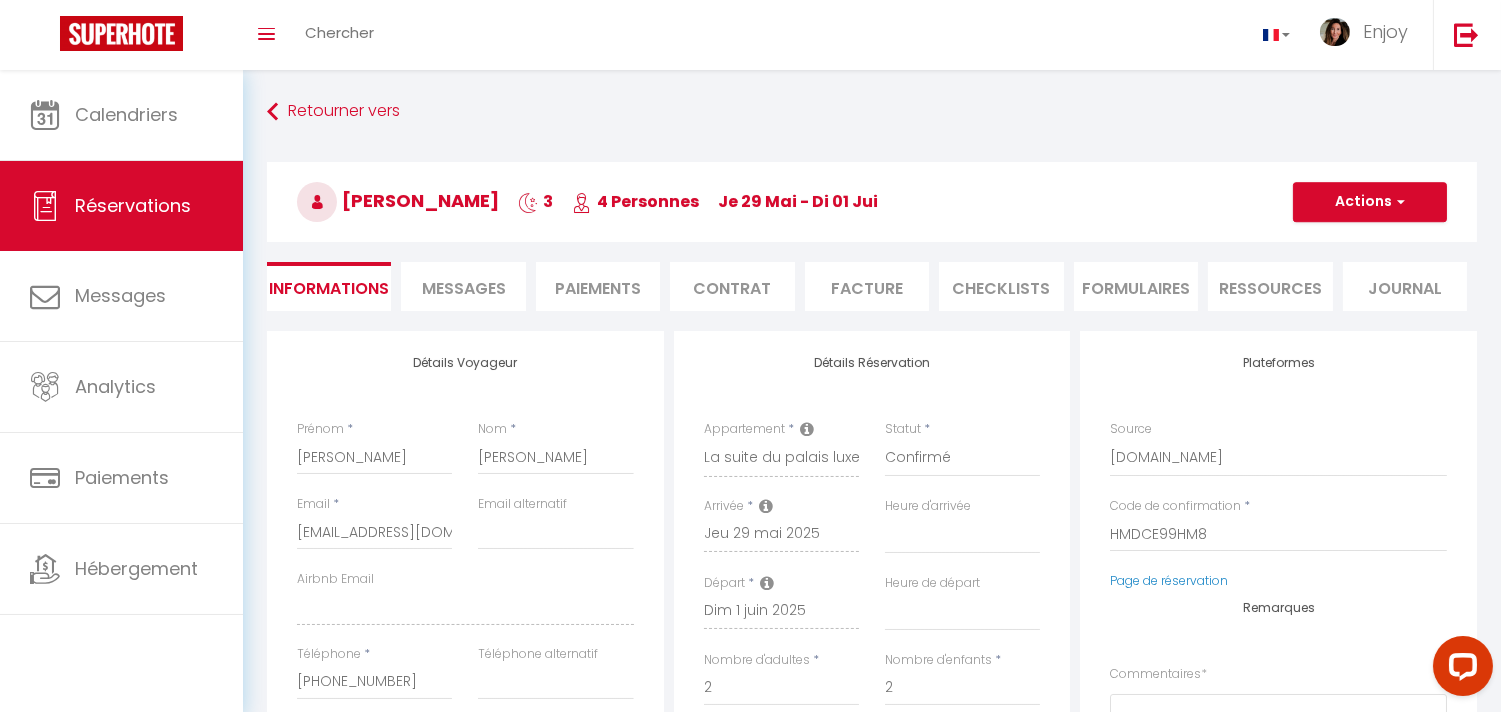 checkbox on "false" 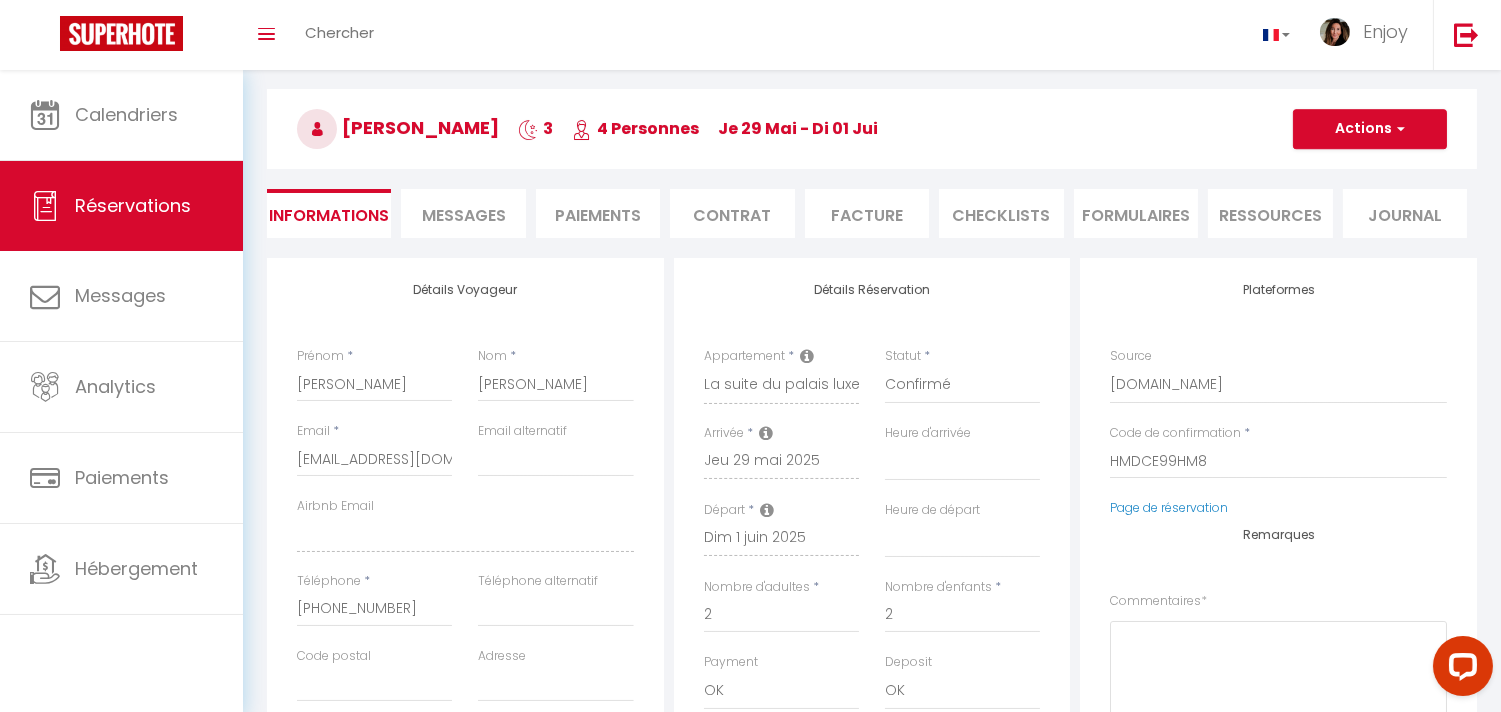 scroll, scrollTop: 0, scrollLeft: 0, axis: both 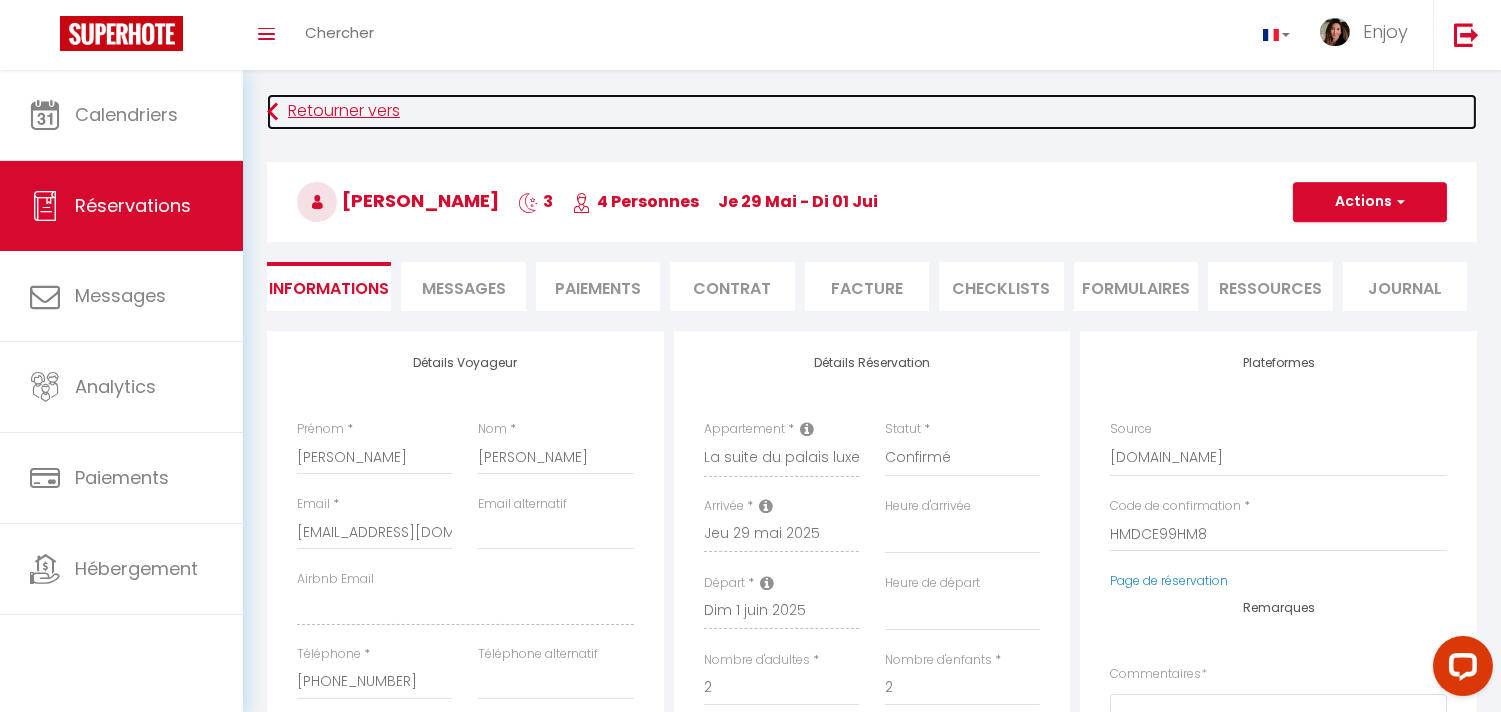 click on "Retourner vers" at bounding box center [872, 112] 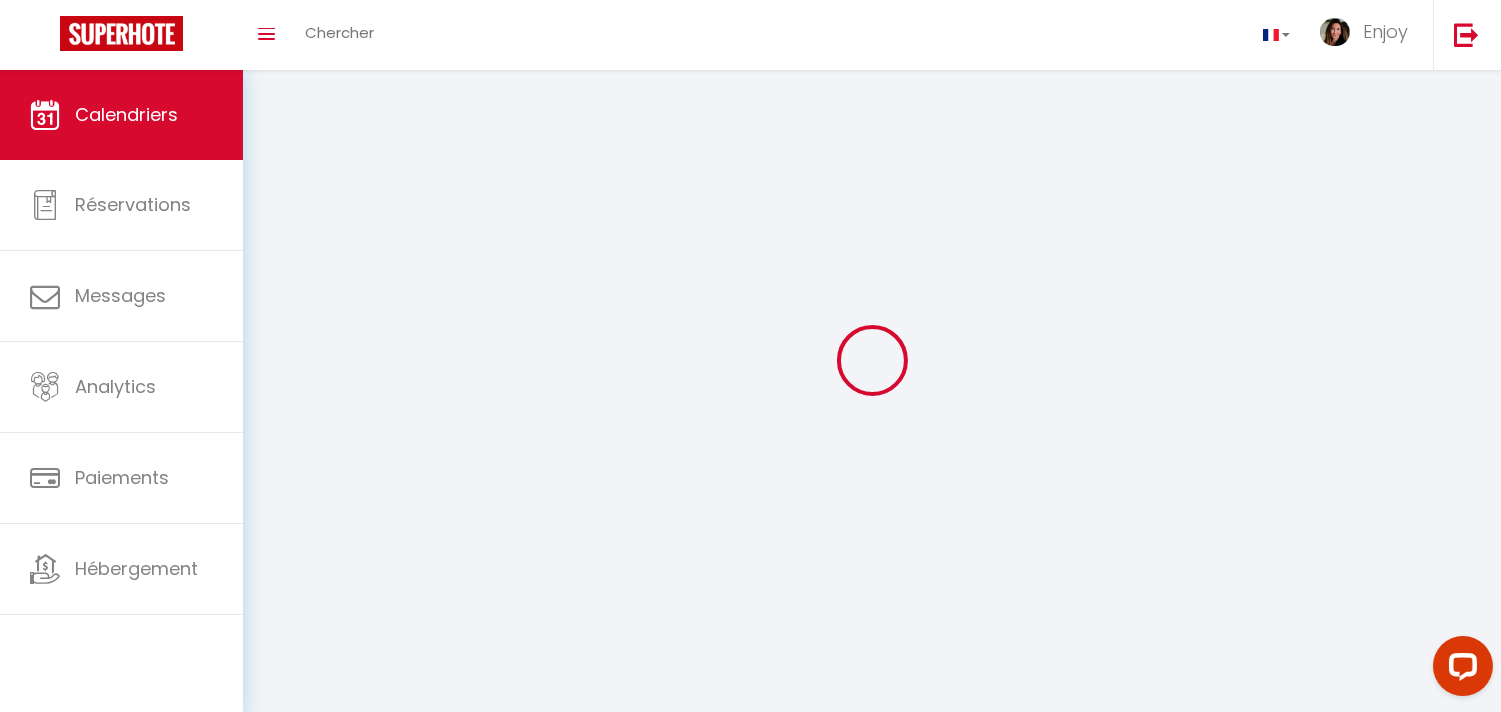 click on "Toggle menubar     Chercher   BUTTON                 Enjoy   Paramètres" at bounding box center (815, 35) 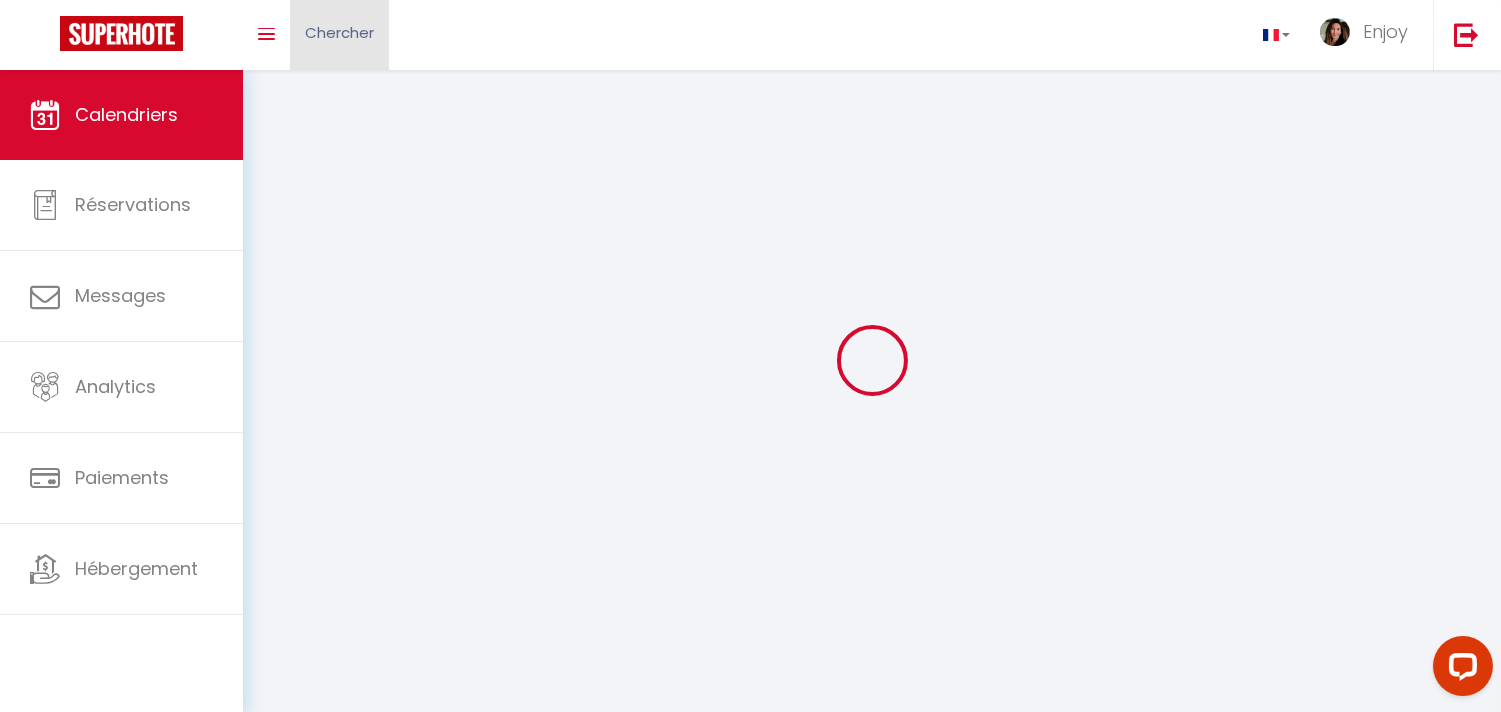 click on "Chercher" at bounding box center (339, 35) 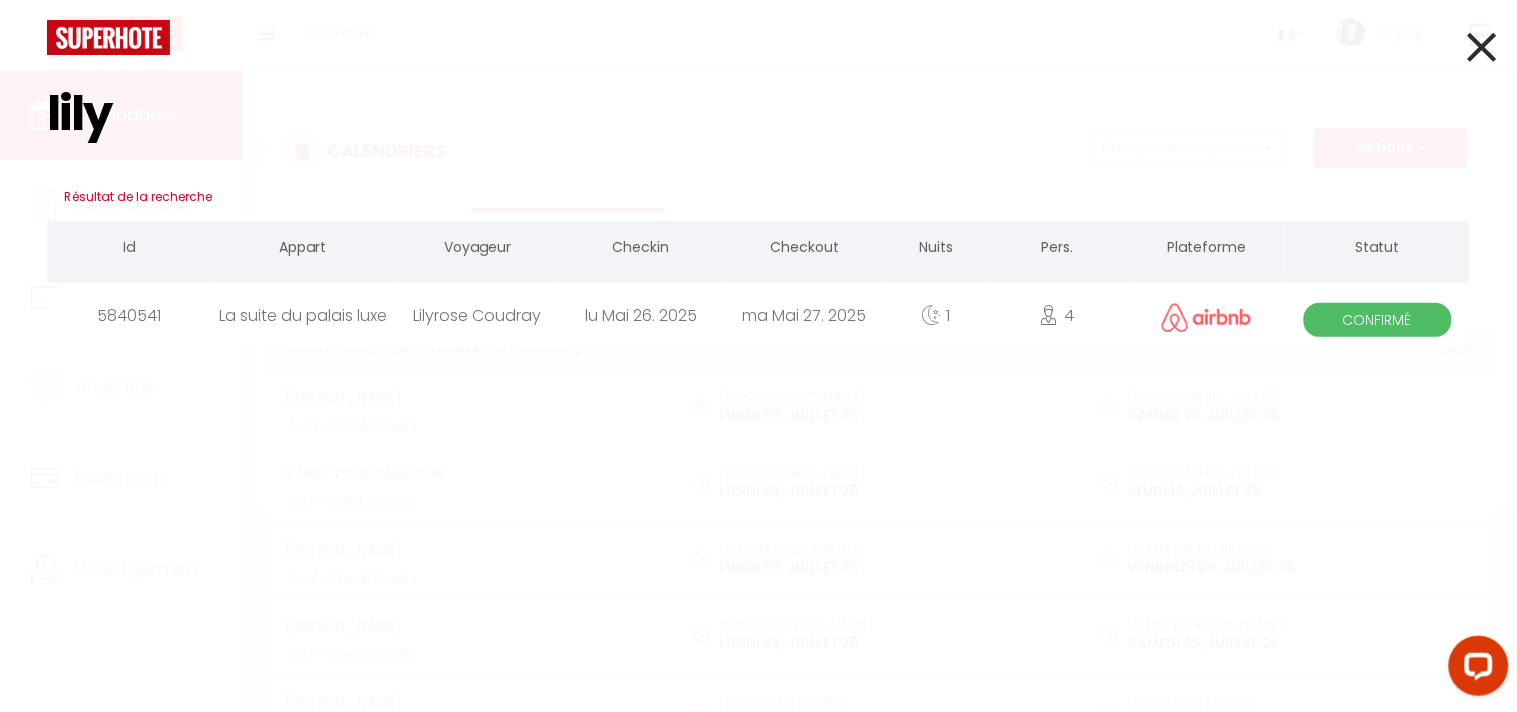 type on "lily" 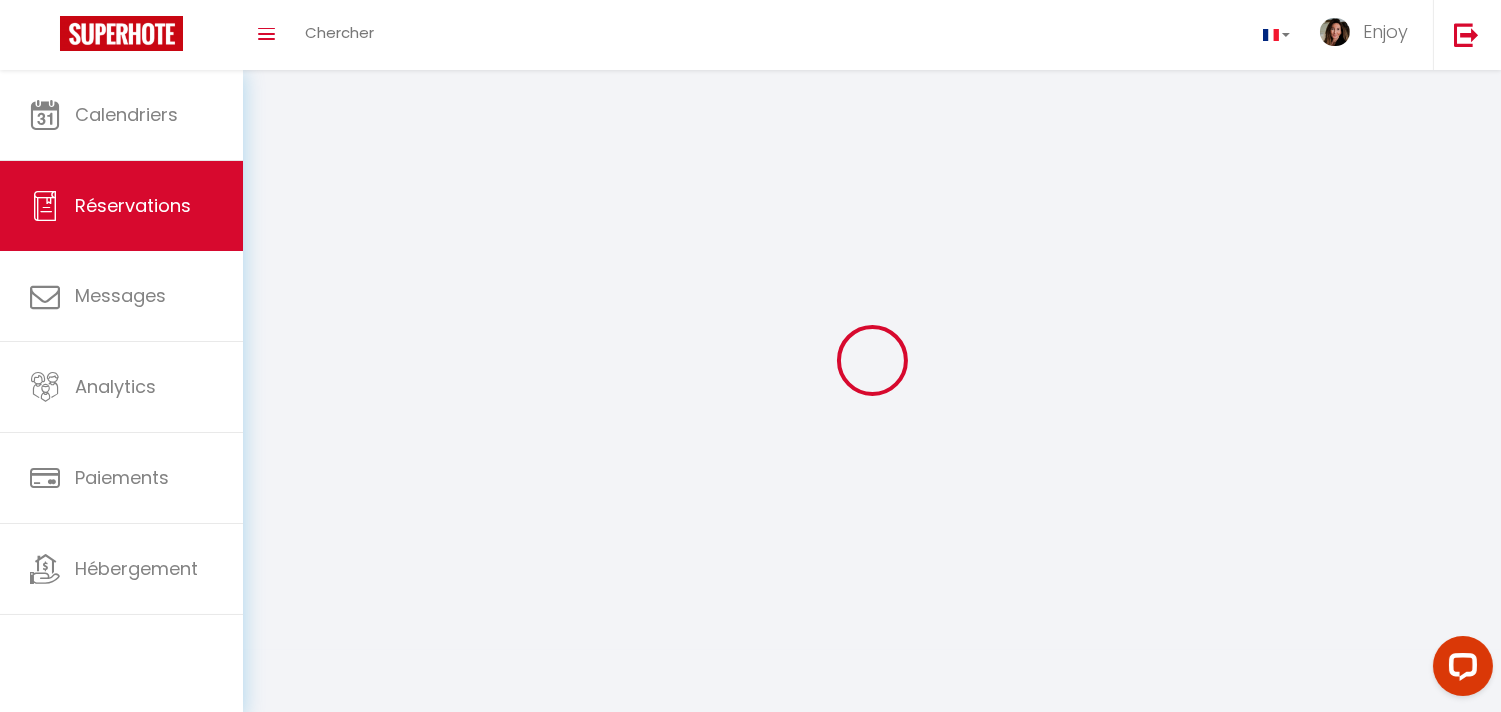 select 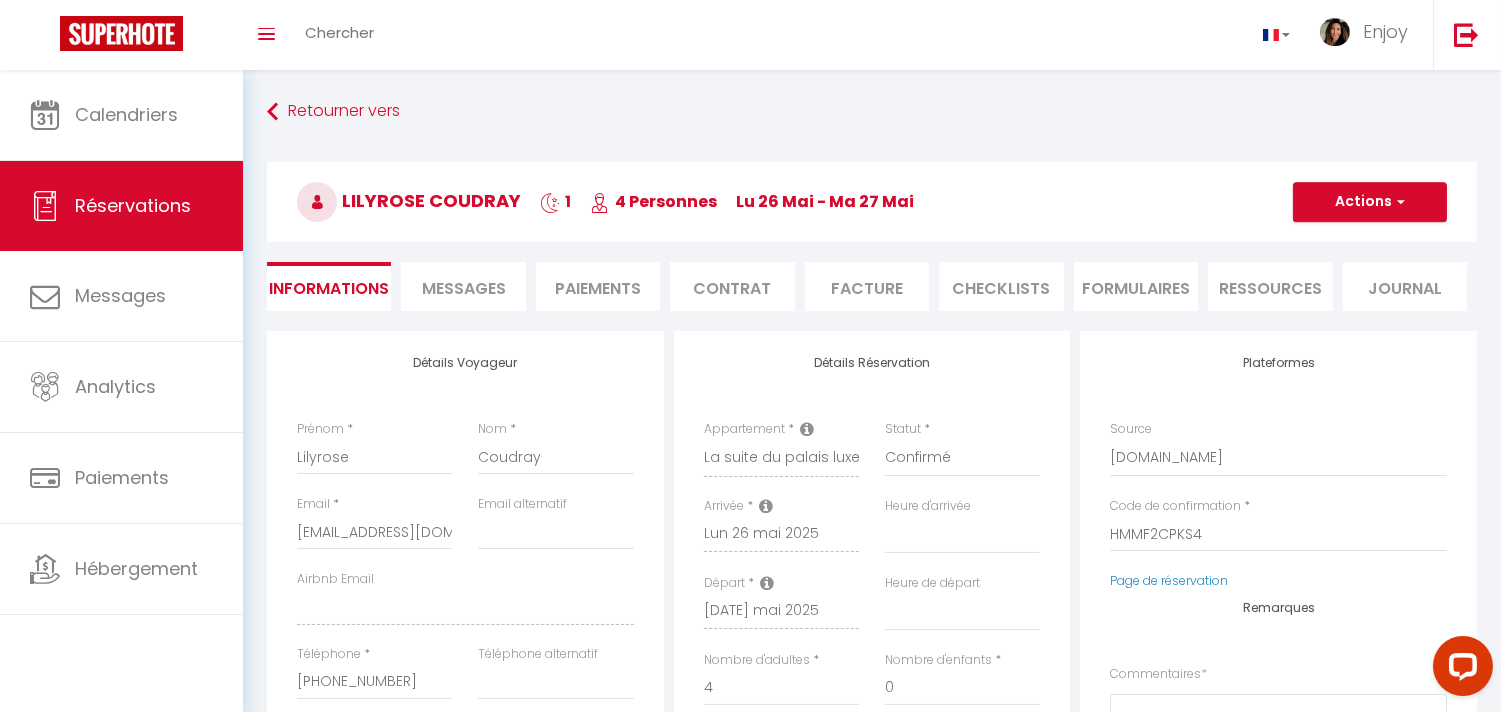 select 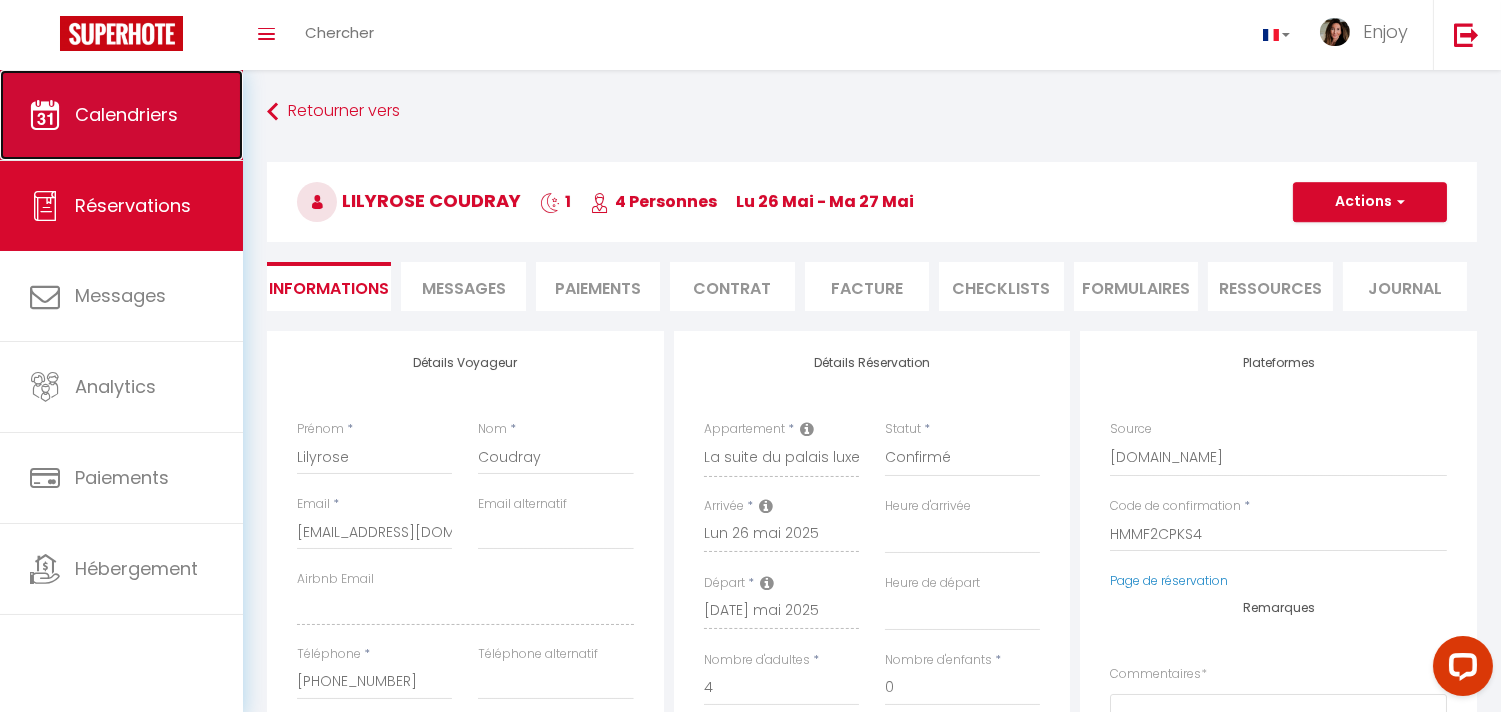 click on "Calendriers" at bounding box center [126, 114] 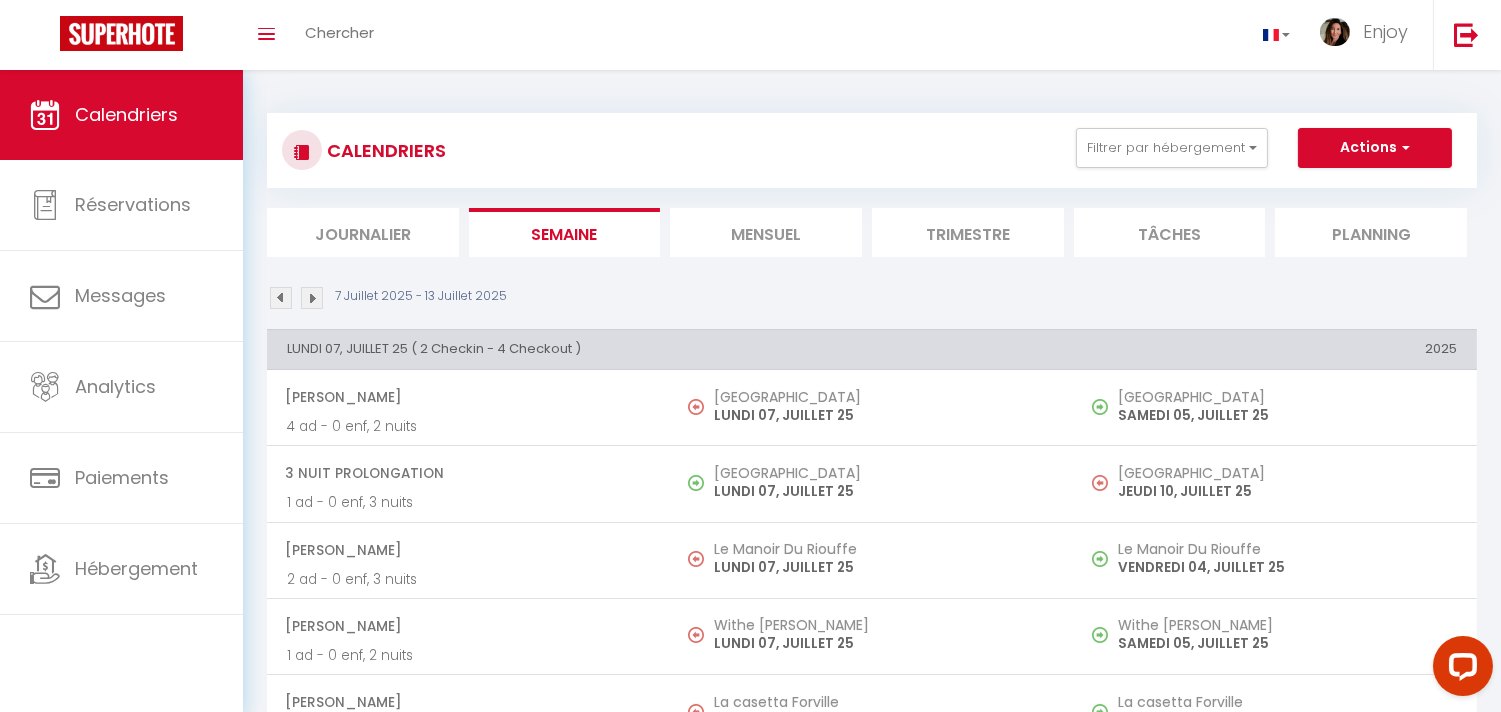 click on "Journalier" at bounding box center (363, 232) 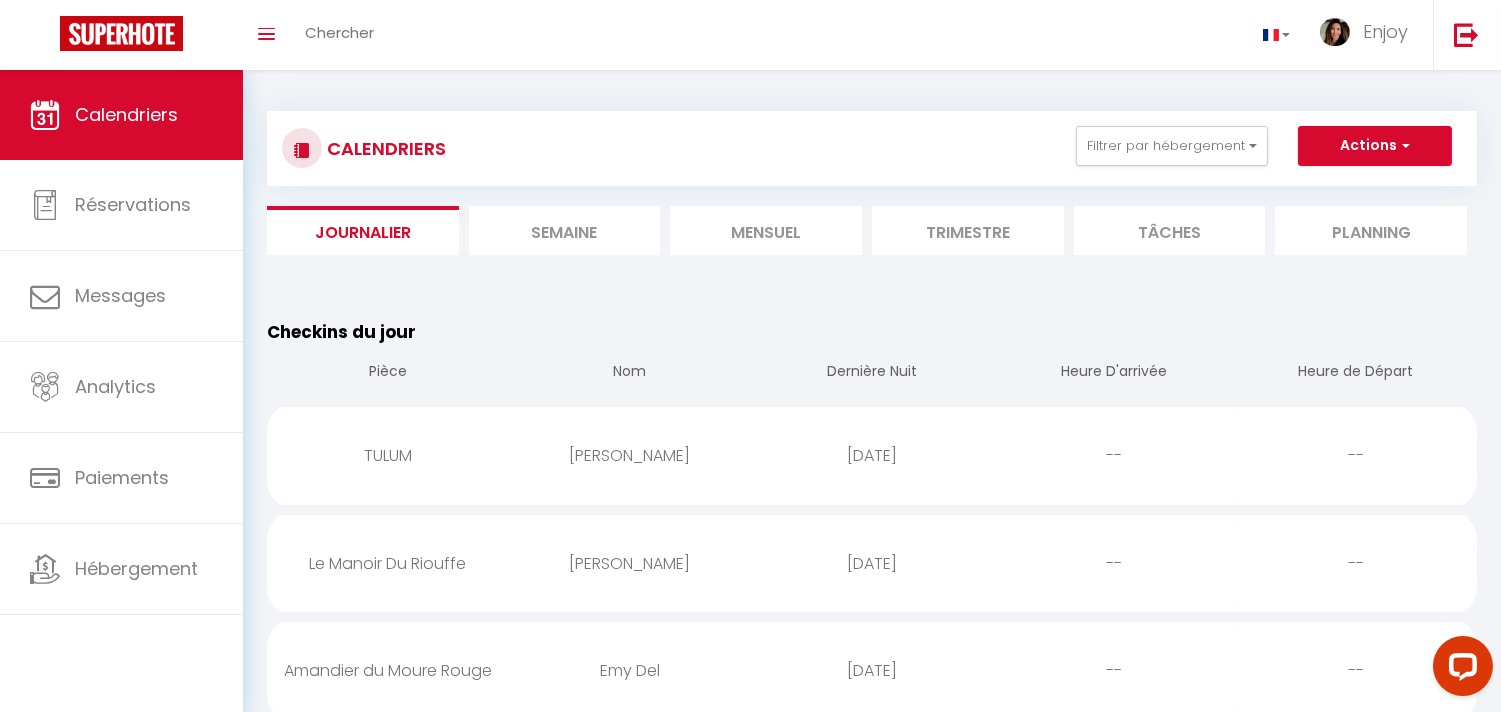 scroll, scrollTop: 0, scrollLeft: 0, axis: both 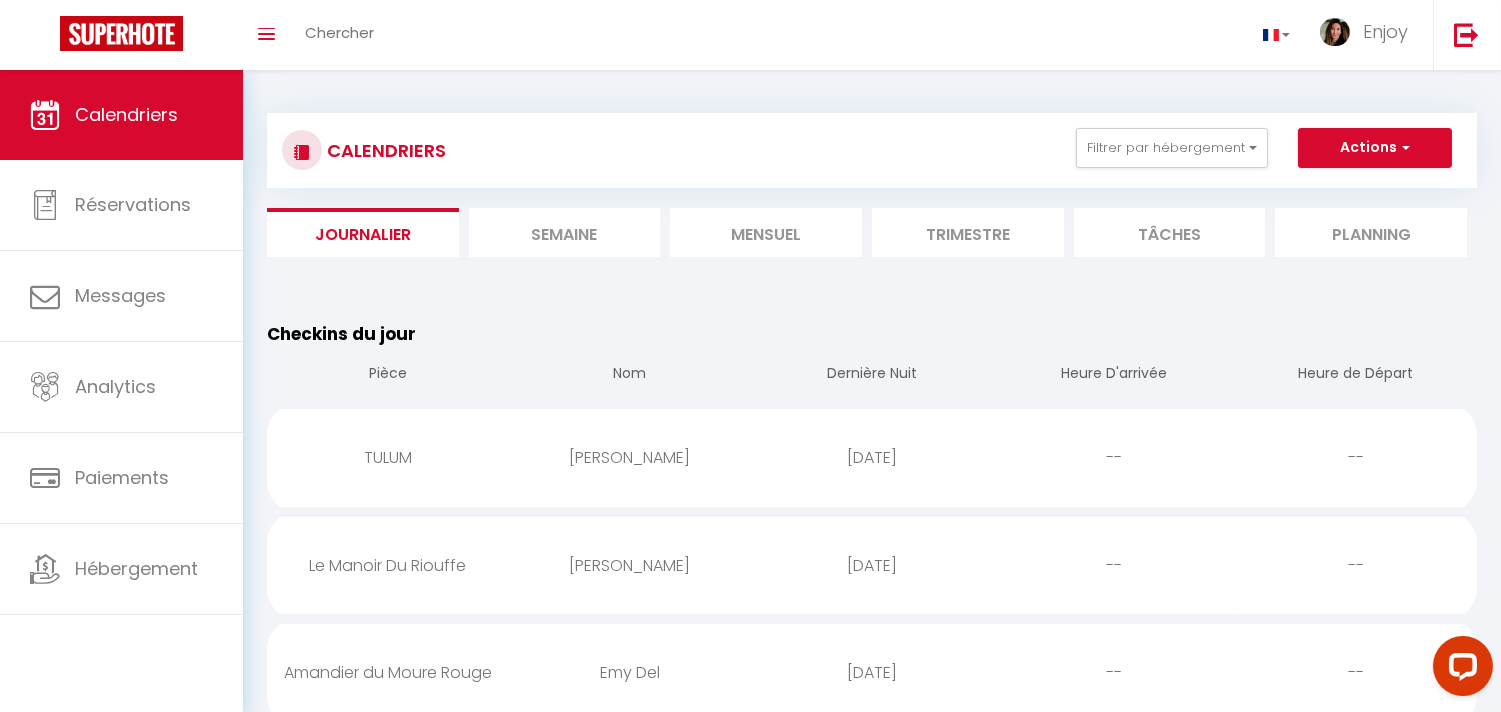 click on "Mensuel" at bounding box center [766, 232] 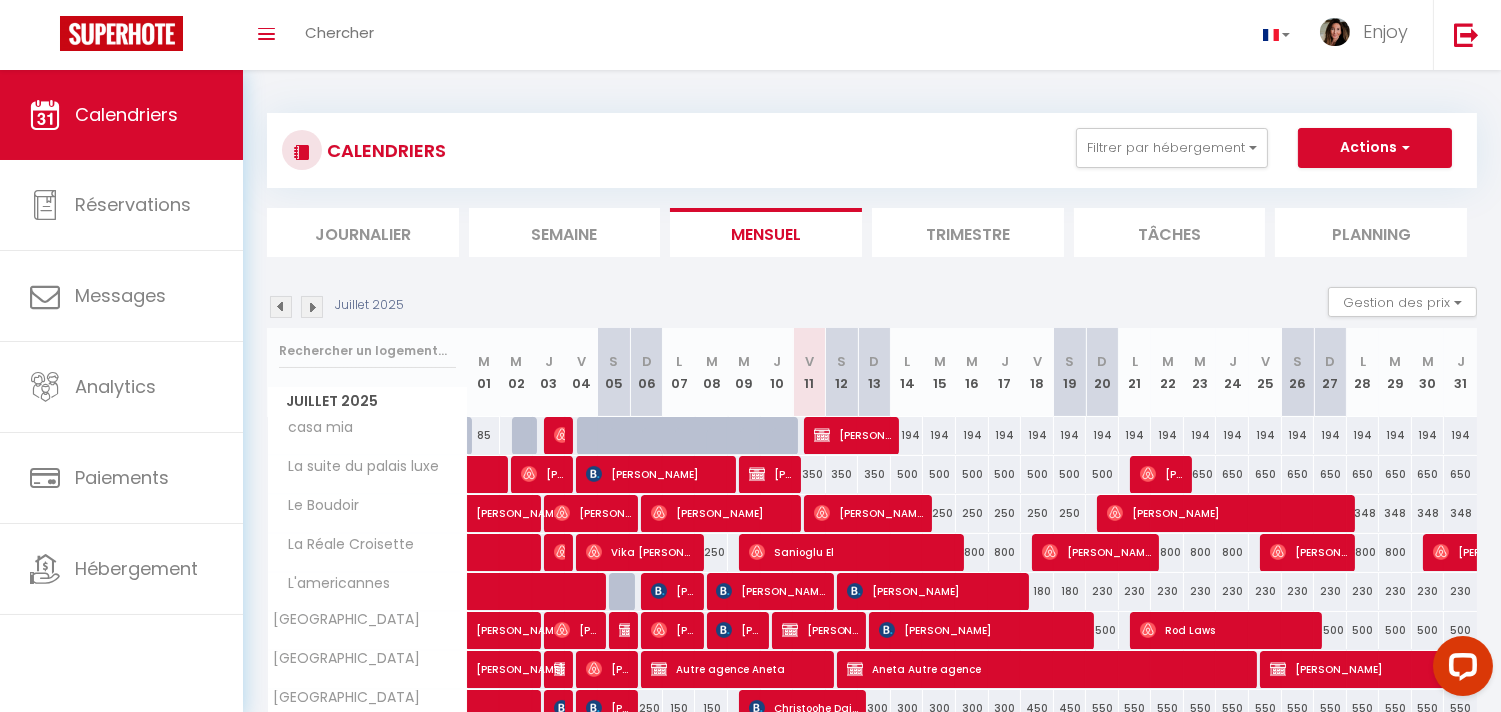 click on "Journalier" at bounding box center [363, 232] 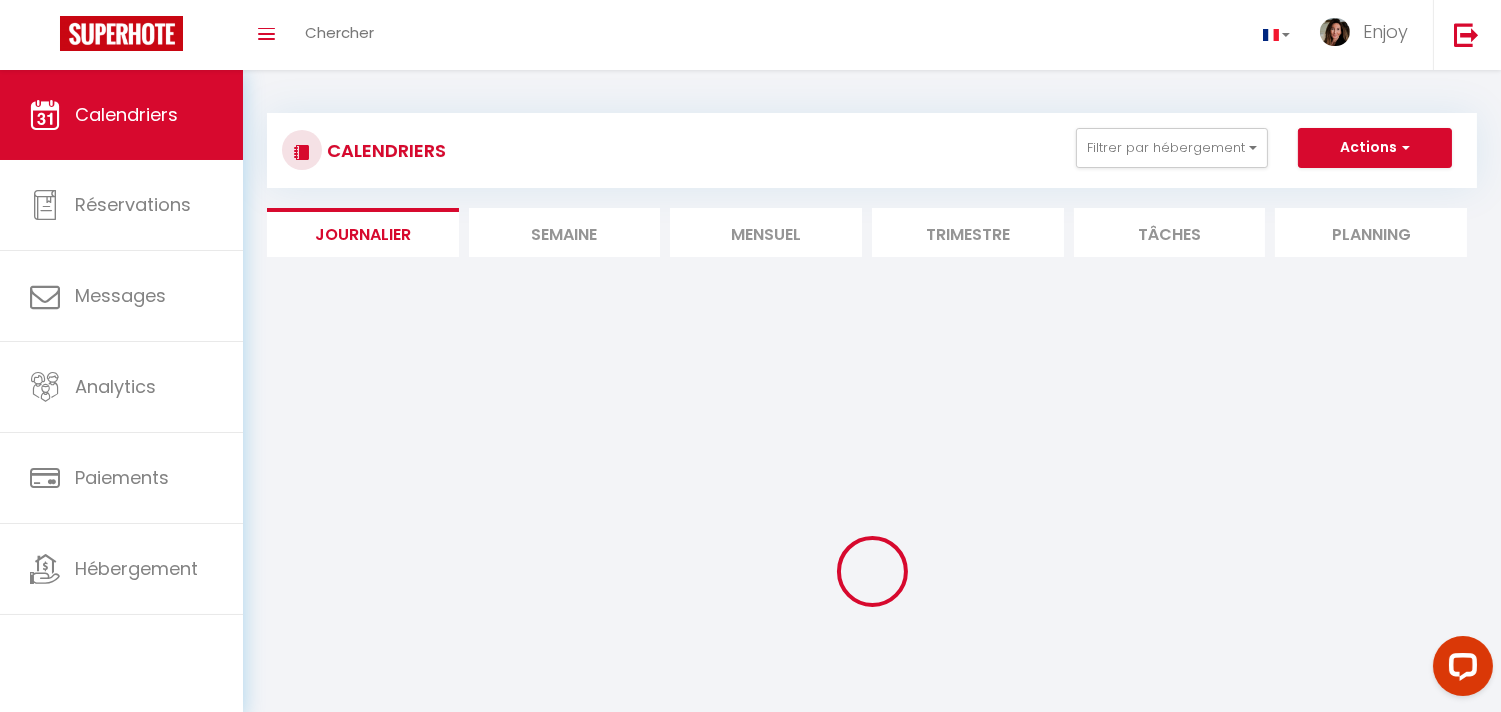 click on "Mensuel" at bounding box center (766, 232) 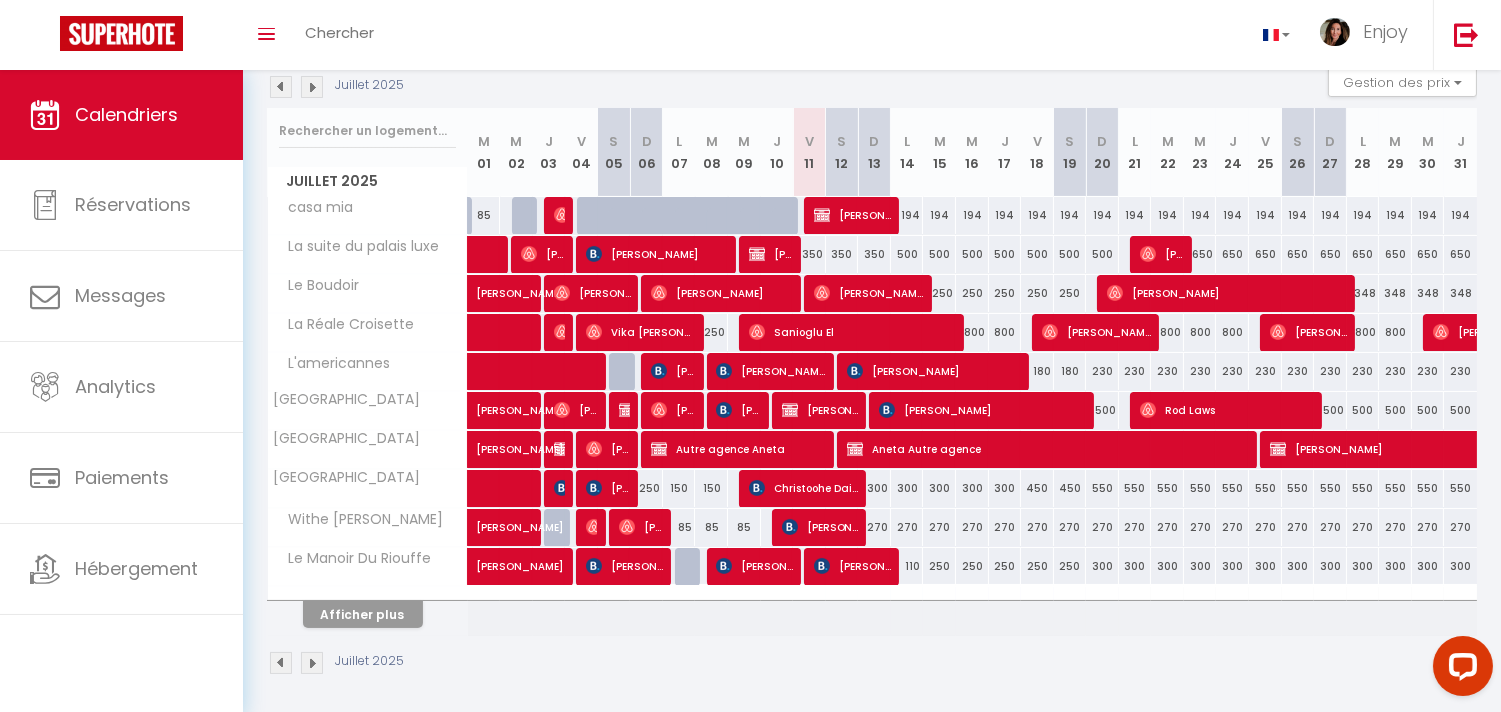 scroll, scrollTop: 227, scrollLeft: 0, axis: vertical 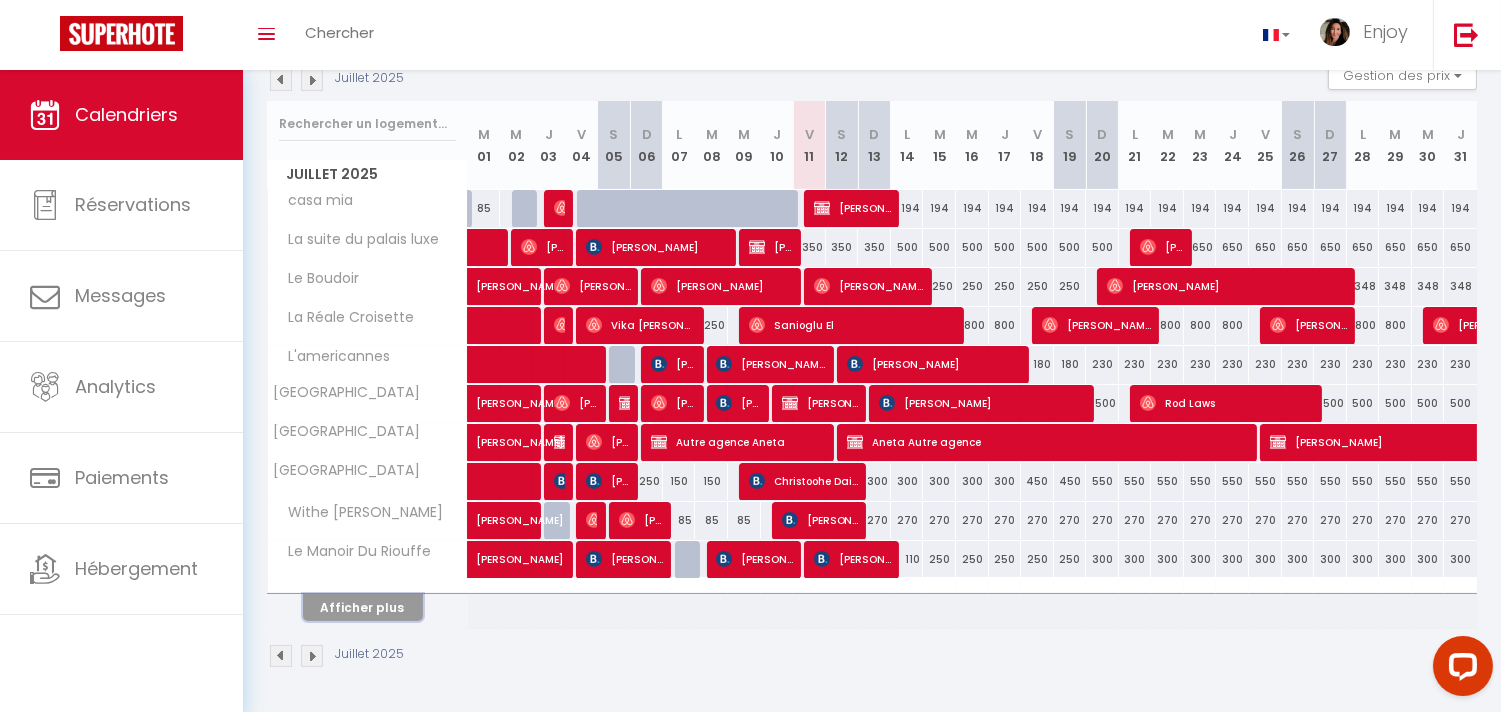 click on "Afficher plus" at bounding box center [363, 607] 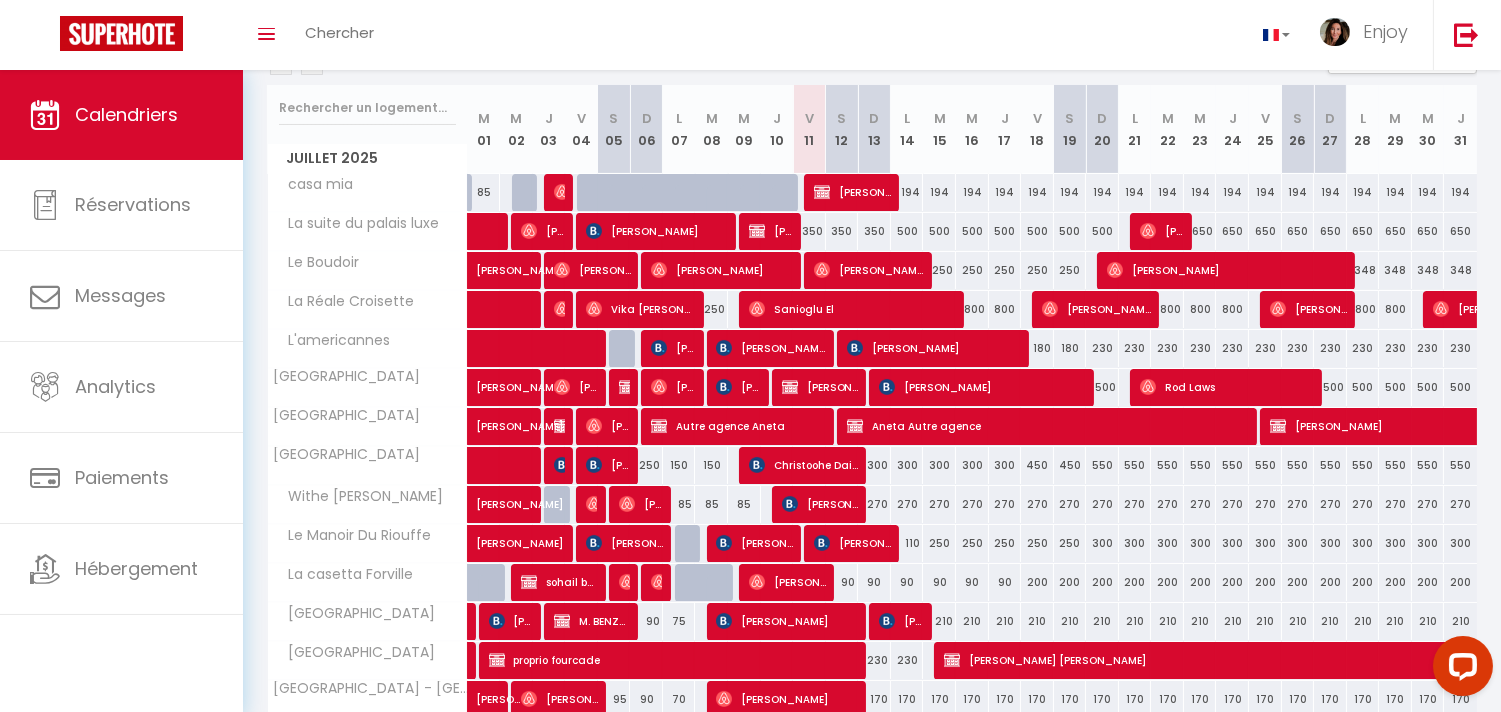 scroll, scrollTop: 257, scrollLeft: 0, axis: vertical 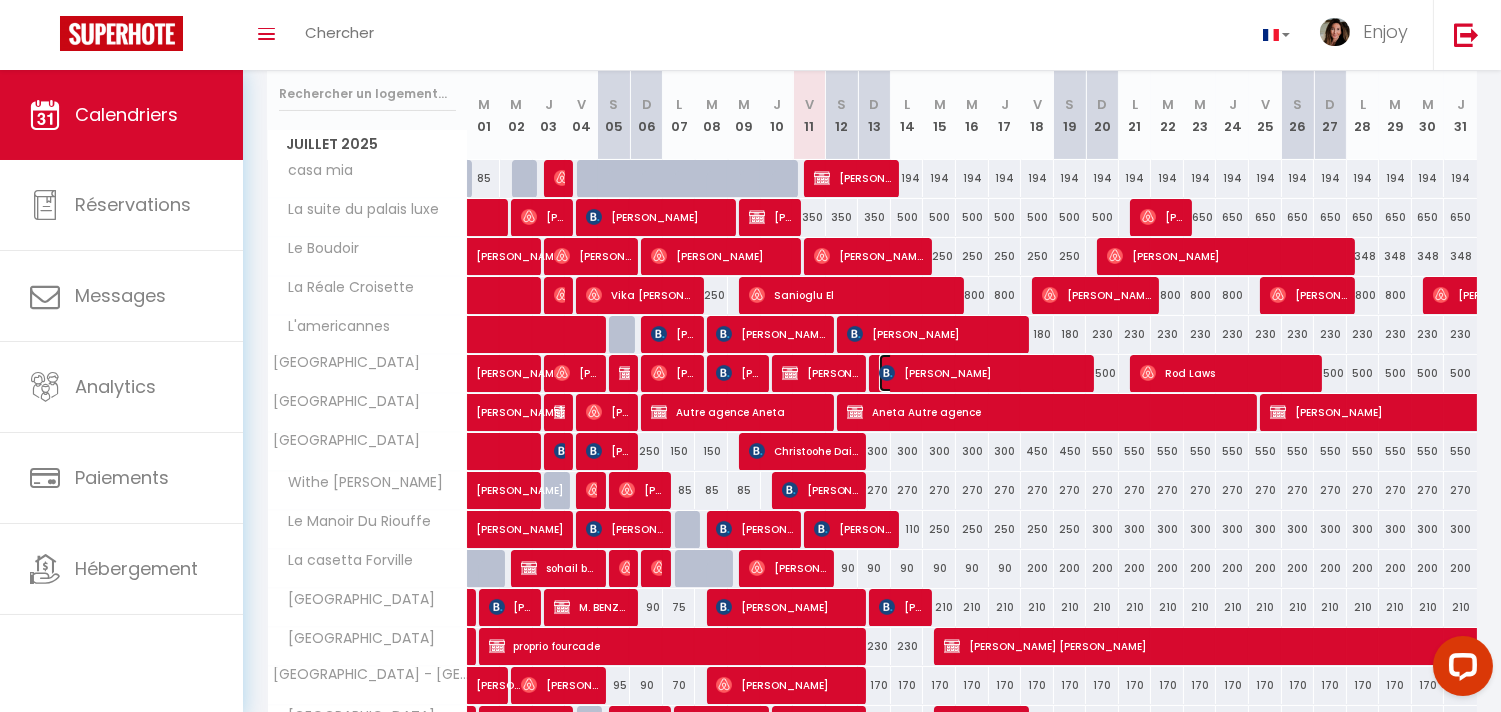 click on "[PERSON_NAME]" at bounding box center (983, 373) 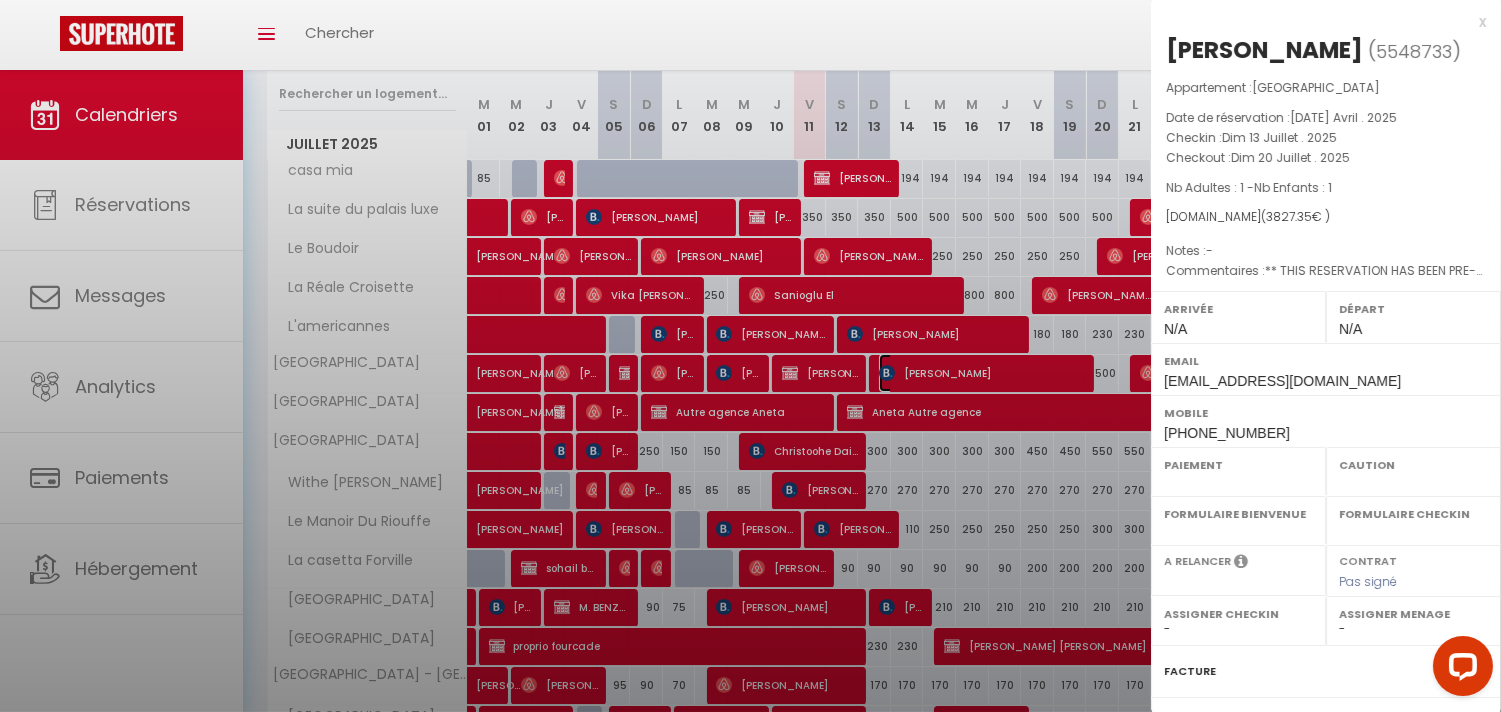 select on "OK" 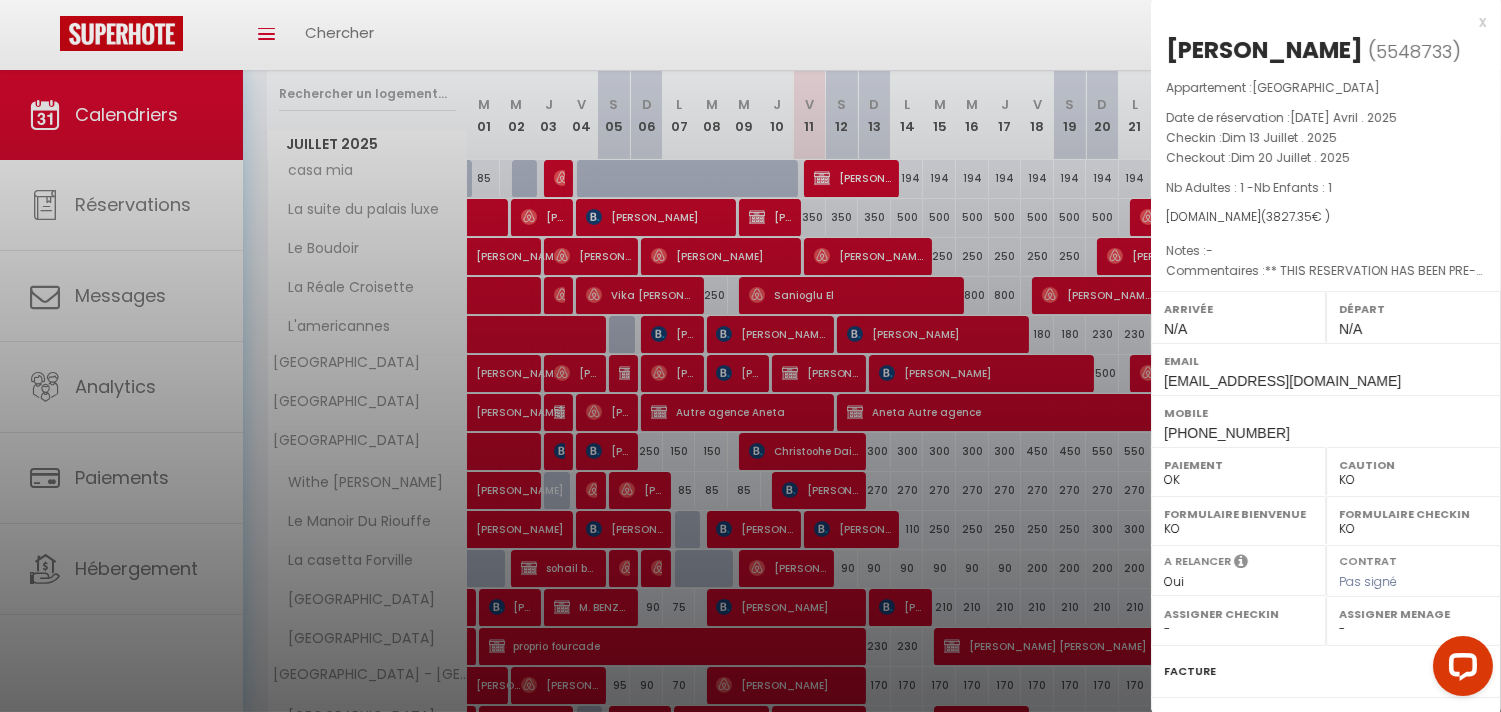 click at bounding box center [750, 356] 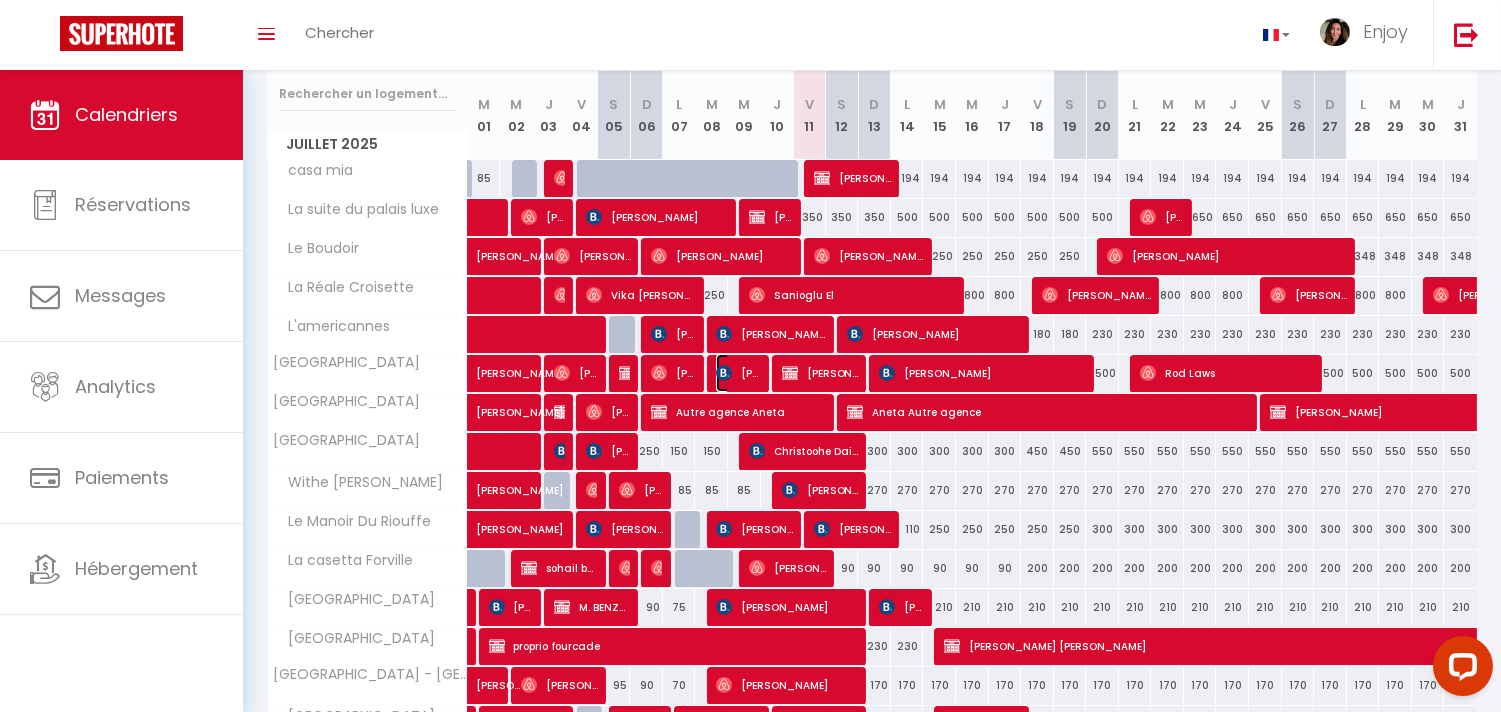 click on "[PERSON_NAME]" at bounding box center [738, 373] 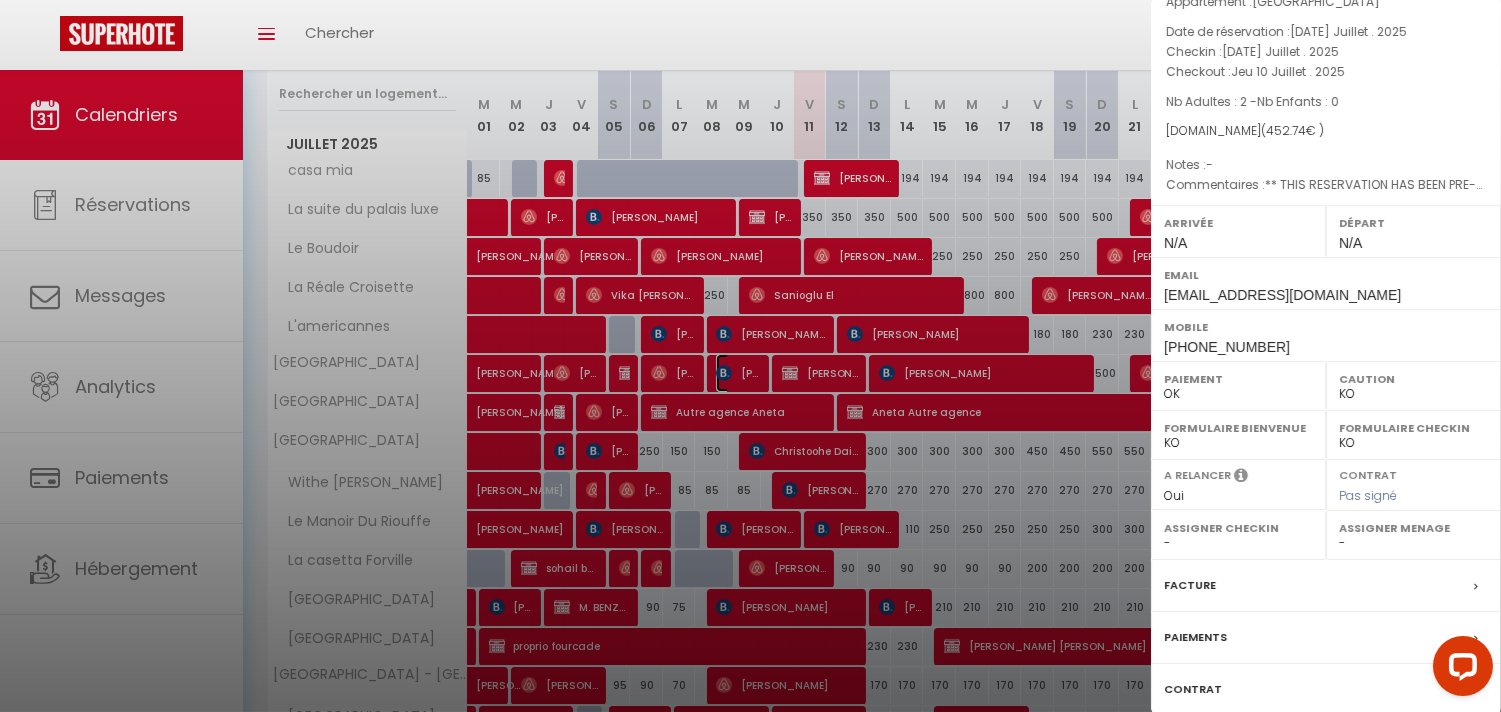 scroll, scrollTop: 221, scrollLeft: 0, axis: vertical 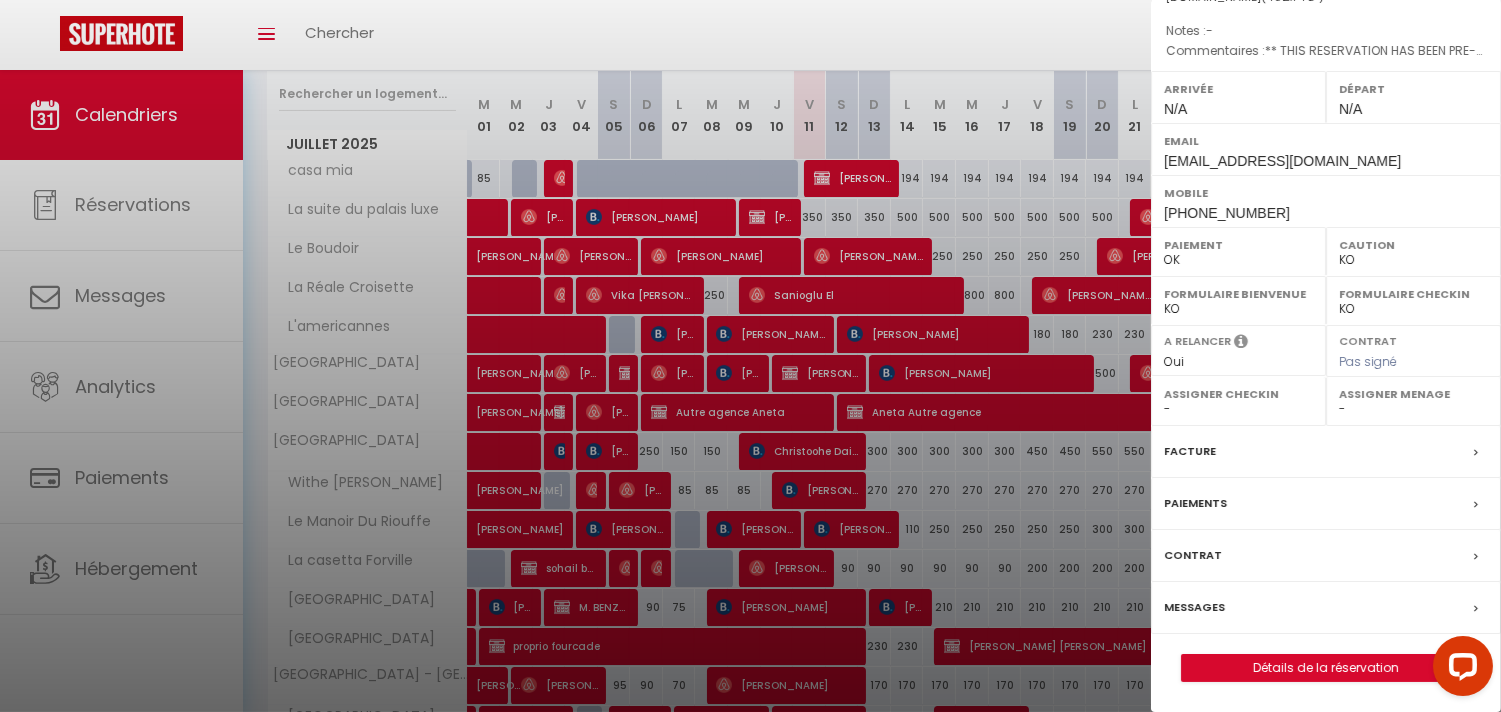 click on "Messages" at bounding box center [1326, 608] 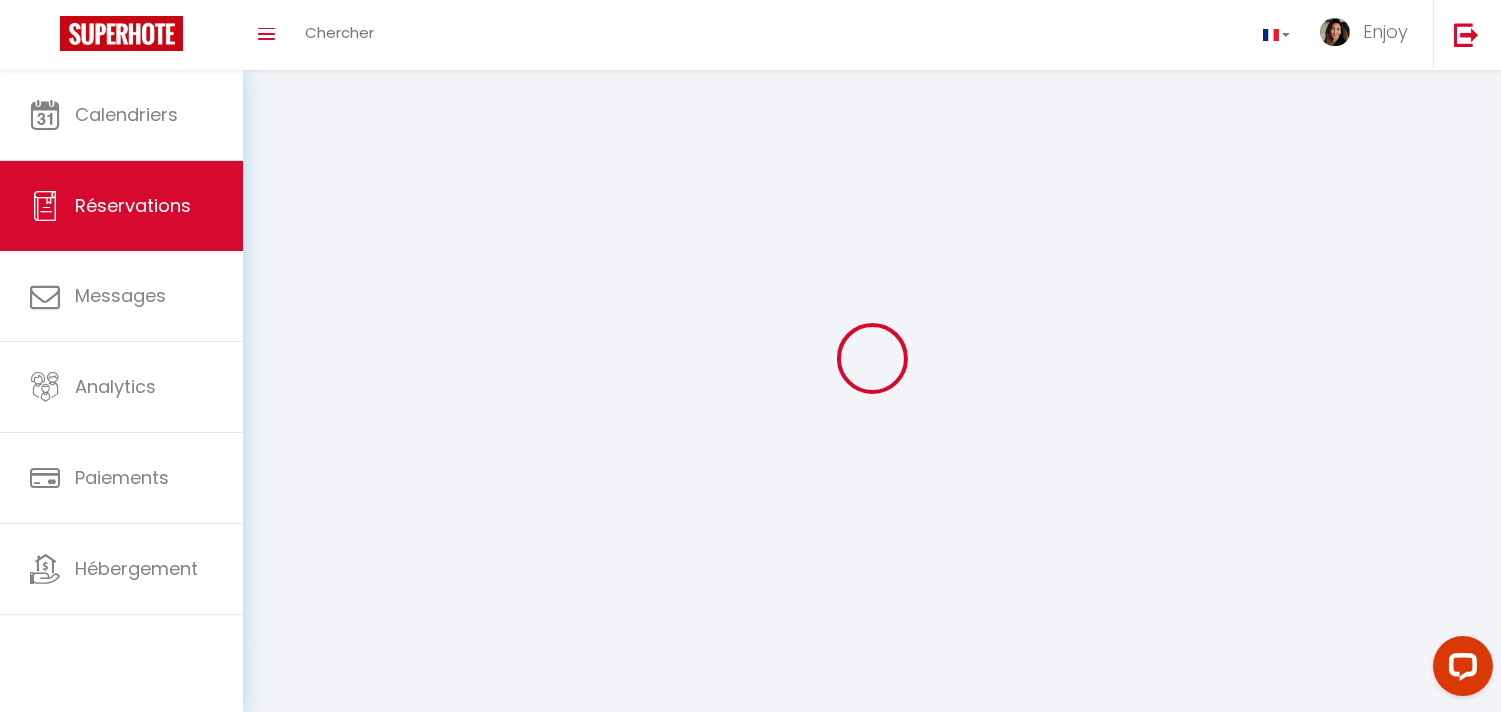 scroll, scrollTop: 0, scrollLeft: 0, axis: both 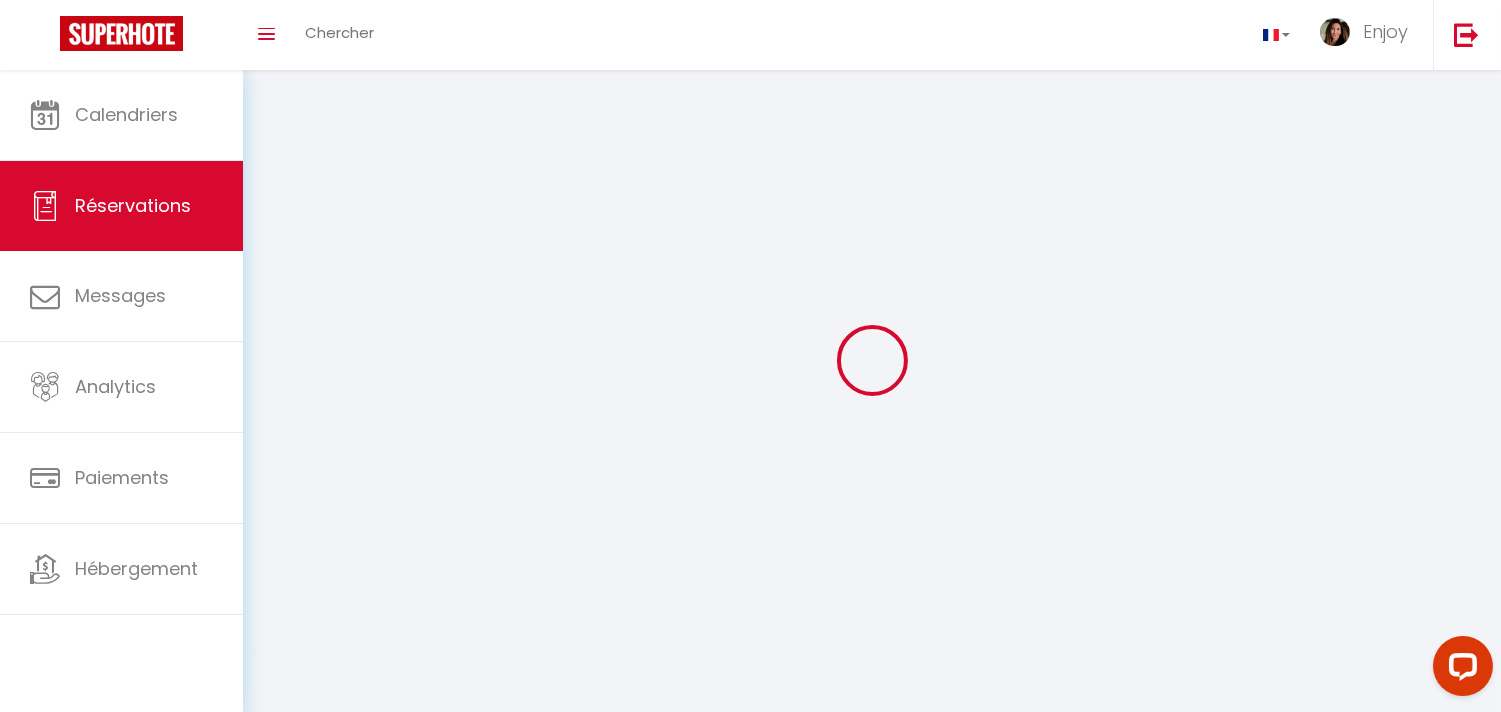 select 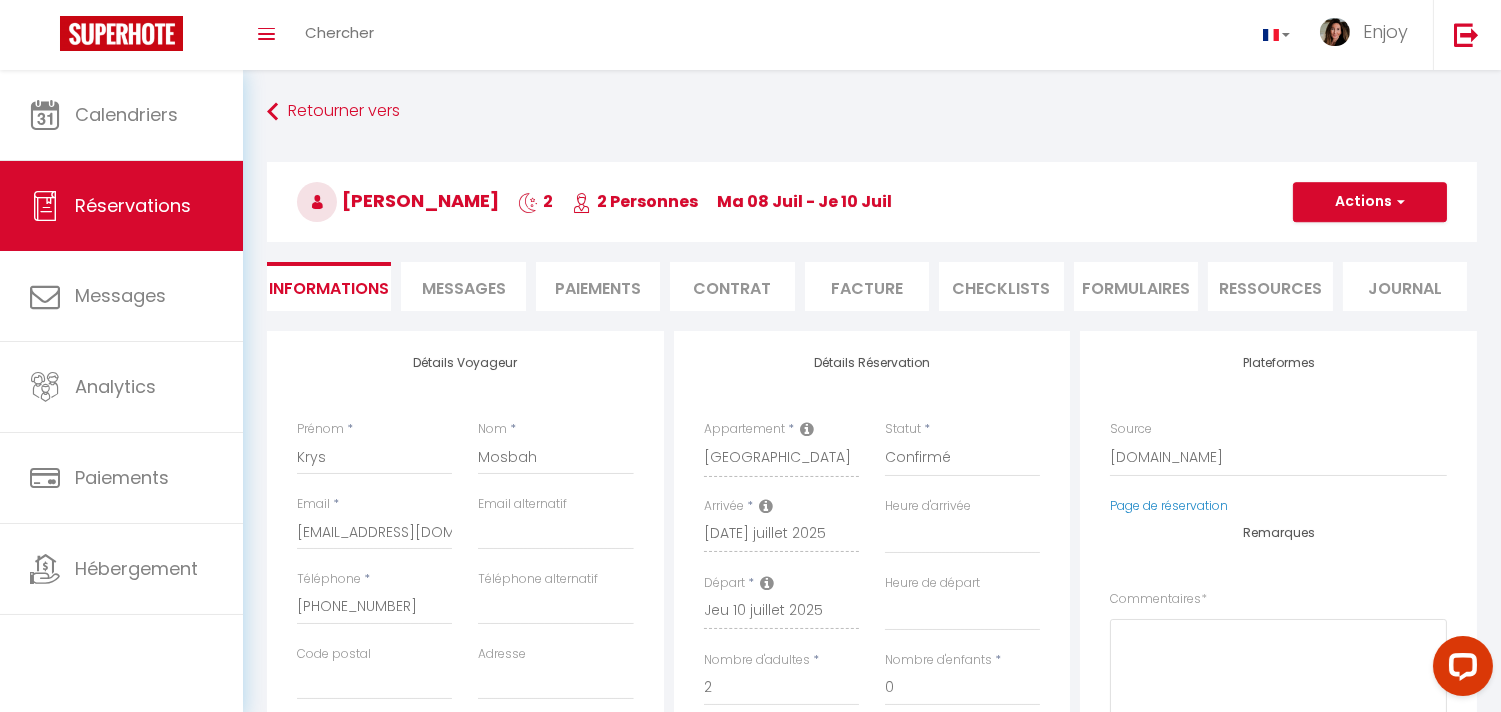 select 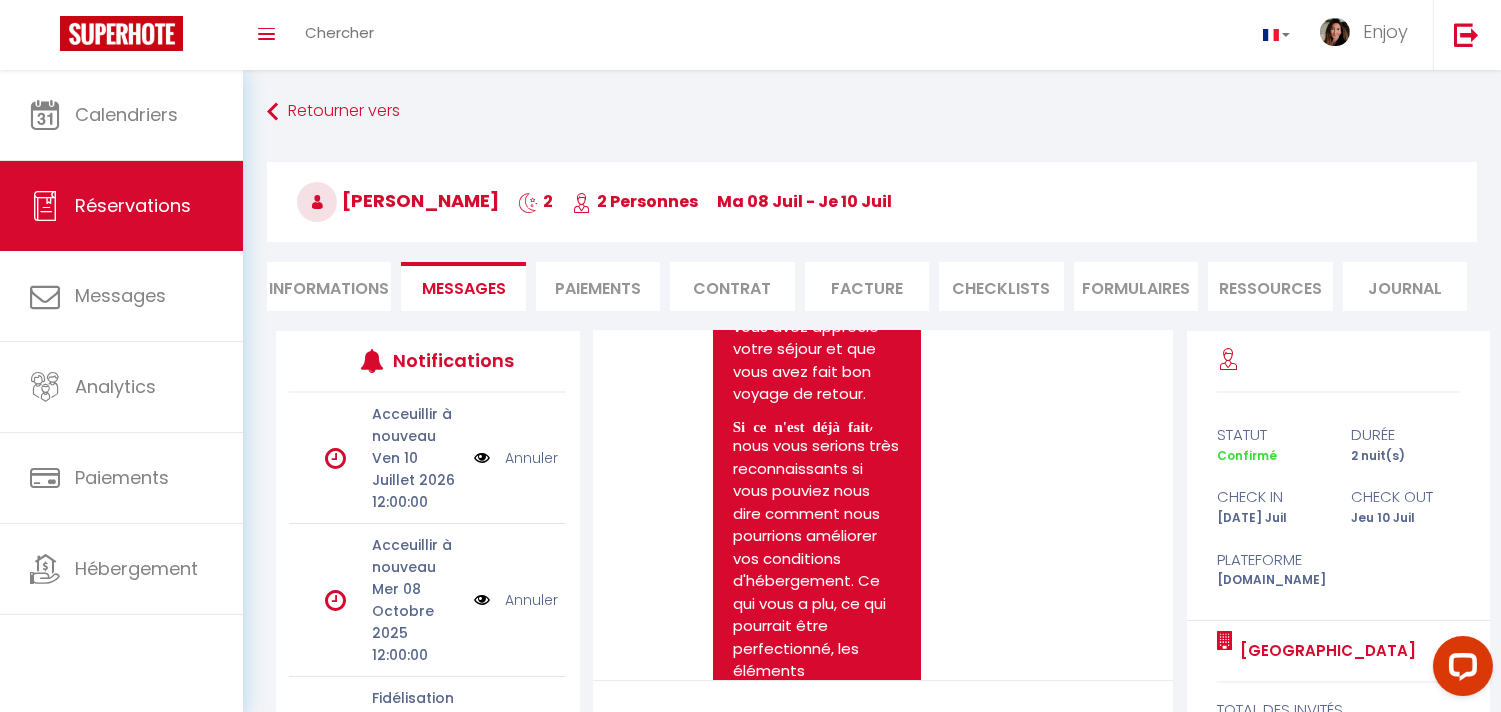 scroll, scrollTop: 11803, scrollLeft: 0, axis: vertical 